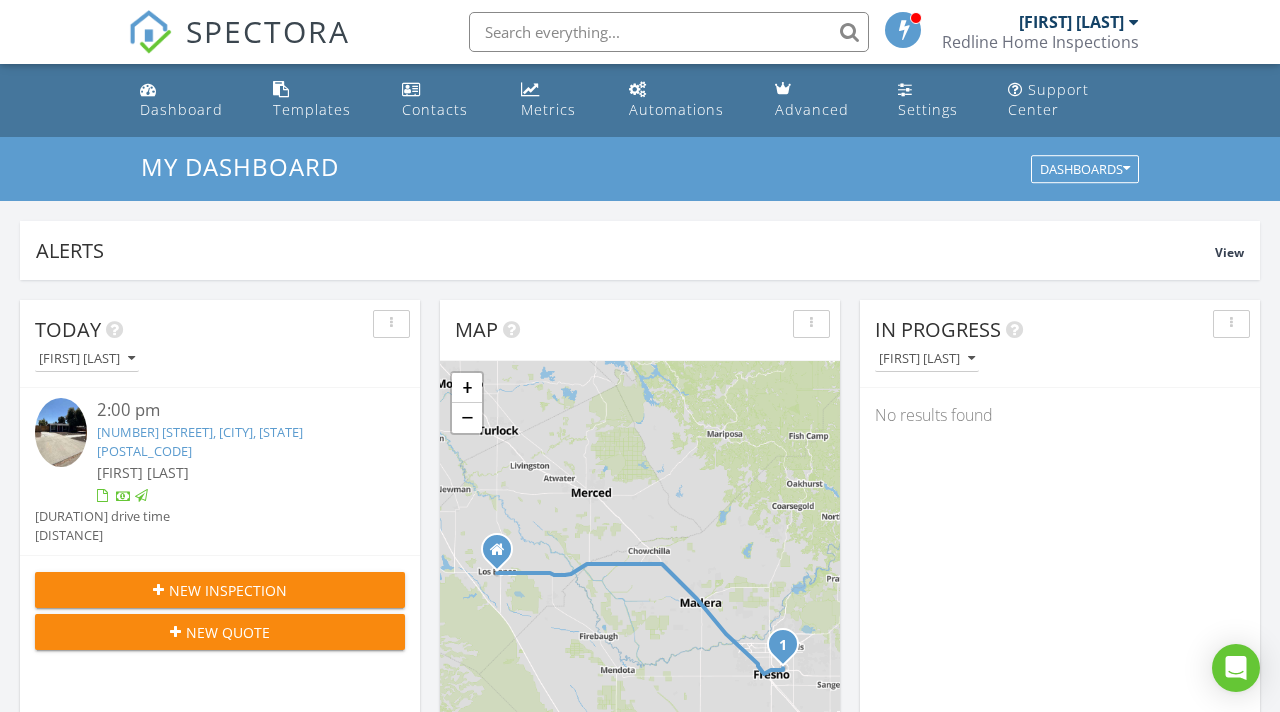 scroll, scrollTop: 1633, scrollLeft: 0, axis: vertical 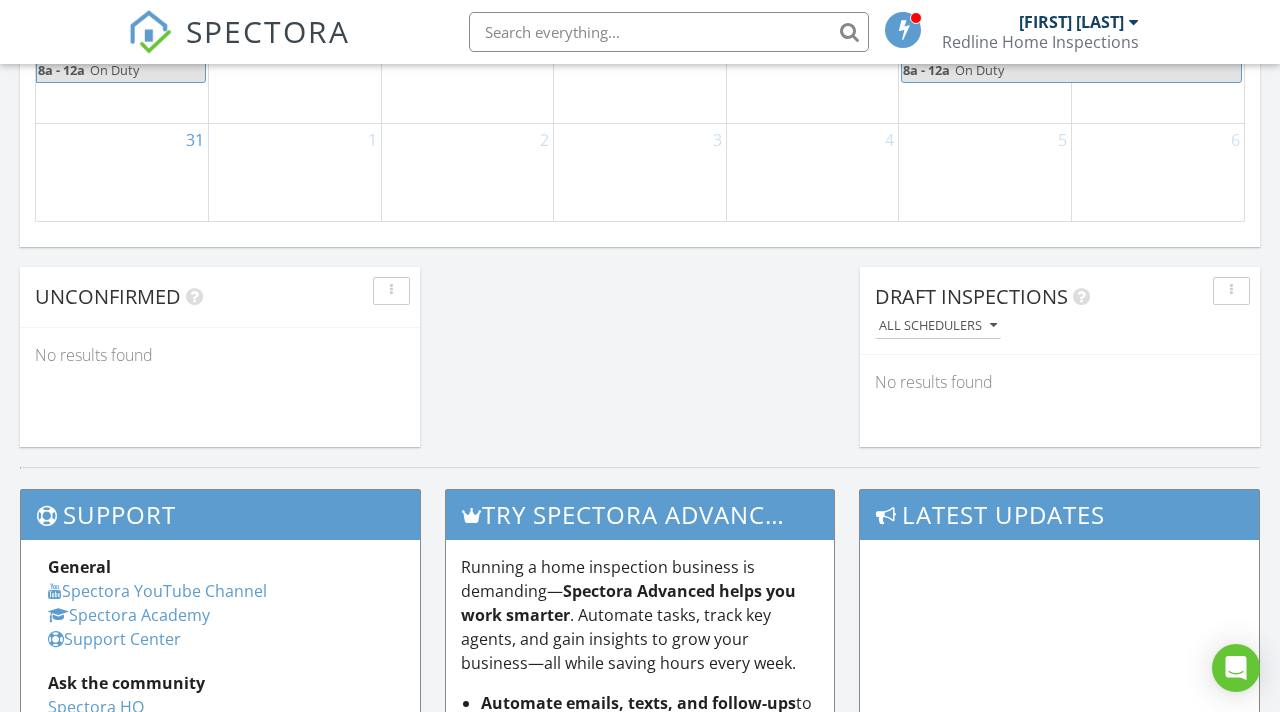 click on "SPECTORA" at bounding box center (268, 31) 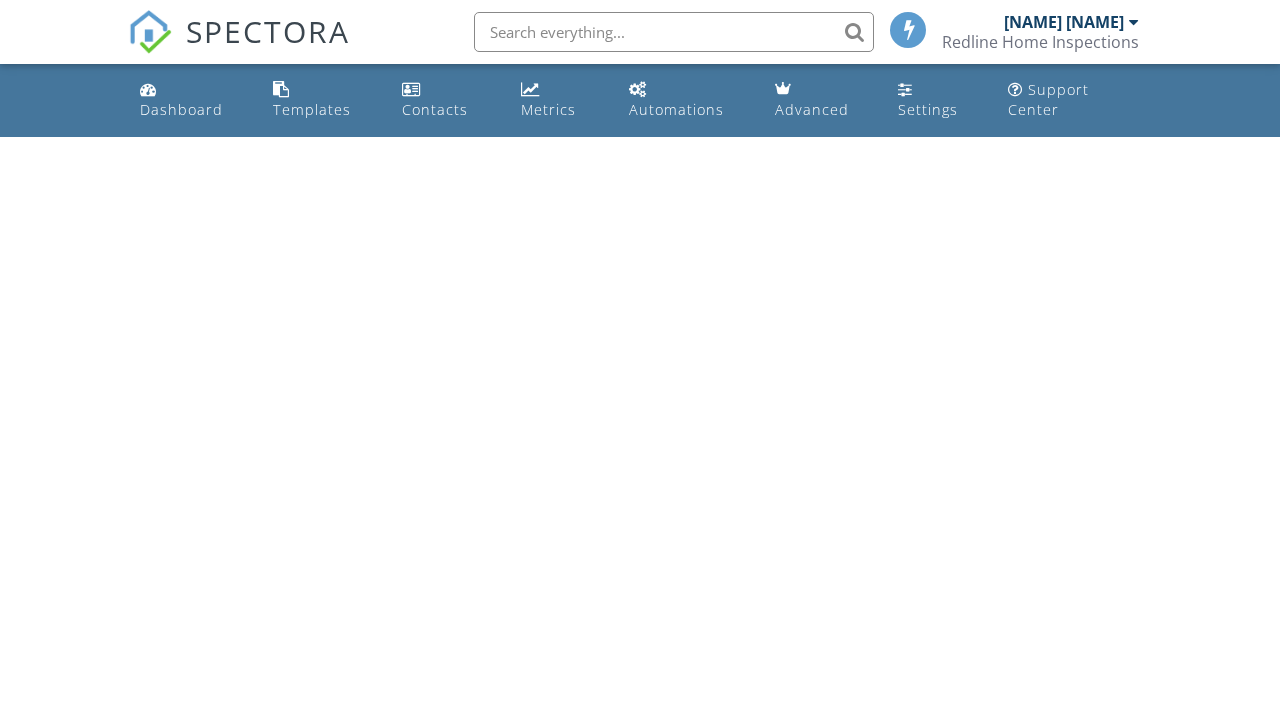 scroll, scrollTop: 0, scrollLeft: 0, axis: both 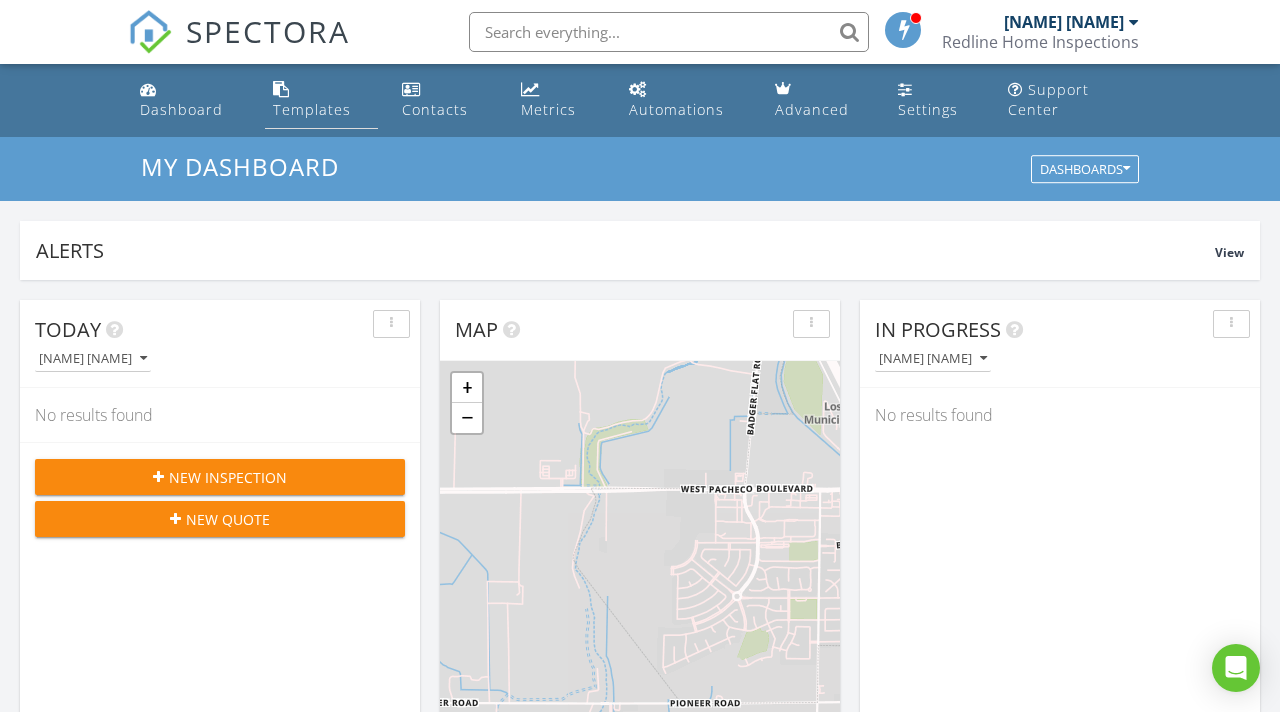 click on "Templates" at bounding box center (312, 109) 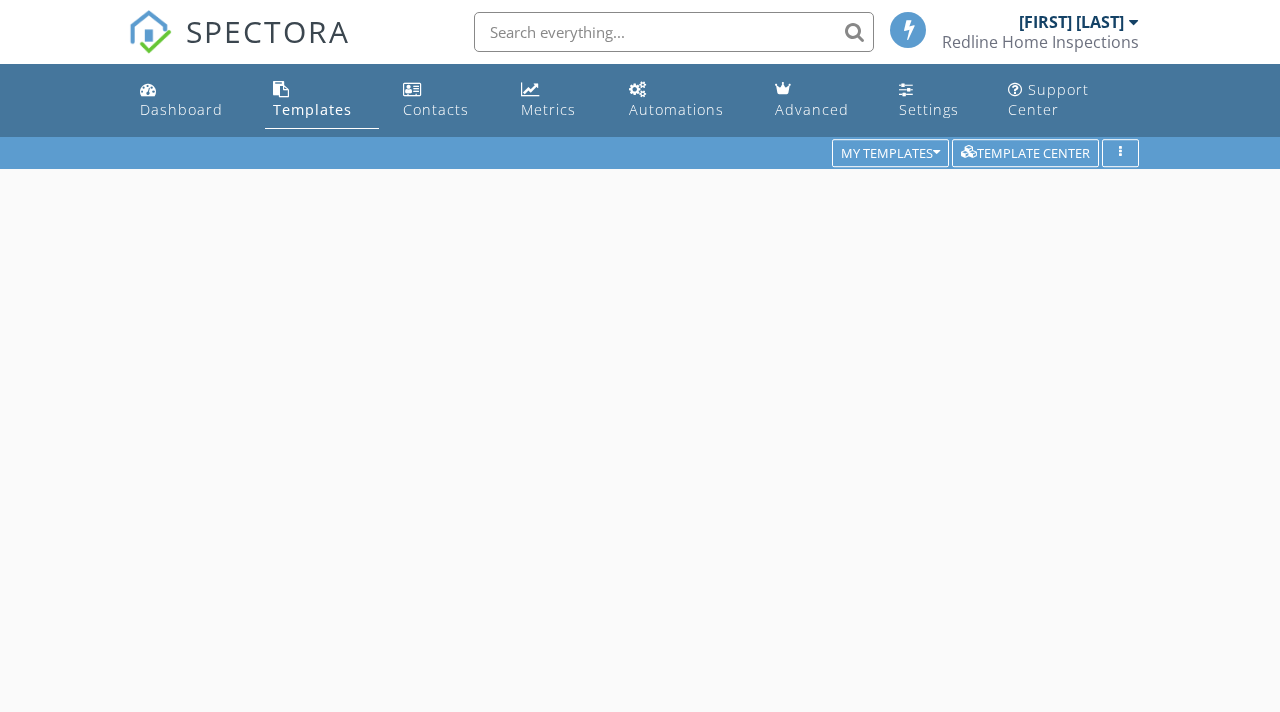 scroll, scrollTop: 0, scrollLeft: 0, axis: both 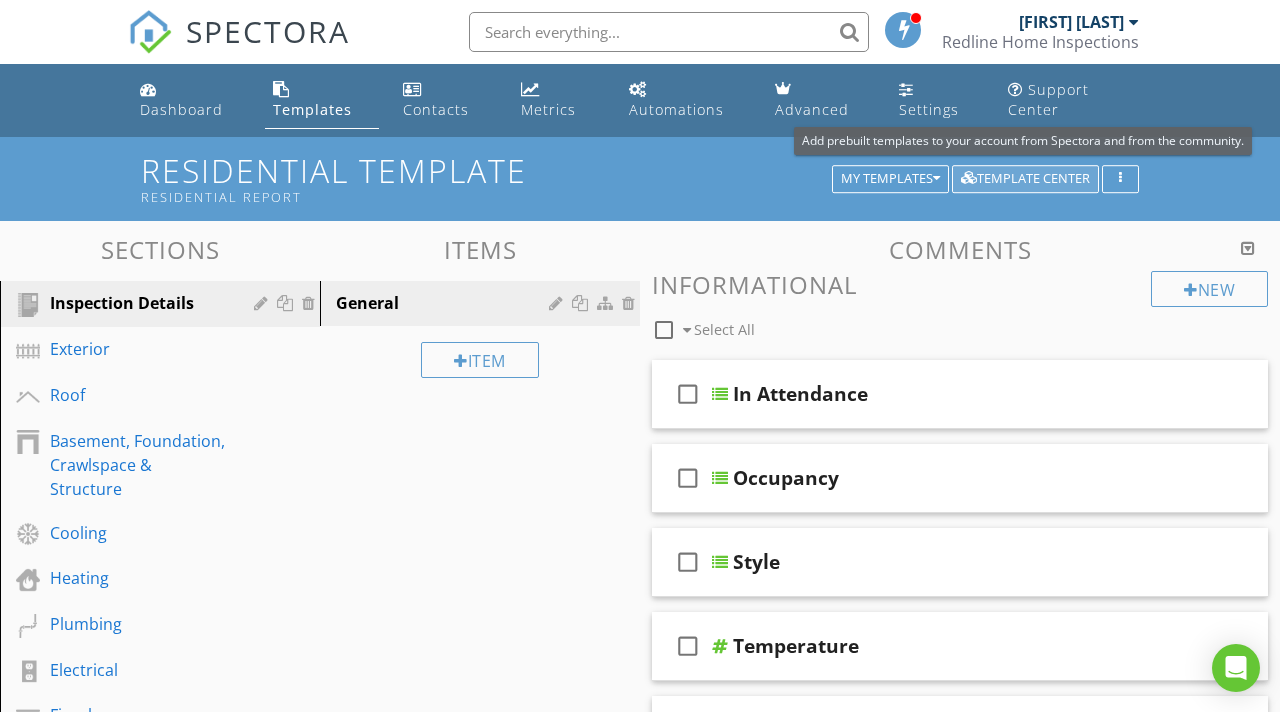click on "Template Center" at bounding box center (1025, 179) 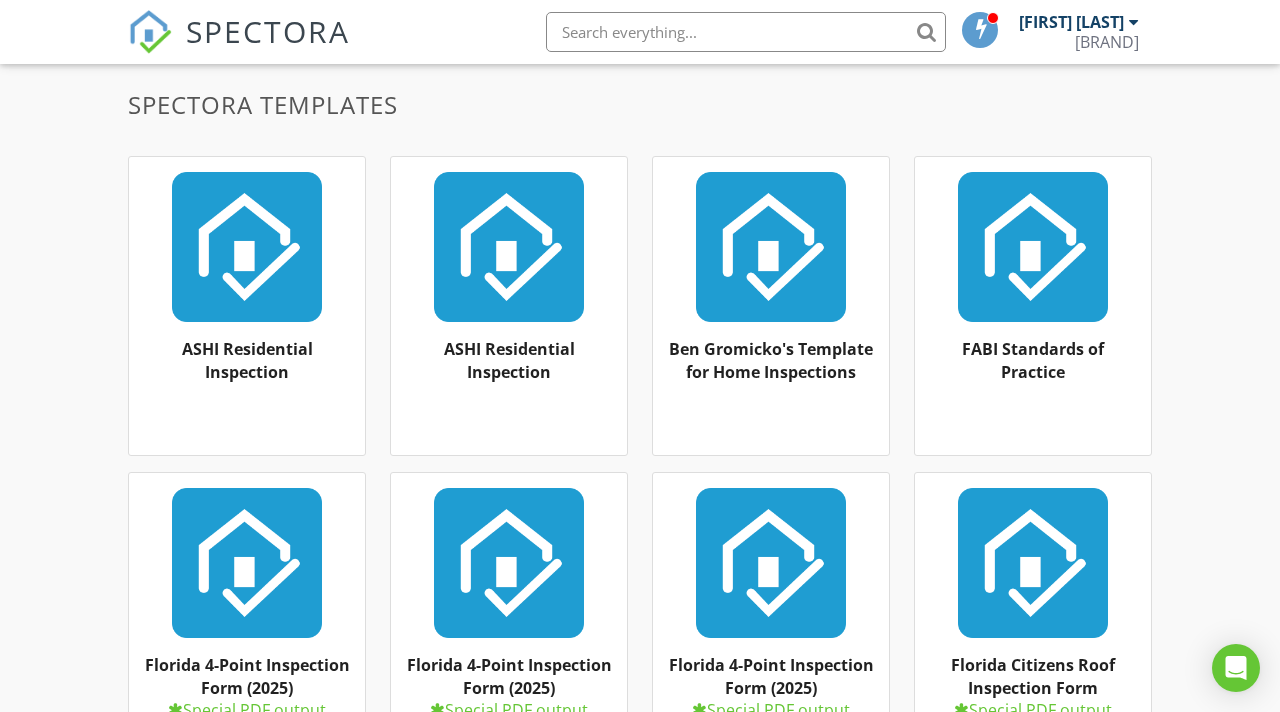 scroll, scrollTop: 205, scrollLeft: 0, axis: vertical 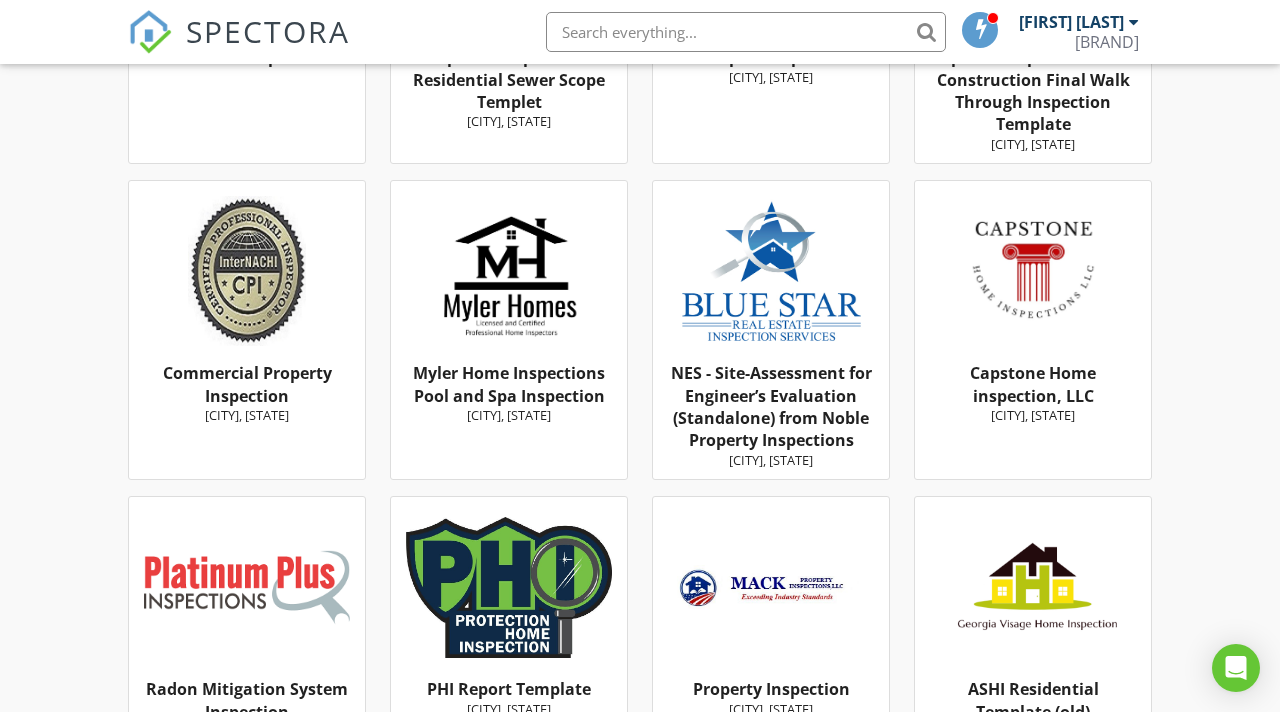 click on "Myler Home Inspections Pool and Spa Inspection" at bounding box center (509, 384) 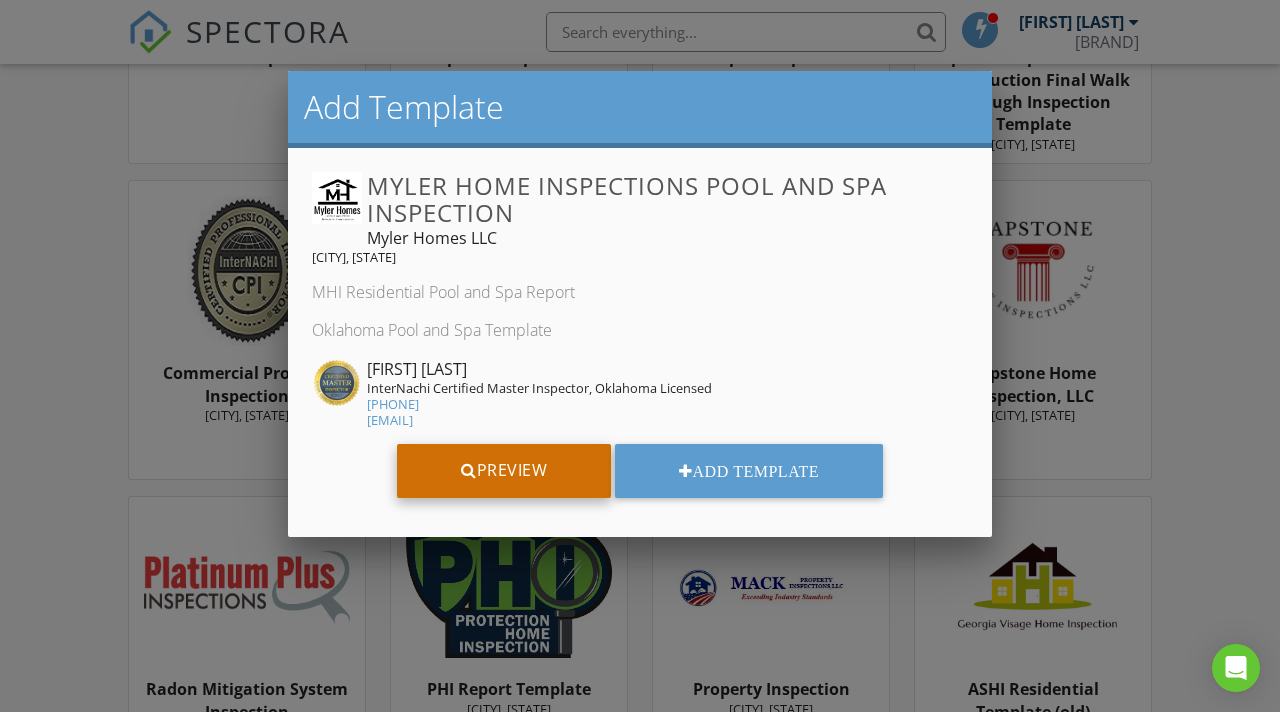 click on "Preview" at bounding box center [504, 471] 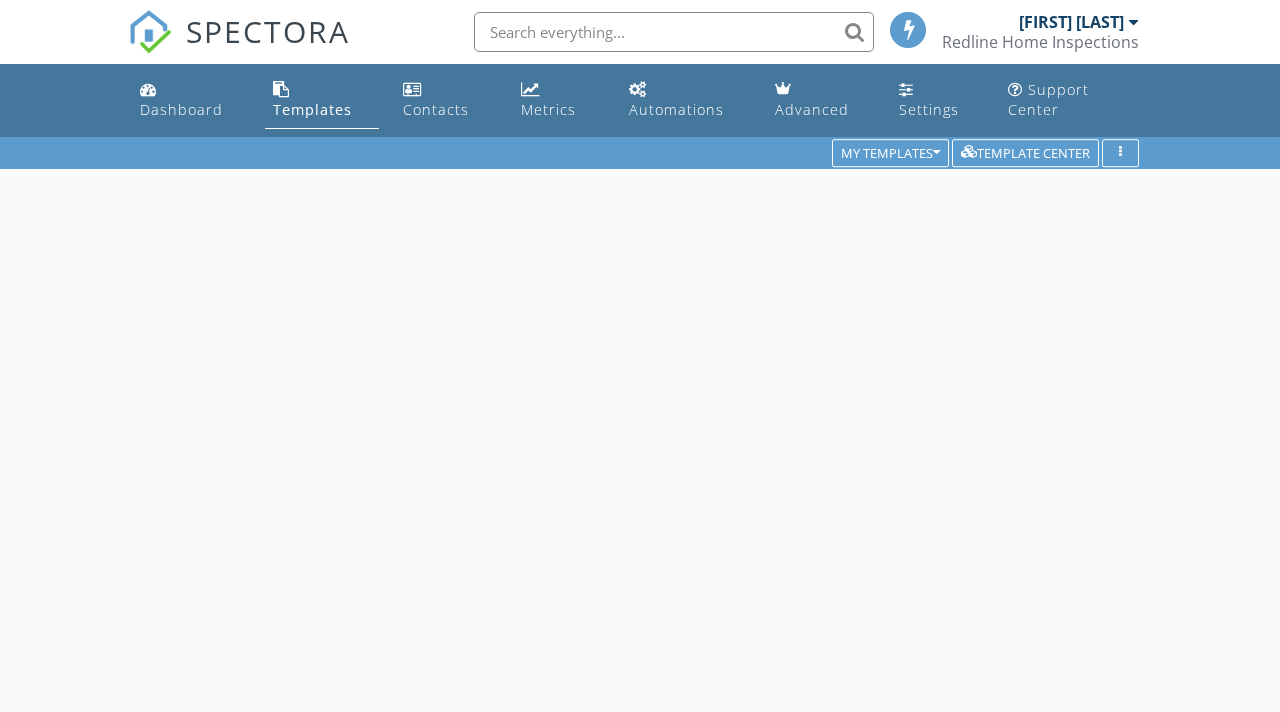 scroll, scrollTop: 0, scrollLeft: 0, axis: both 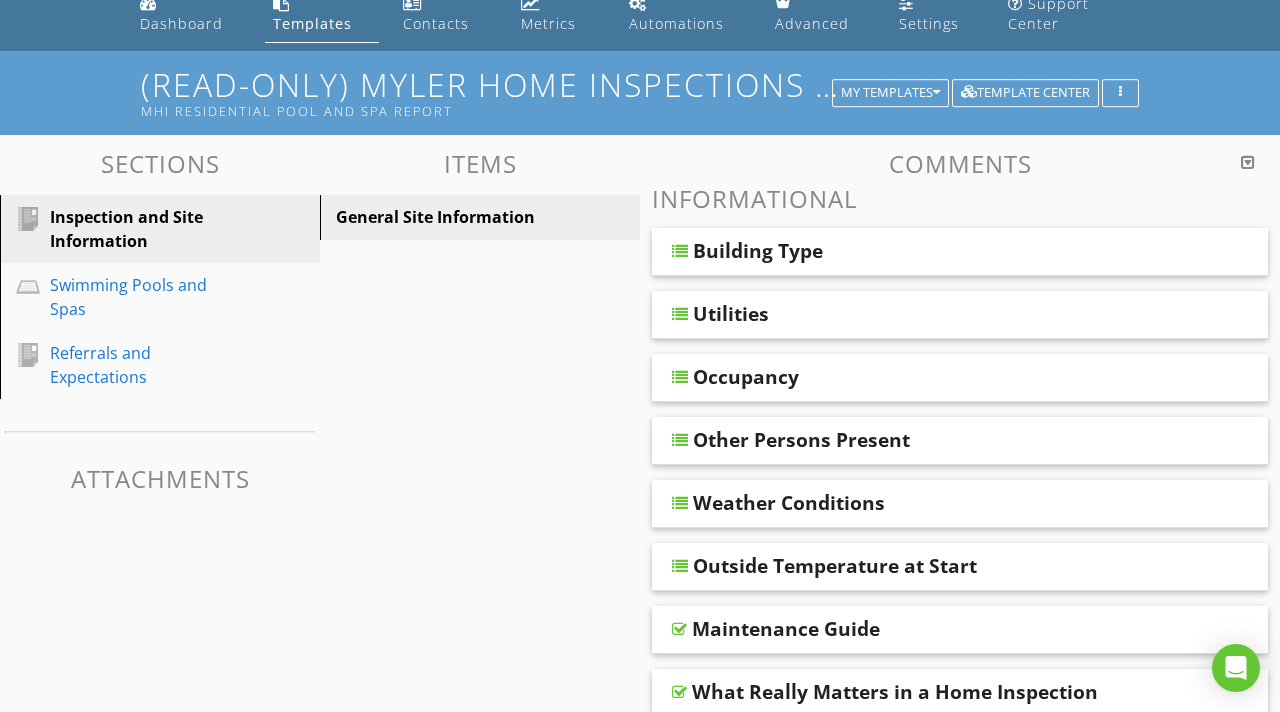 click on "Utilities" at bounding box center [731, 314] 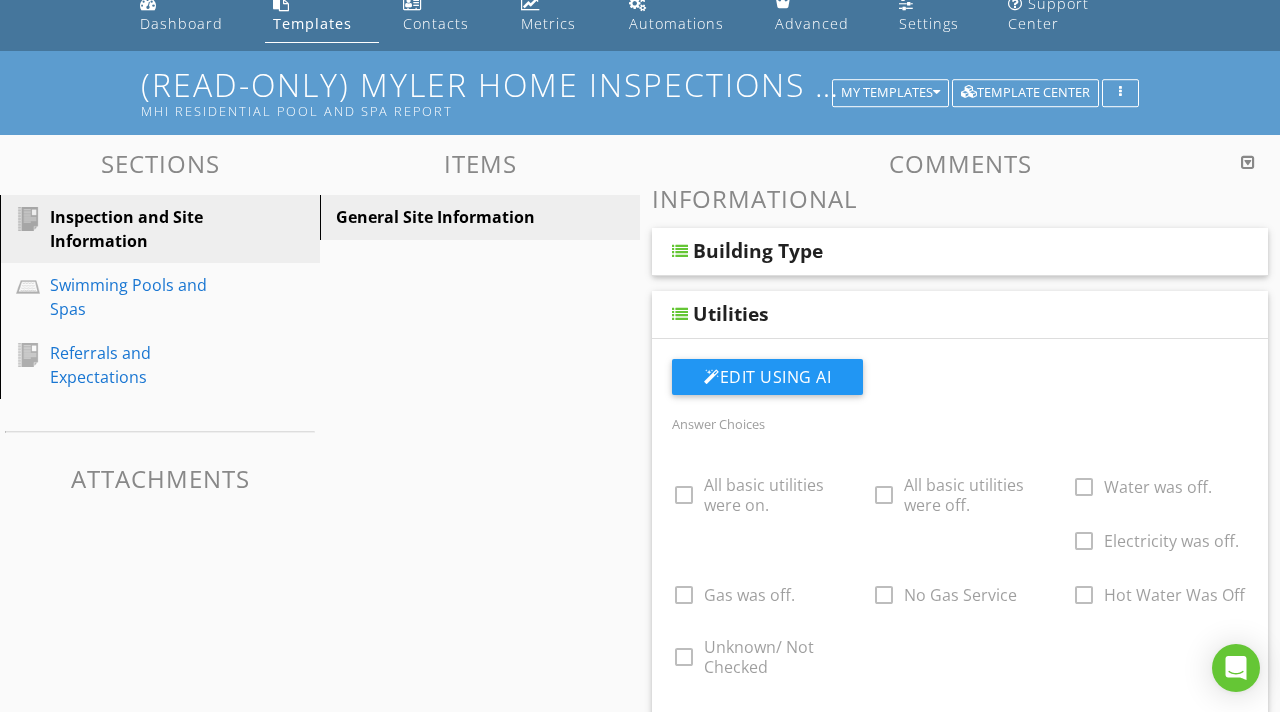 click on "Utilities" at bounding box center [731, 314] 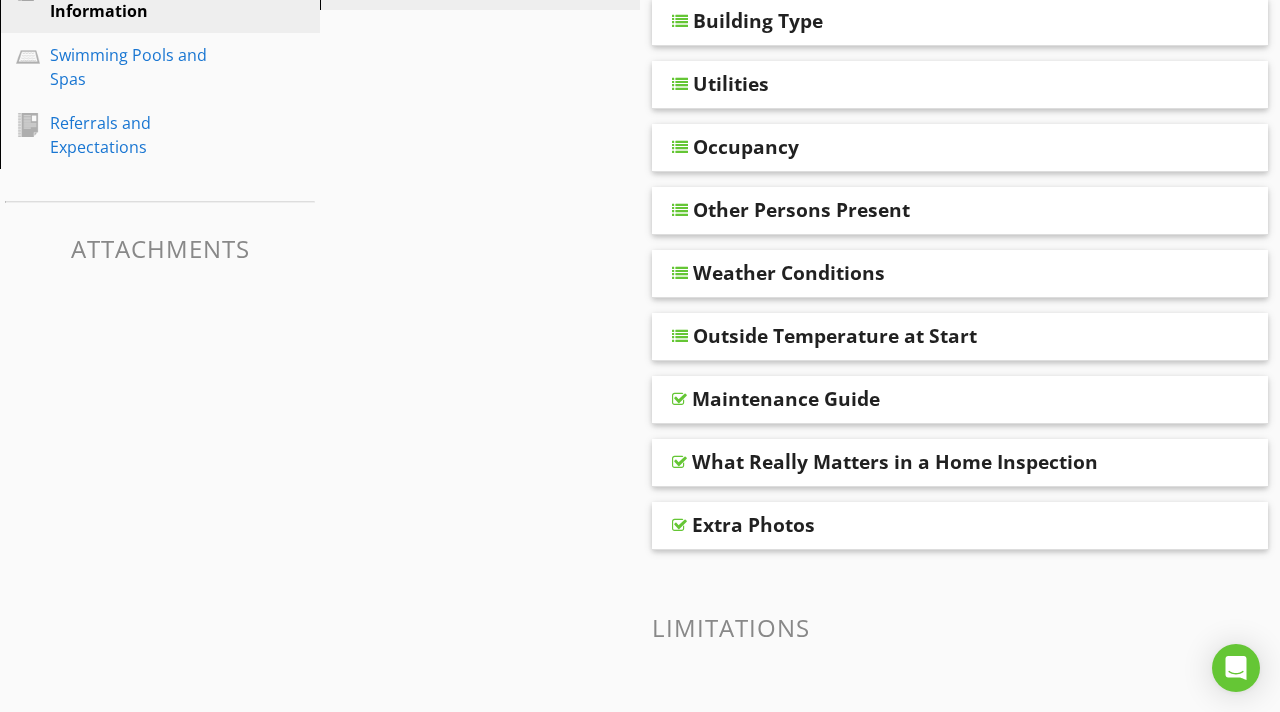 scroll, scrollTop: 326, scrollLeft: 0, axis: vertical 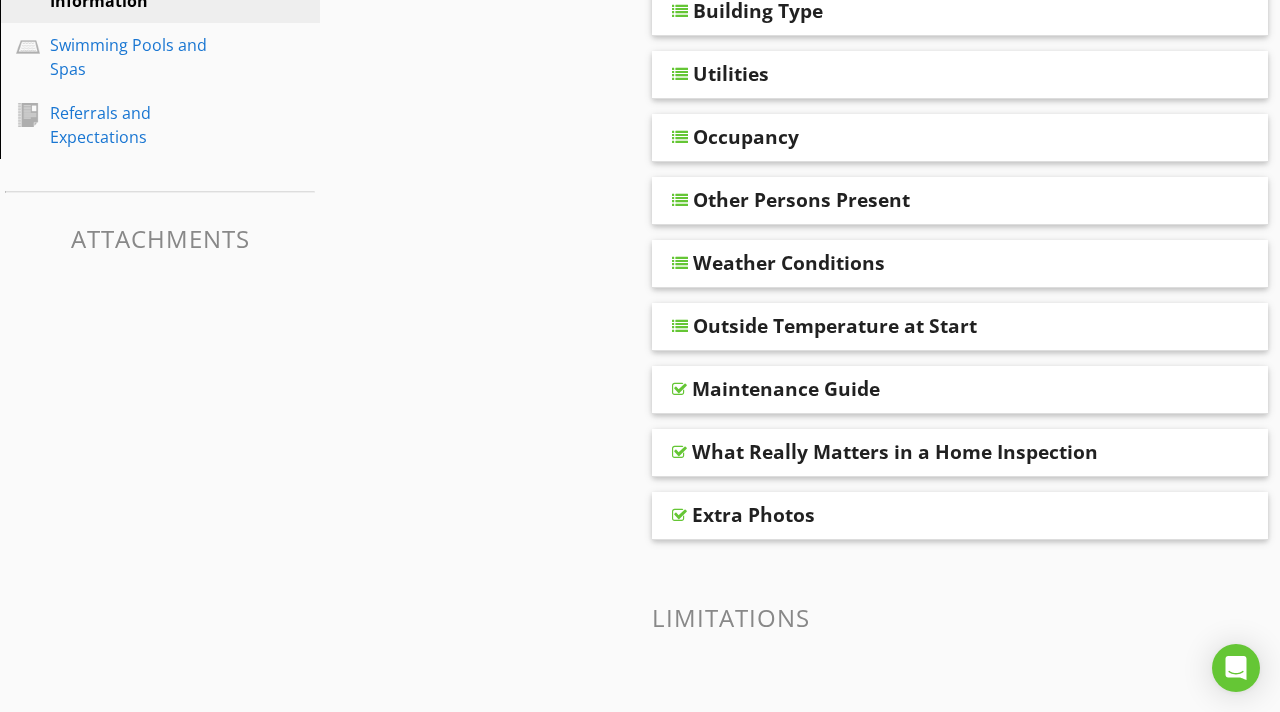 click on "What Really Matters in a Home Inspection" at bounding box center [895, 452] 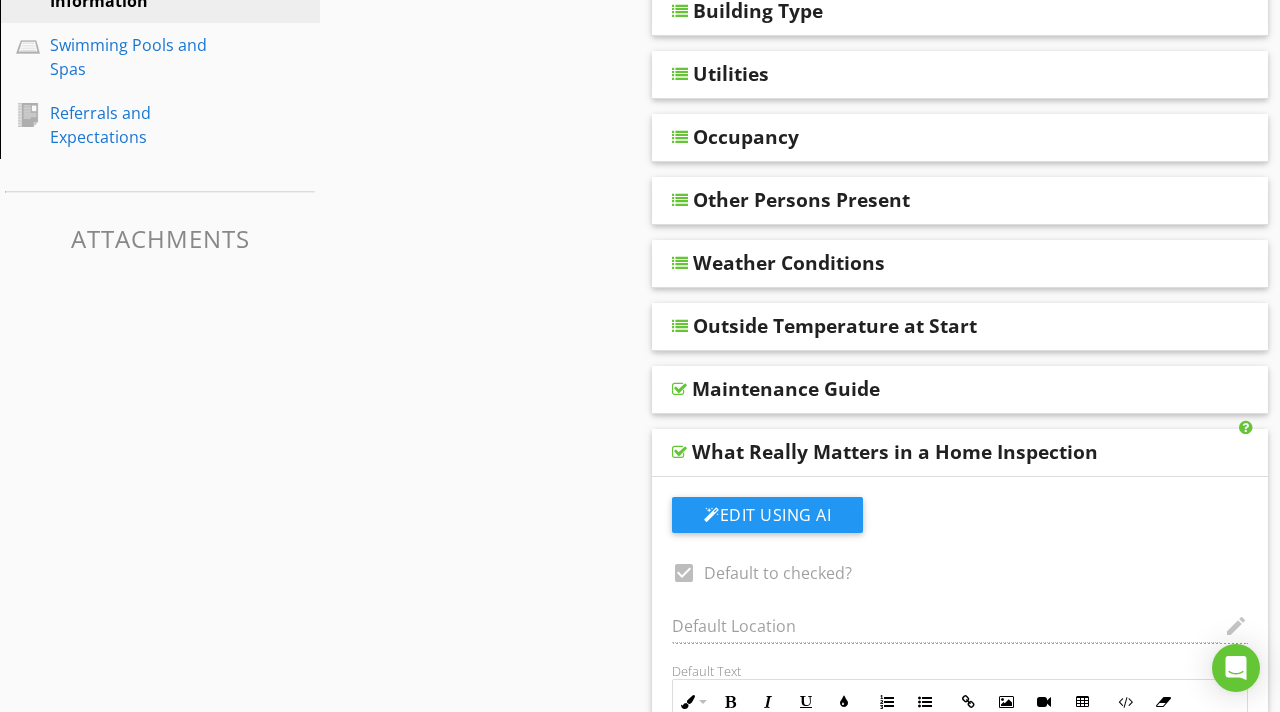 click on "What Really Matters in a Home Inspection" at bounding box center (895, 452) 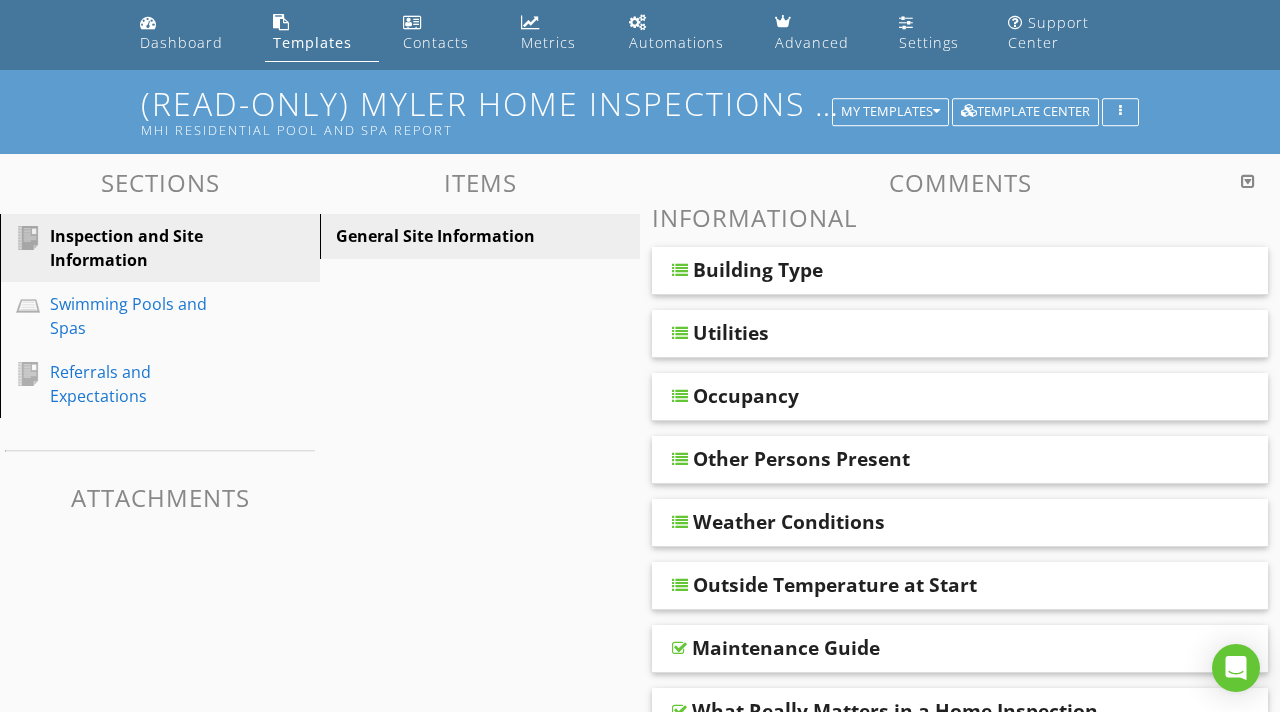 scroll, scrollTop: 52, scrollLeft: 0, axis: vertical 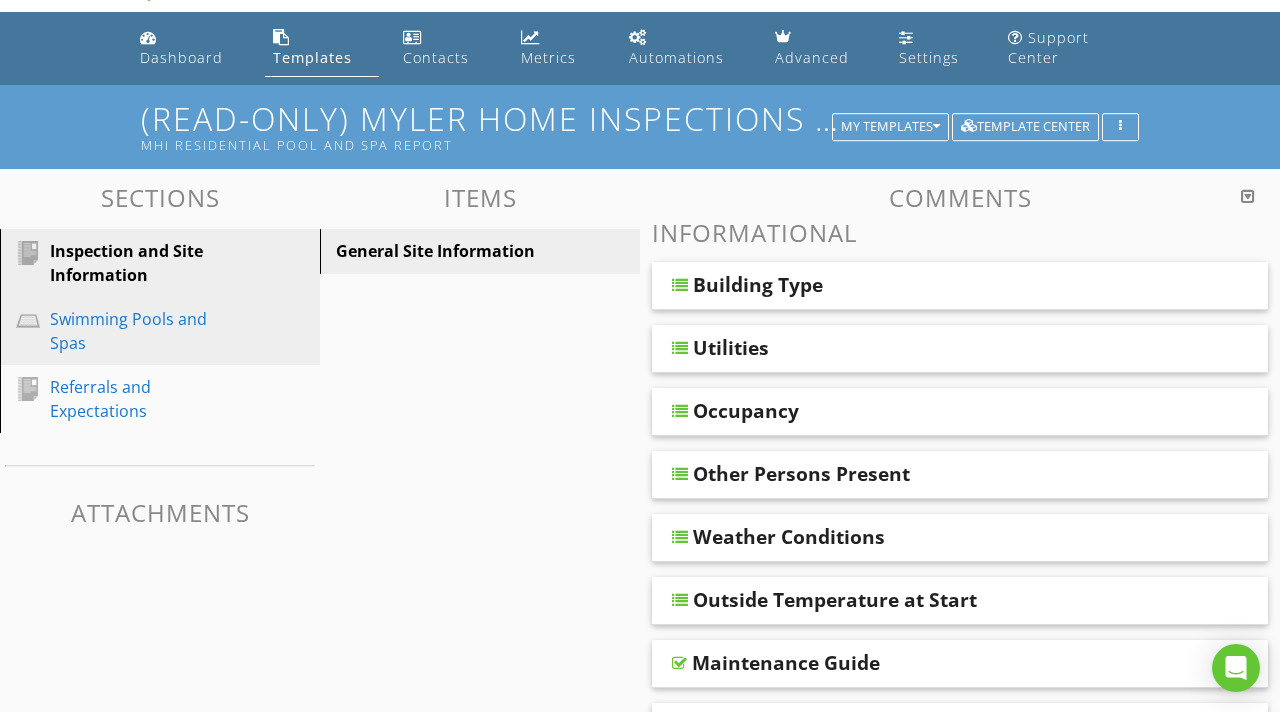click on "Swimming Pools and Spas" at bounding box center (175, 331) 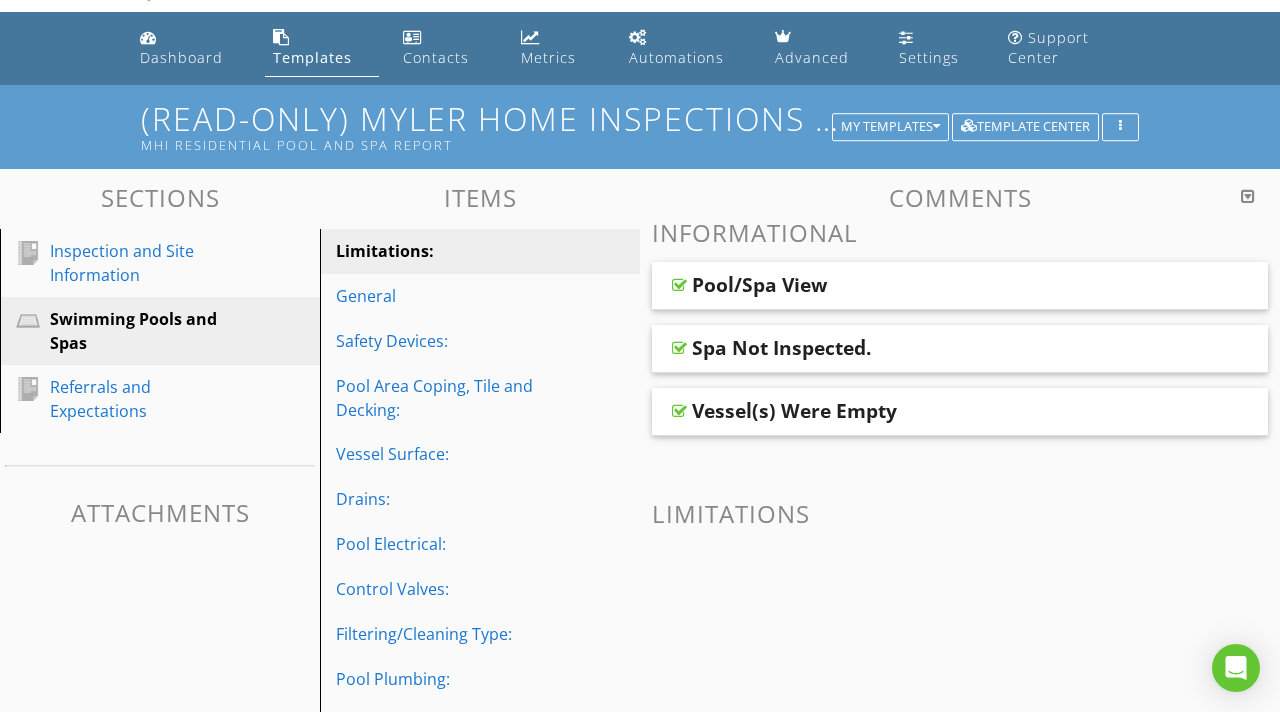 click on "Pool/Spa View" at bounding box center (759, 285) 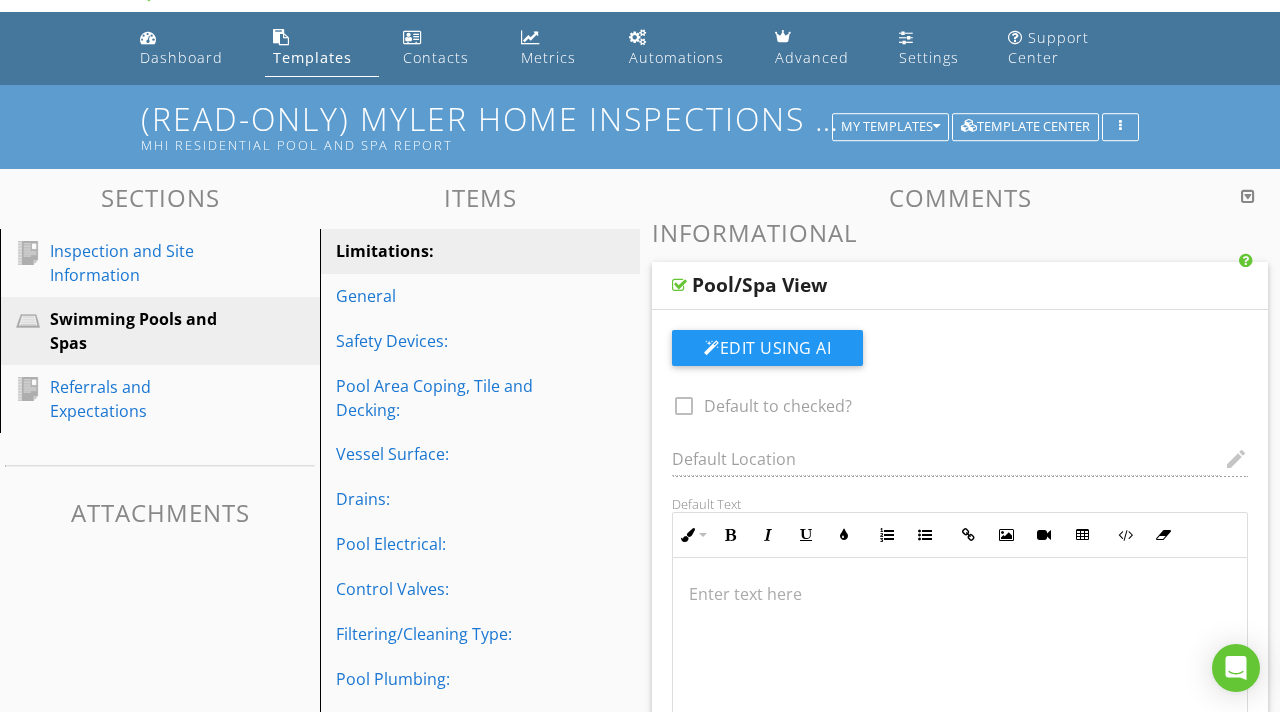 click on "Pool/Spa View" at bounding box center [759, 285] 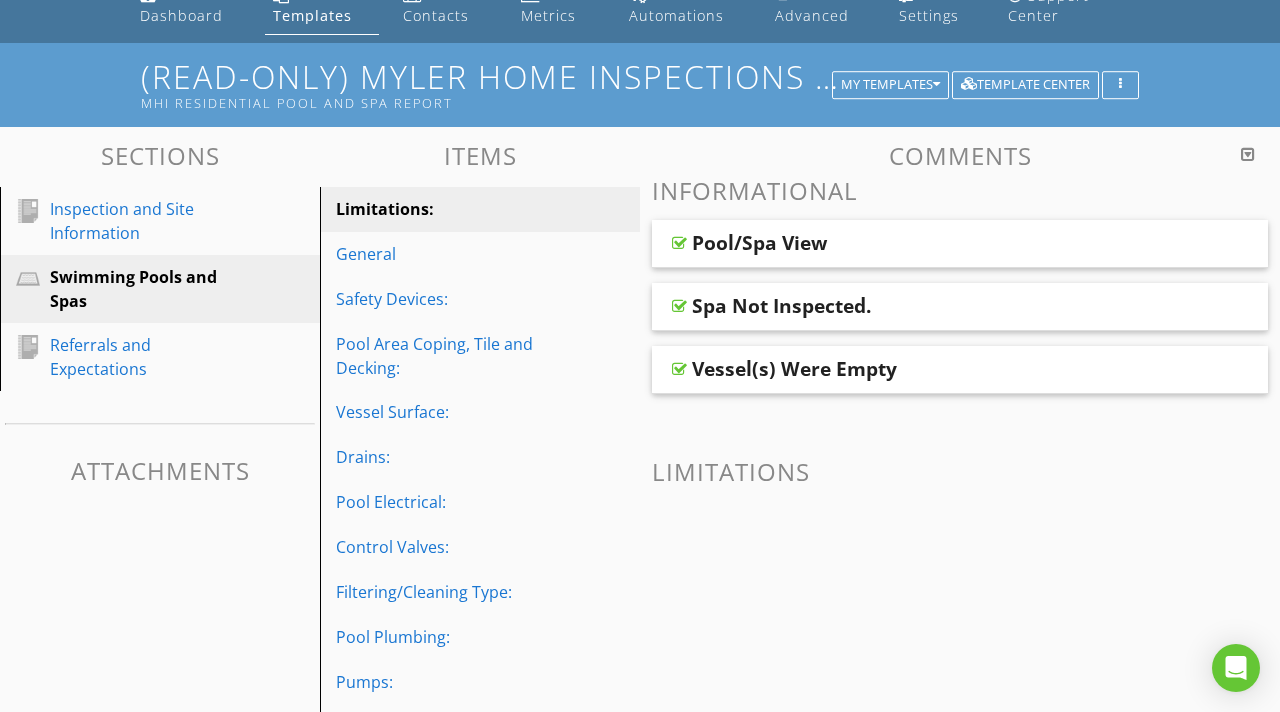 scroll, scrollTop: 95, scrollLeft: 0, axis: vertical 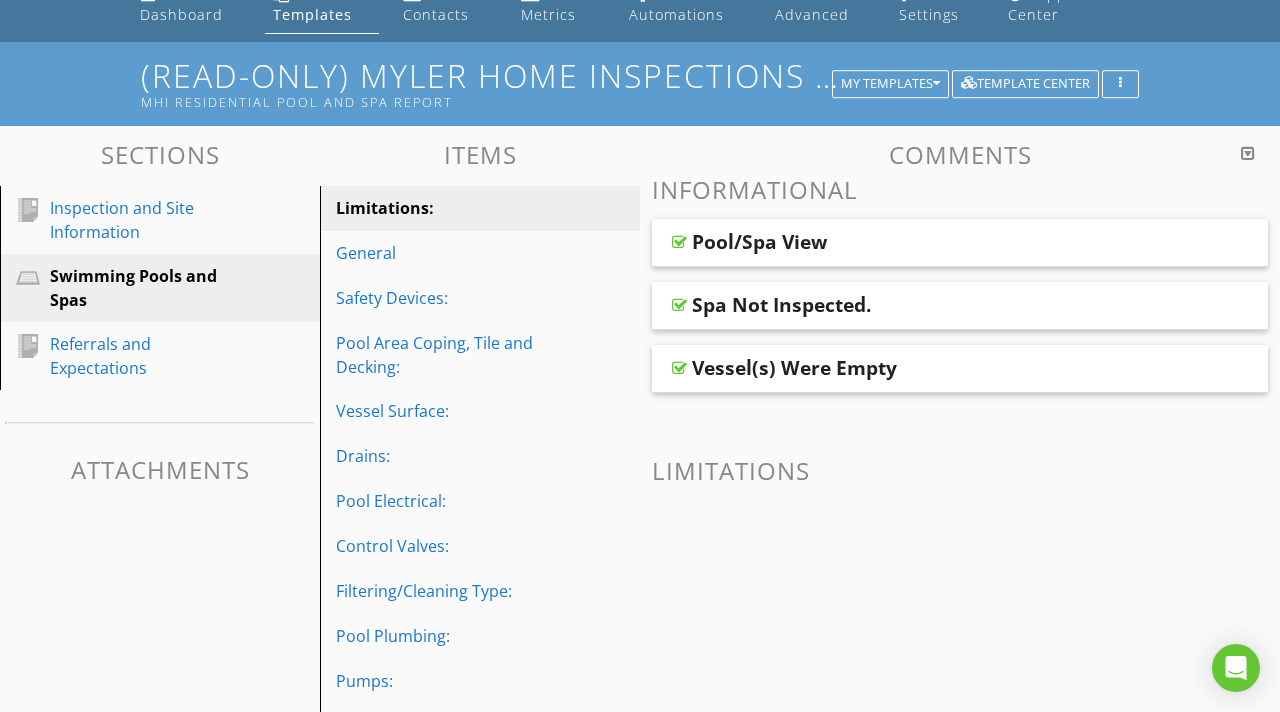 click on "Vessel(s) Were Empty" at bounding box center (794, 368) 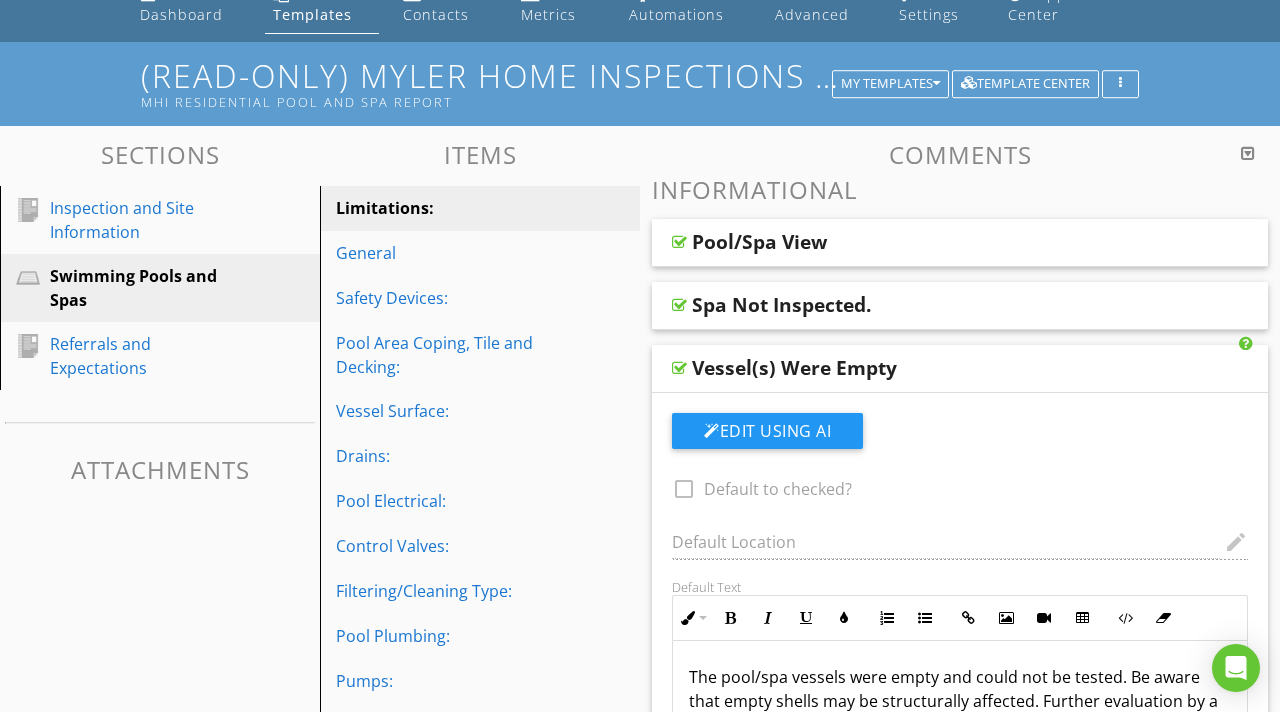 click on "Vessel(s) Were Empty" at bounding box center [794, 368] 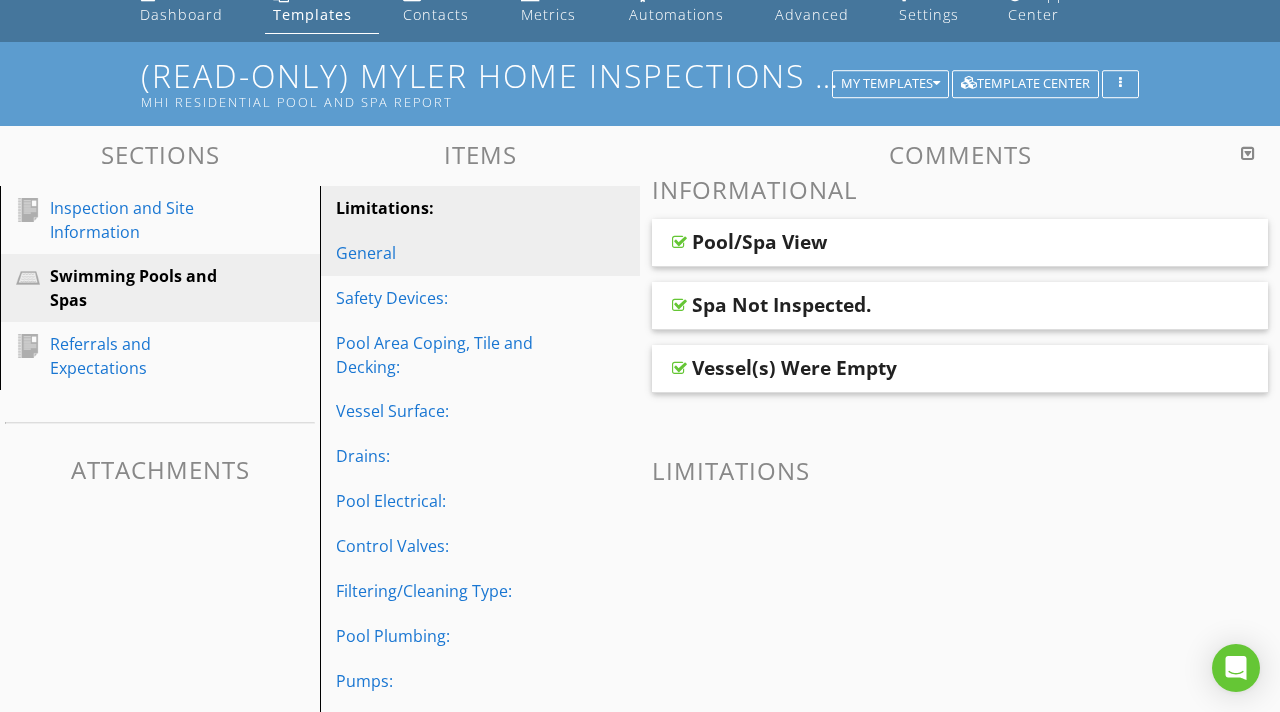 click on "General" at bounding box center [445, 253] 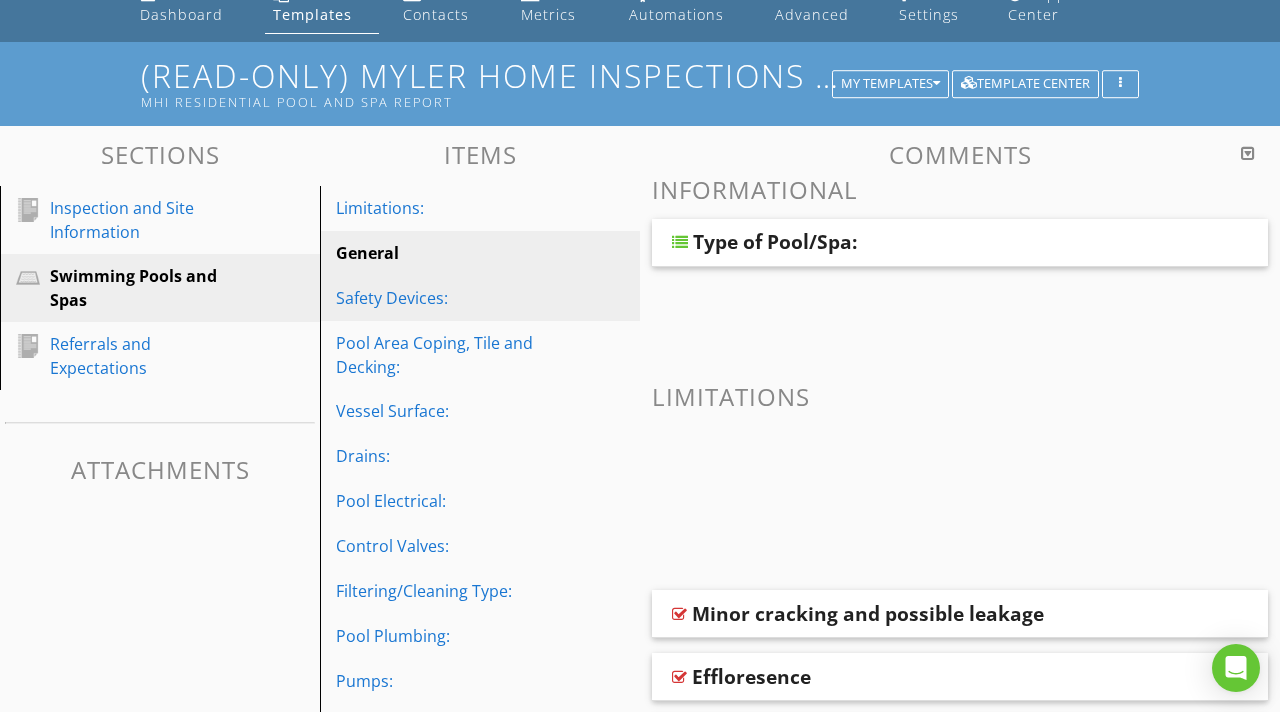 click on "Safety Devices:" at bounding box center [445, 298] 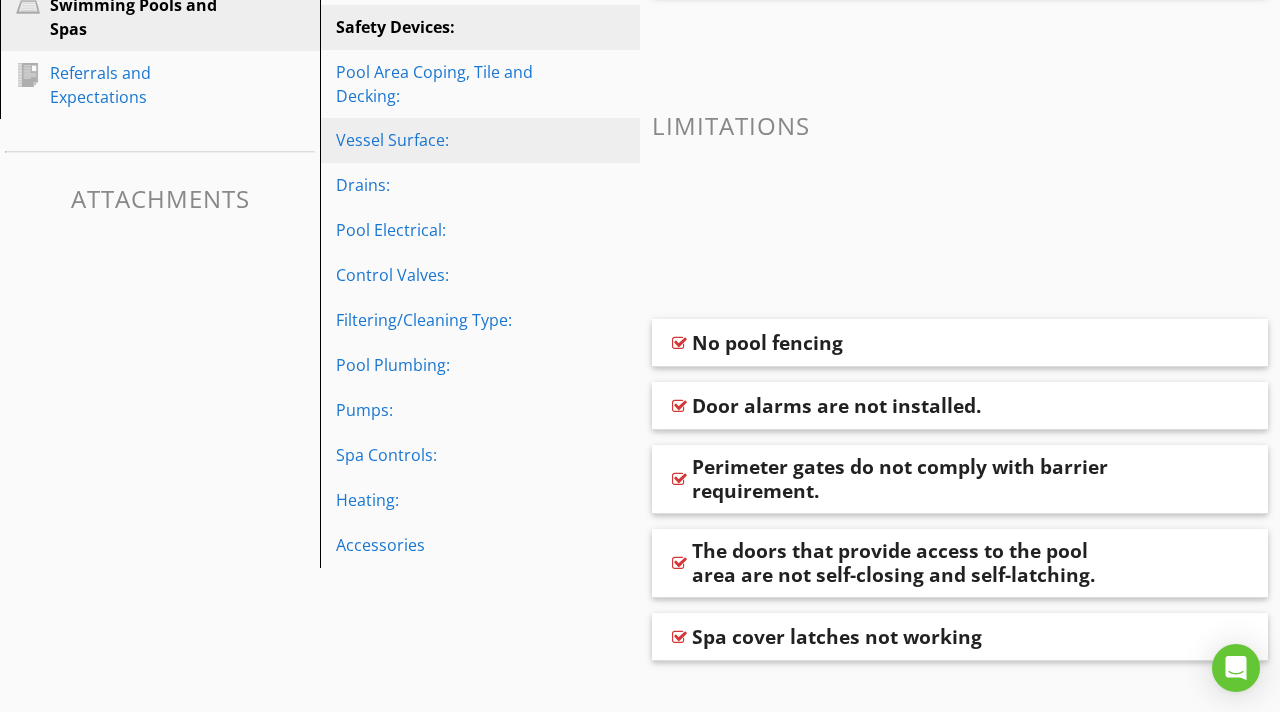 scroll, scrollTop: 372, scrollLeft: 0, axis: vertical 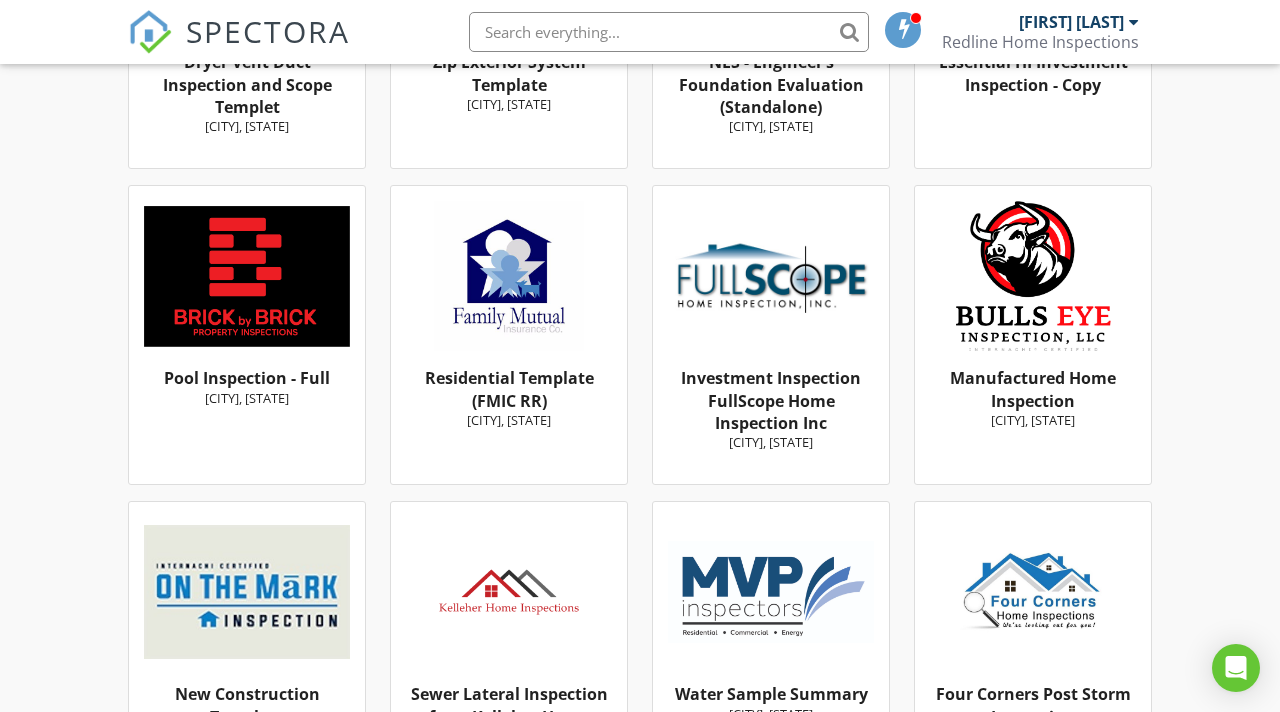 click on "Pool Inspection - Full" at bounding box center (247, 378) 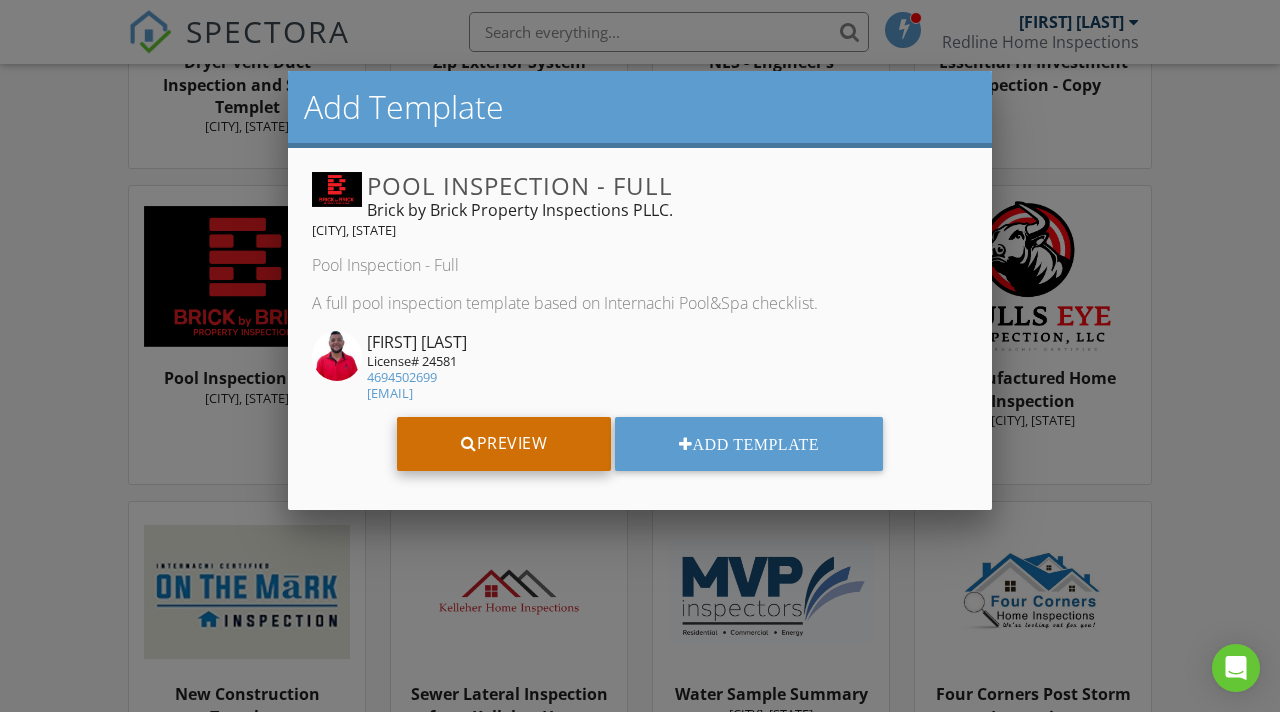 click on "Preview" at bounding box center [504, 444] 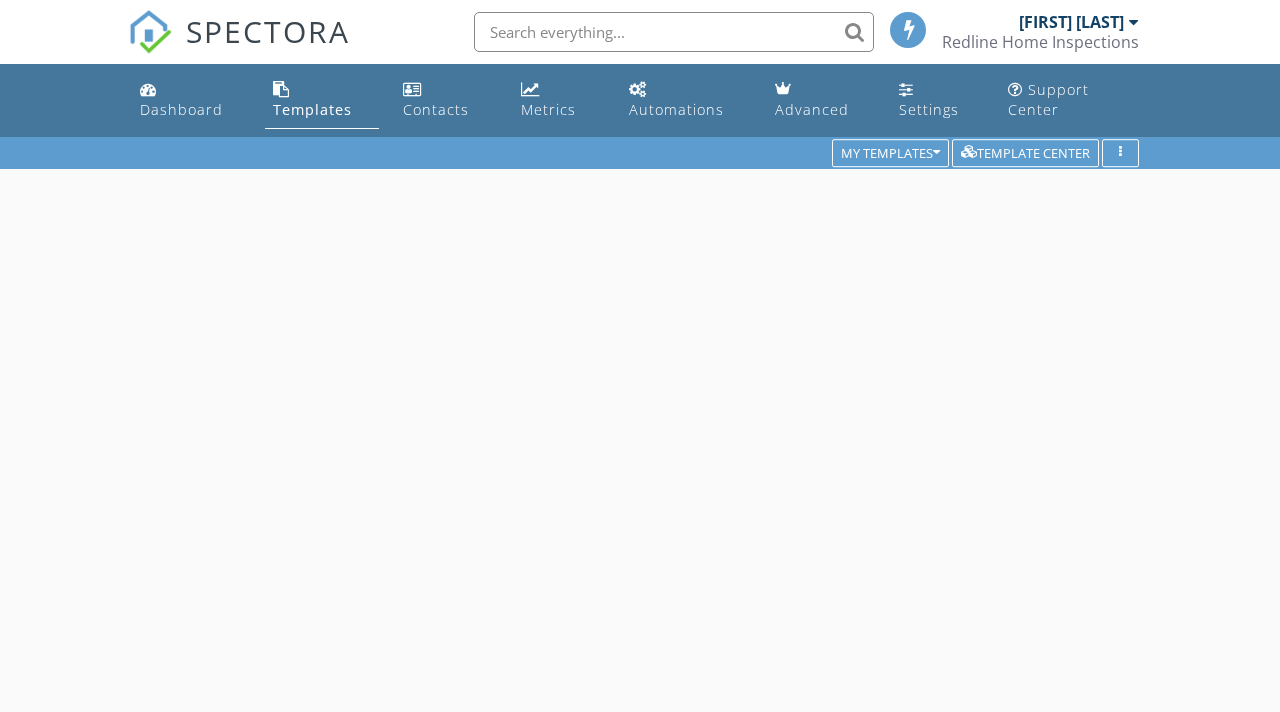 scroll, scrollTop: 0, scrollLeft: 0, axis: both 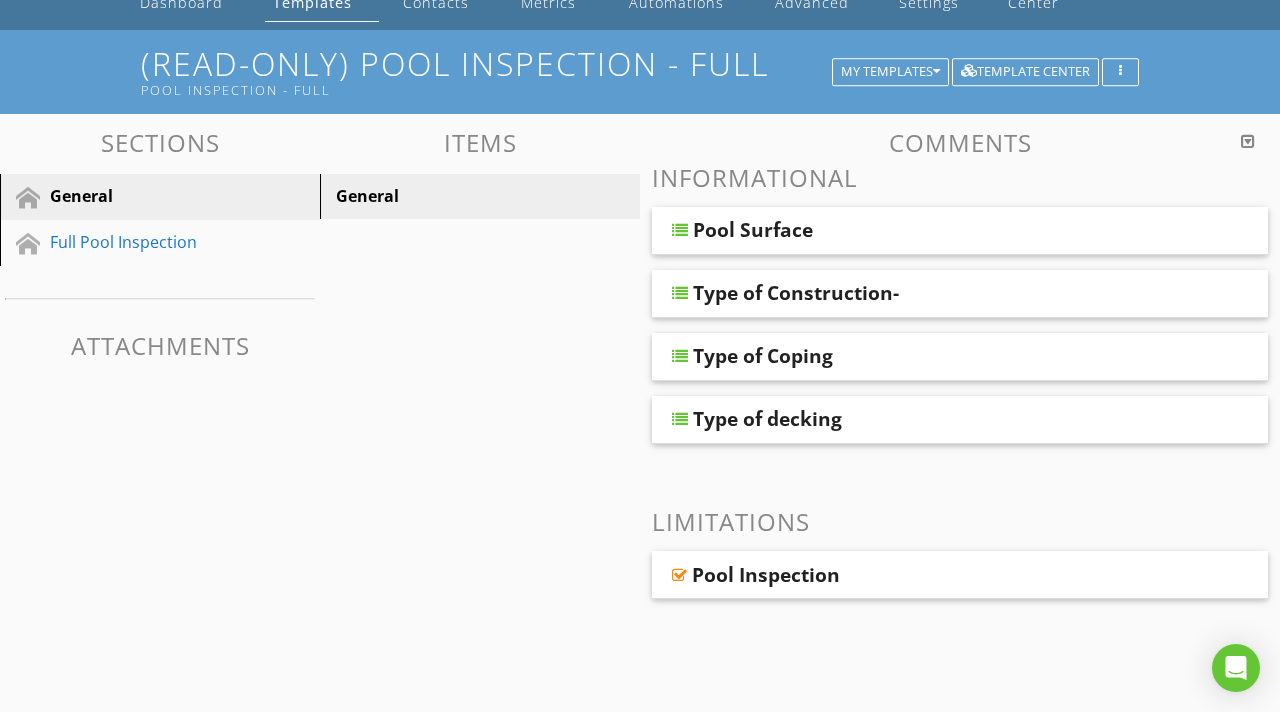 click on "Pool Surface" at bounding box center (753, 230) 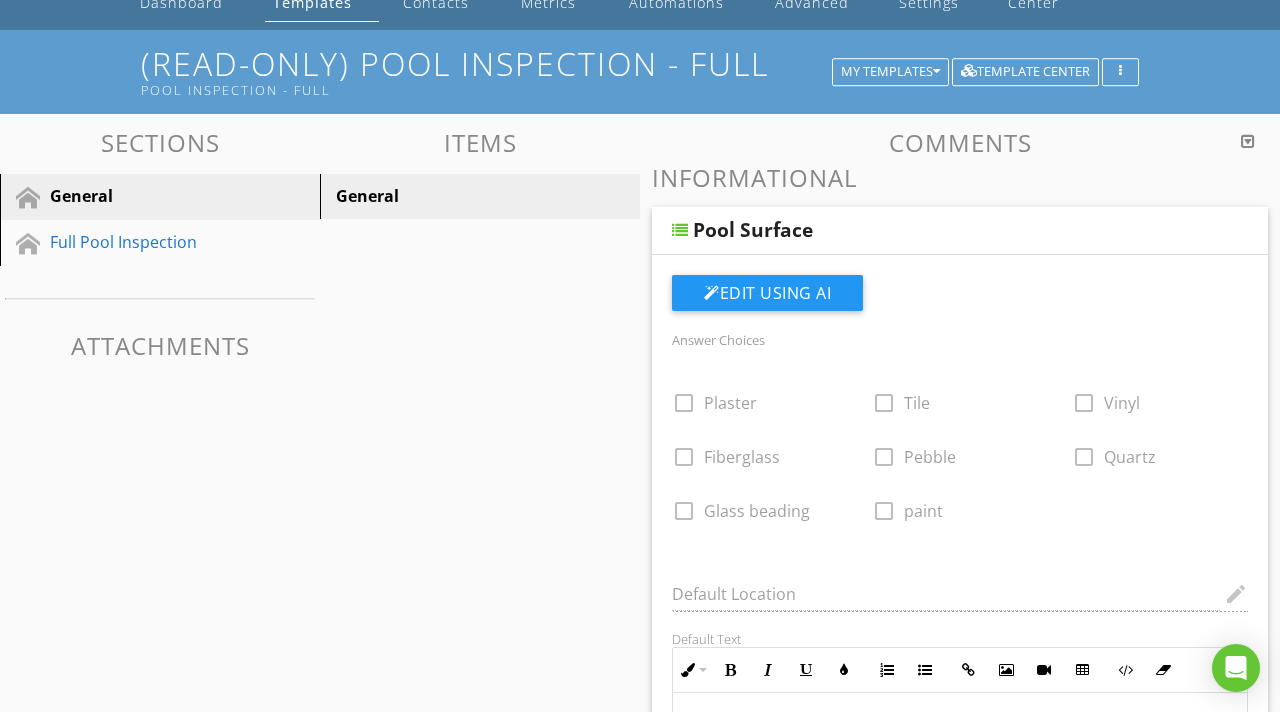 click on "Pool Surface" at bounding box center [753, 230] 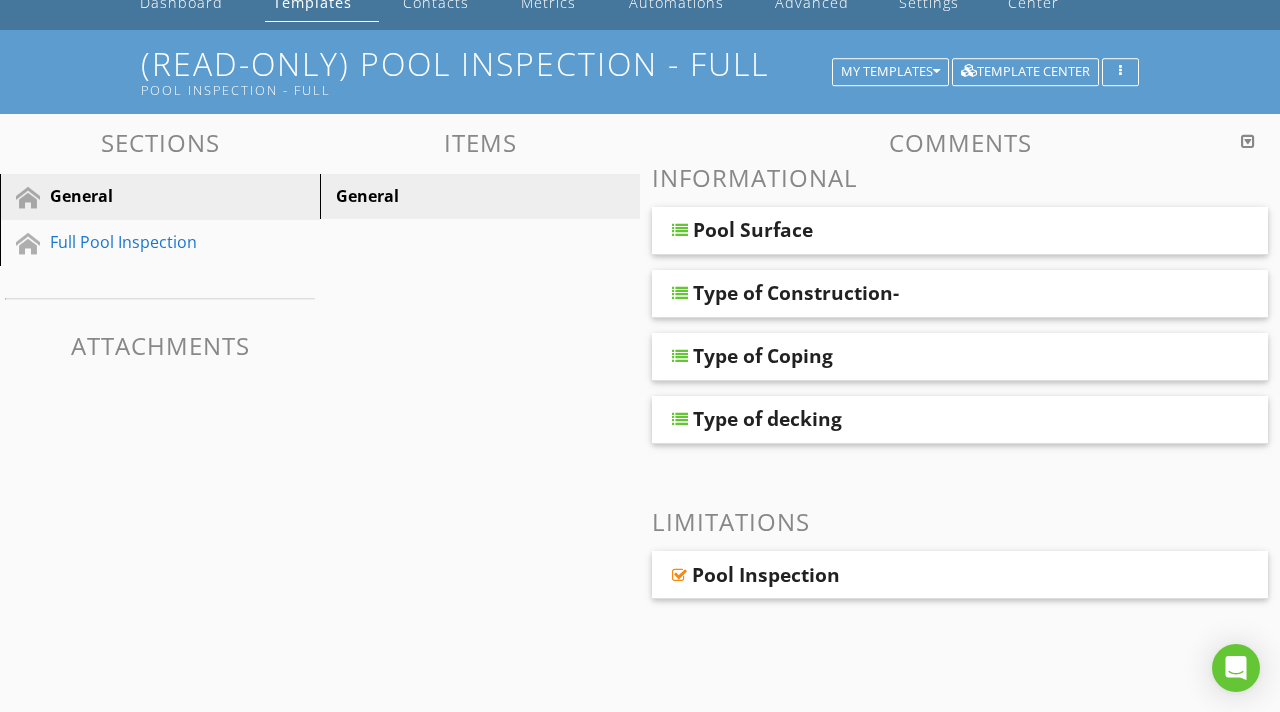 click on "Type of Construction-" at bounding box center [796, 293] 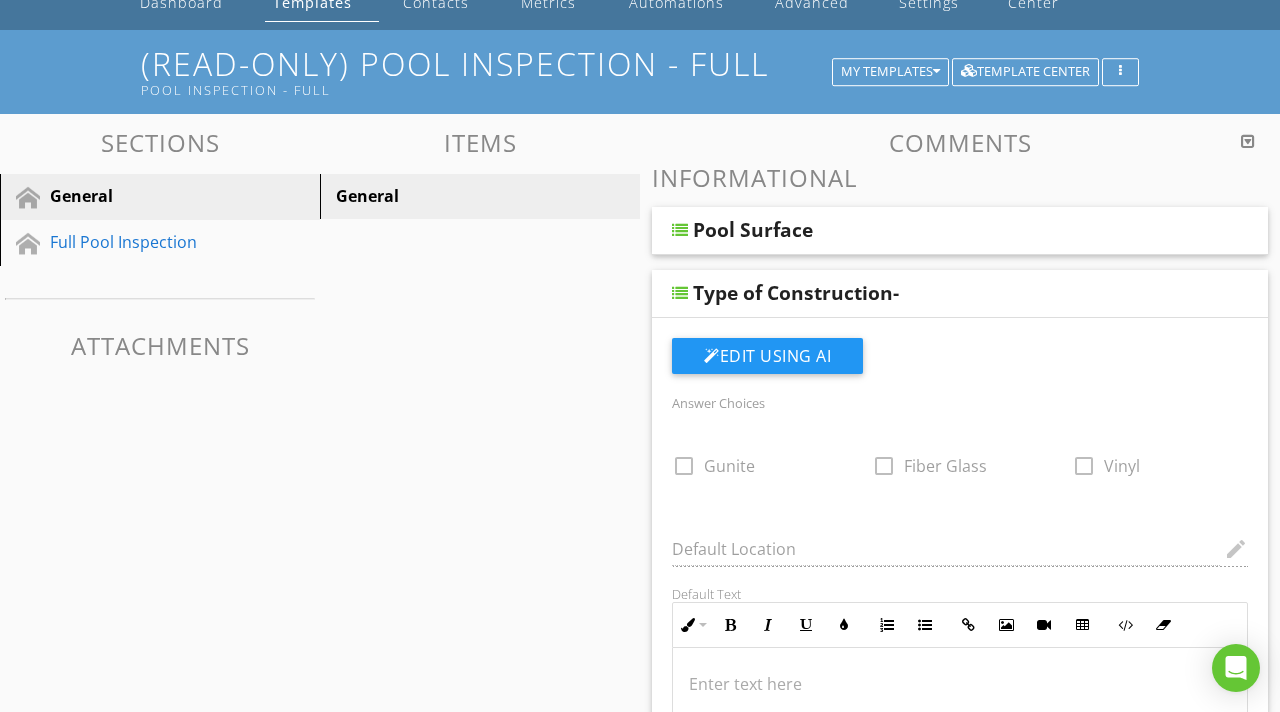 click on "Type of Construction-" at bounding box center [796, 293] 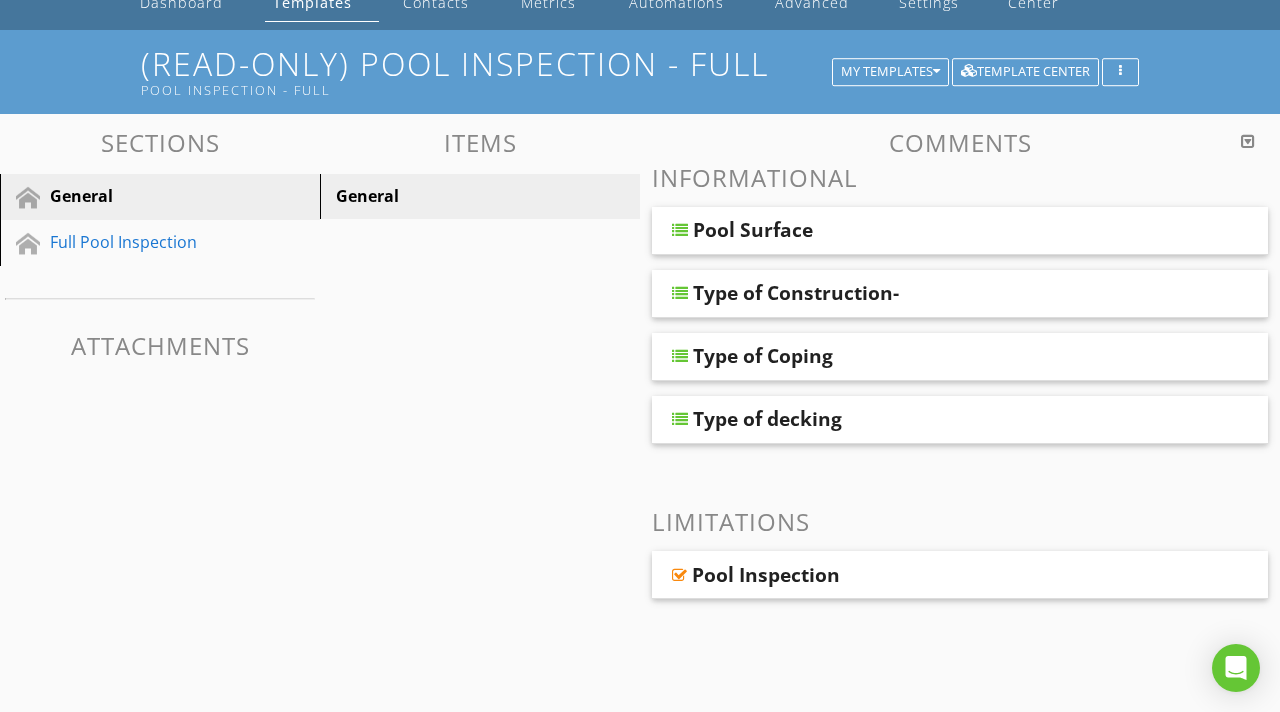 click on "Type of Coping" at bounding box center (763, 356) 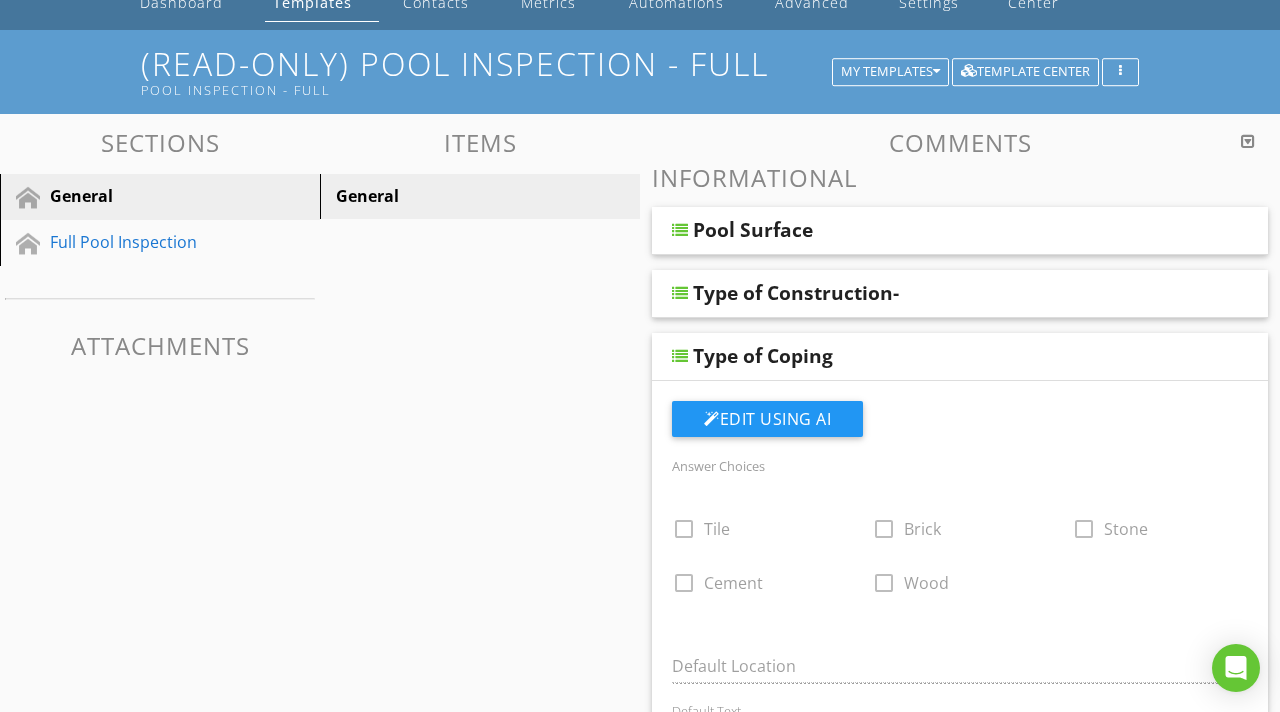 click on "Type of Coping" at bounding box center [763, 356] 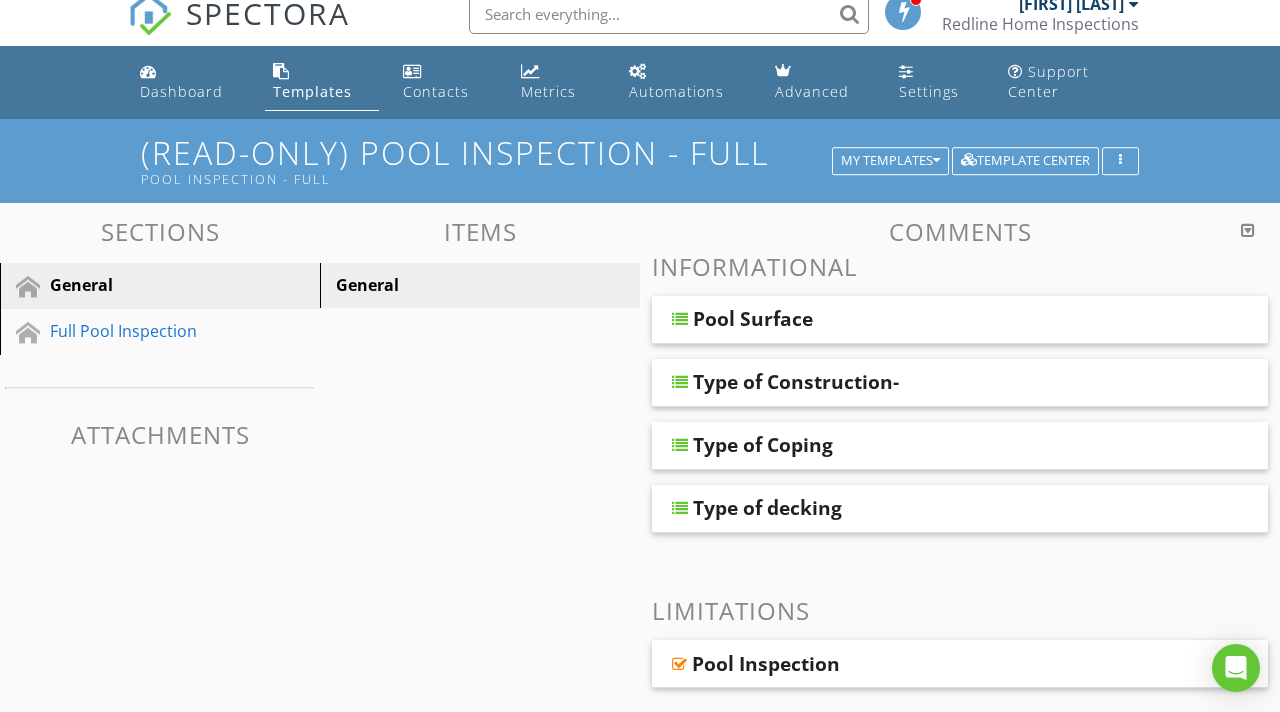 scroll, scrollTop: 0, scrollLeft: 0, axis: both 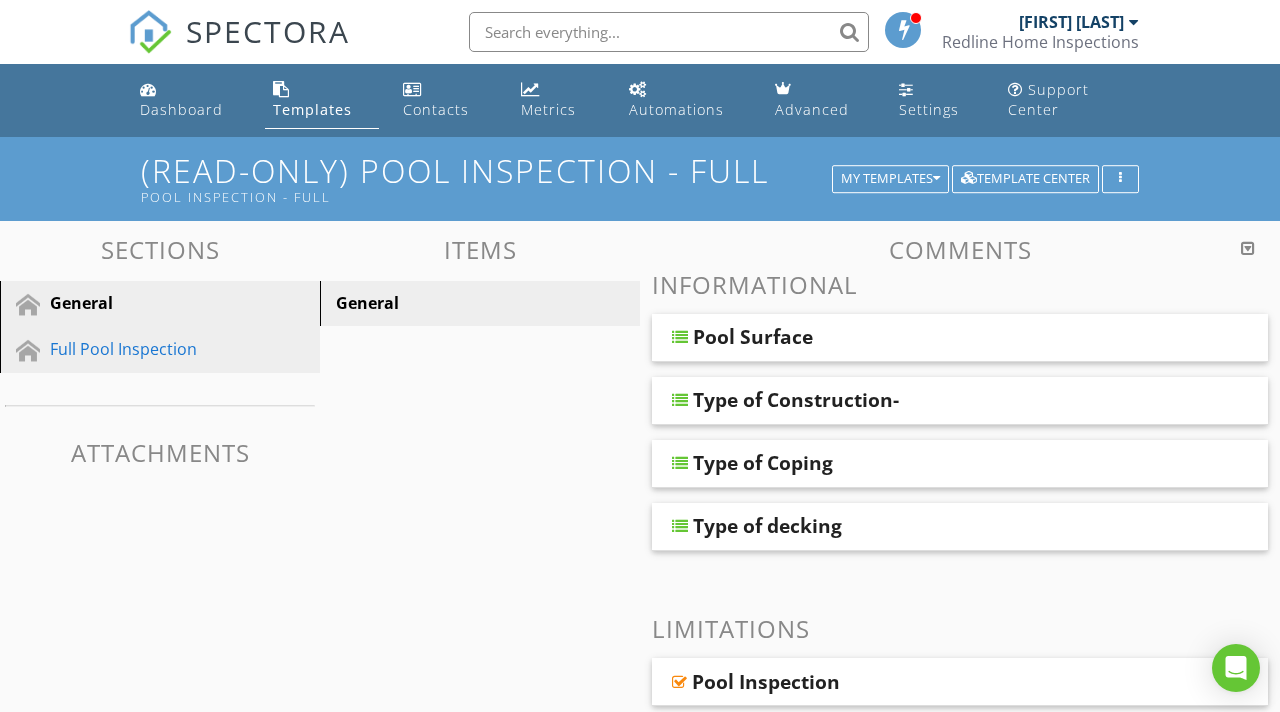 click on "Full Pool Inspection" at bounding box center (163, 350) 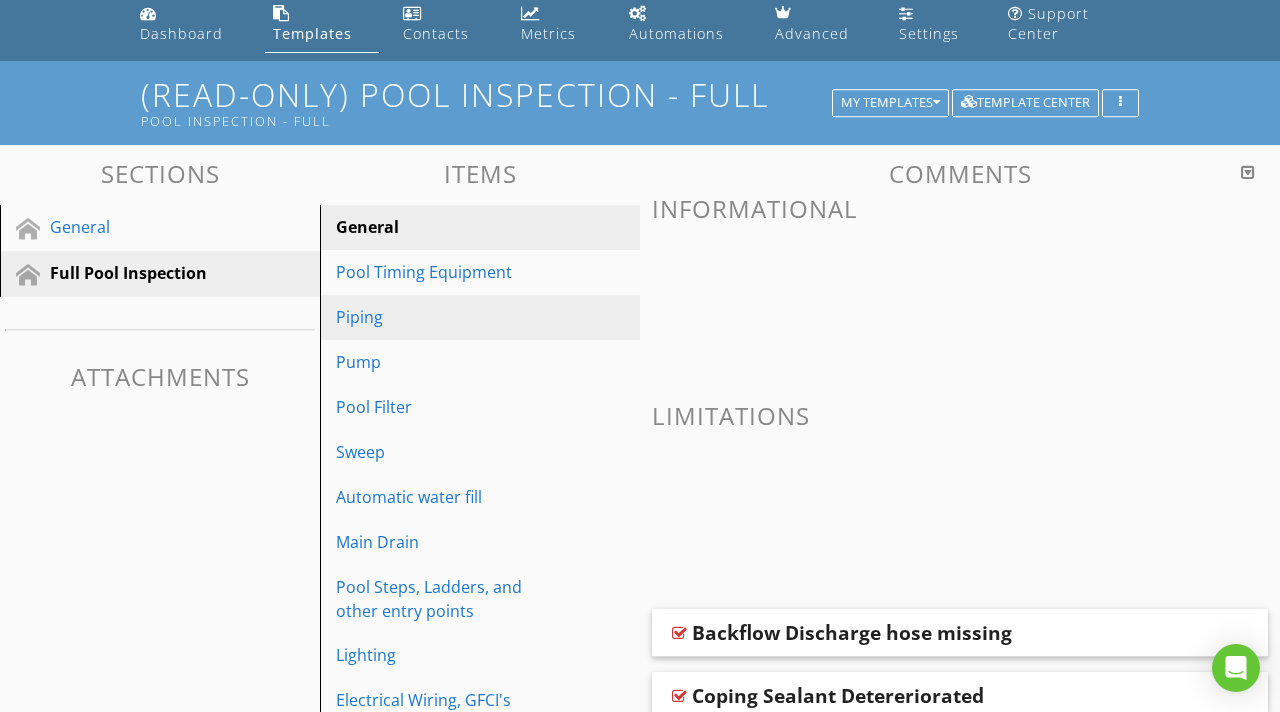 scroll, scrollTop: 107, scrollLeft: 0, axis: vertical 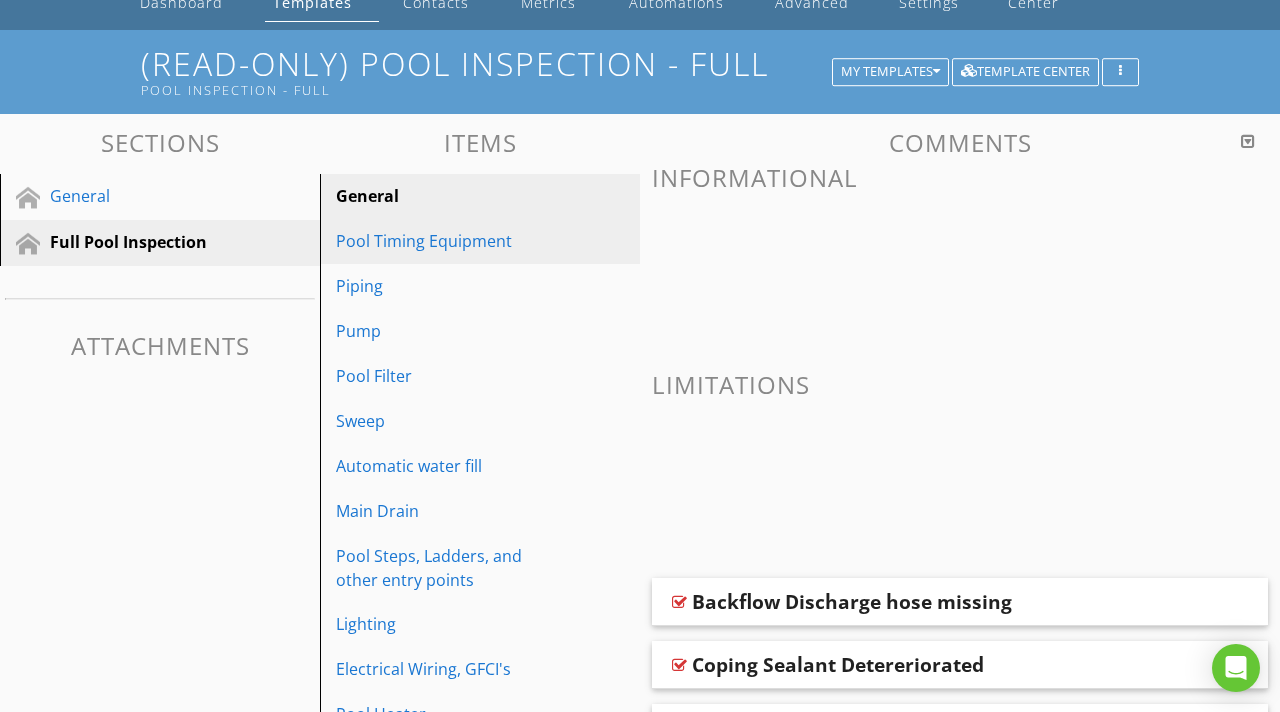 click on "Pool Timing Equipment" at bounding box center [445, 241] 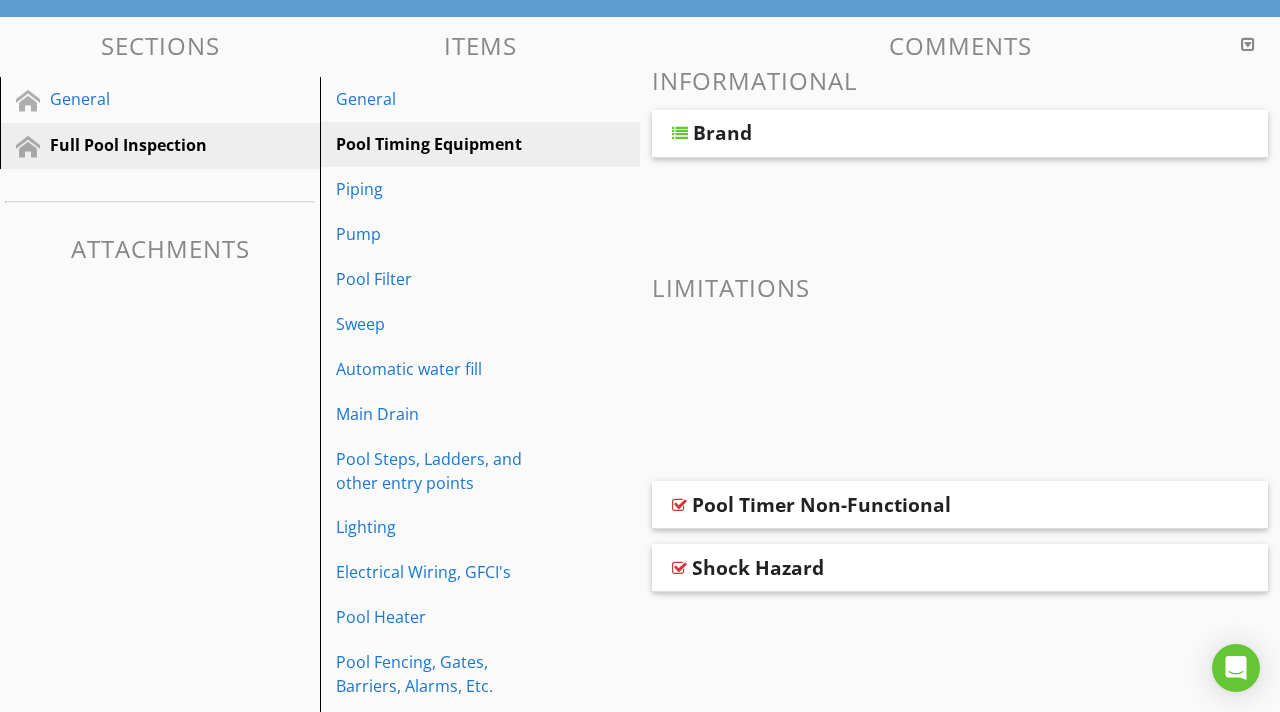 scroll, scrollTop: 208, scrollLeft: 0, axis: vertical 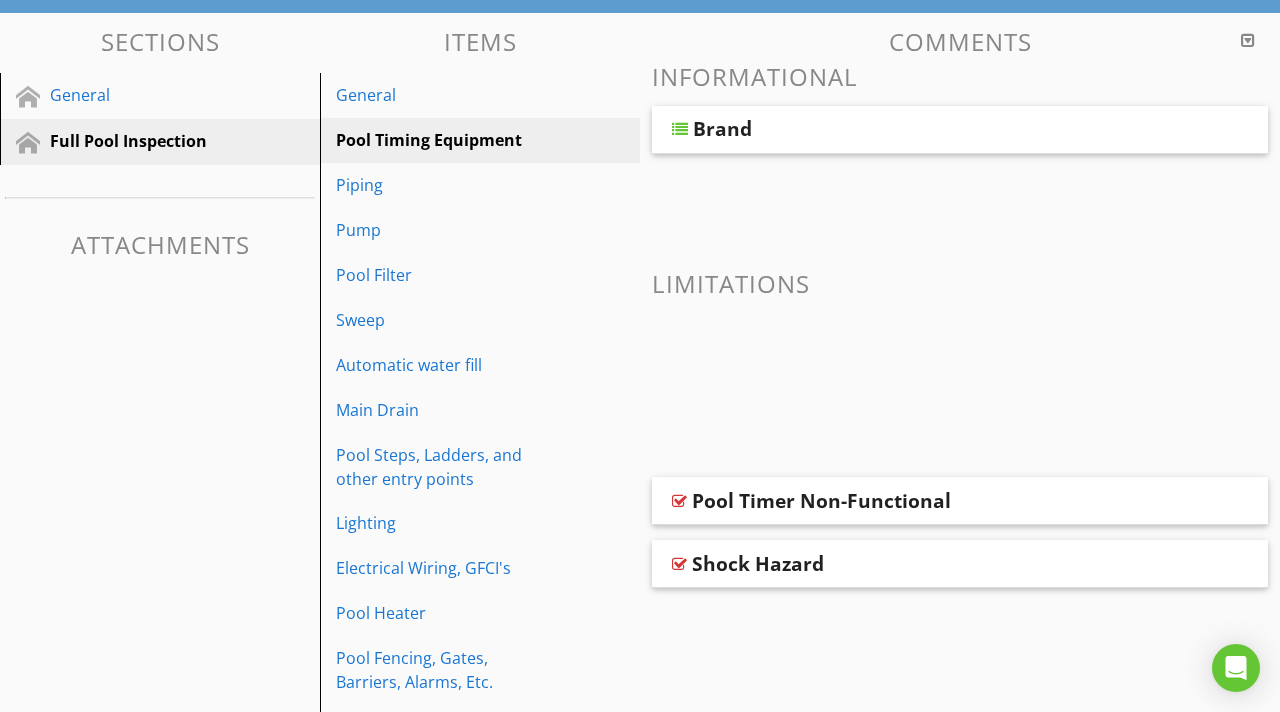 click on "Brand" at bounding box center [722, 129] 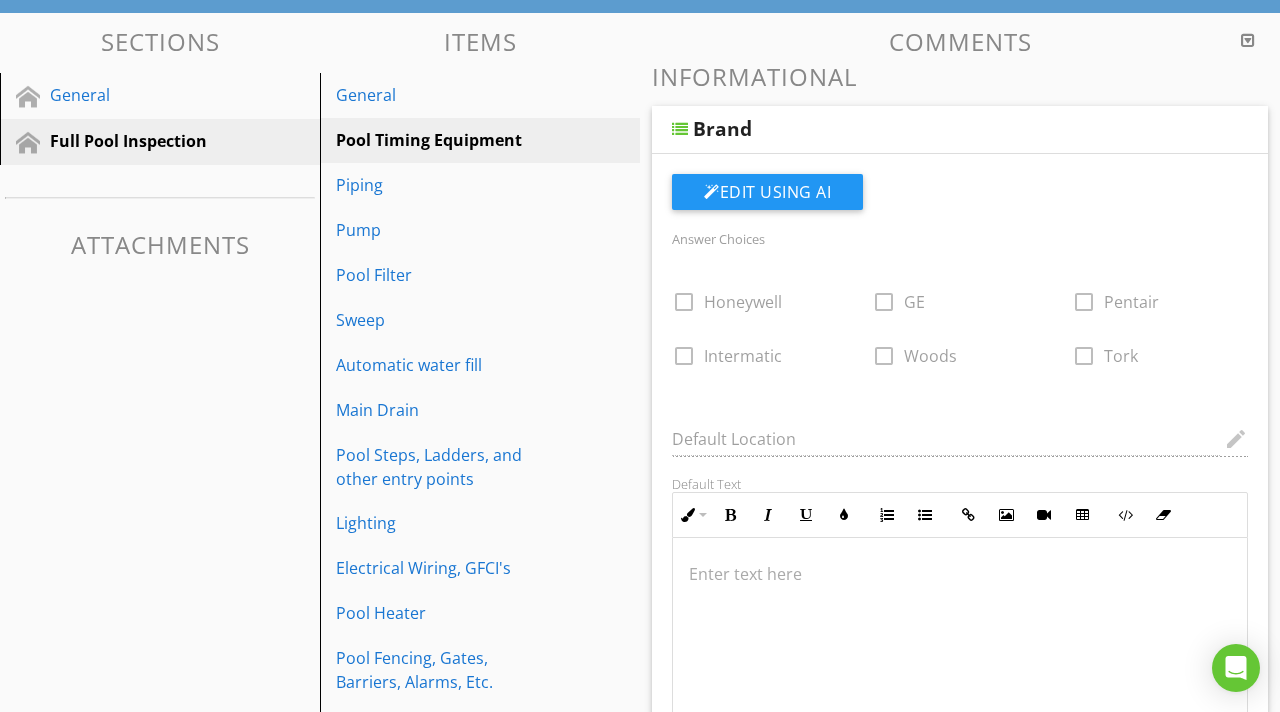 click on "Brand" at bounding box center (722, 129) 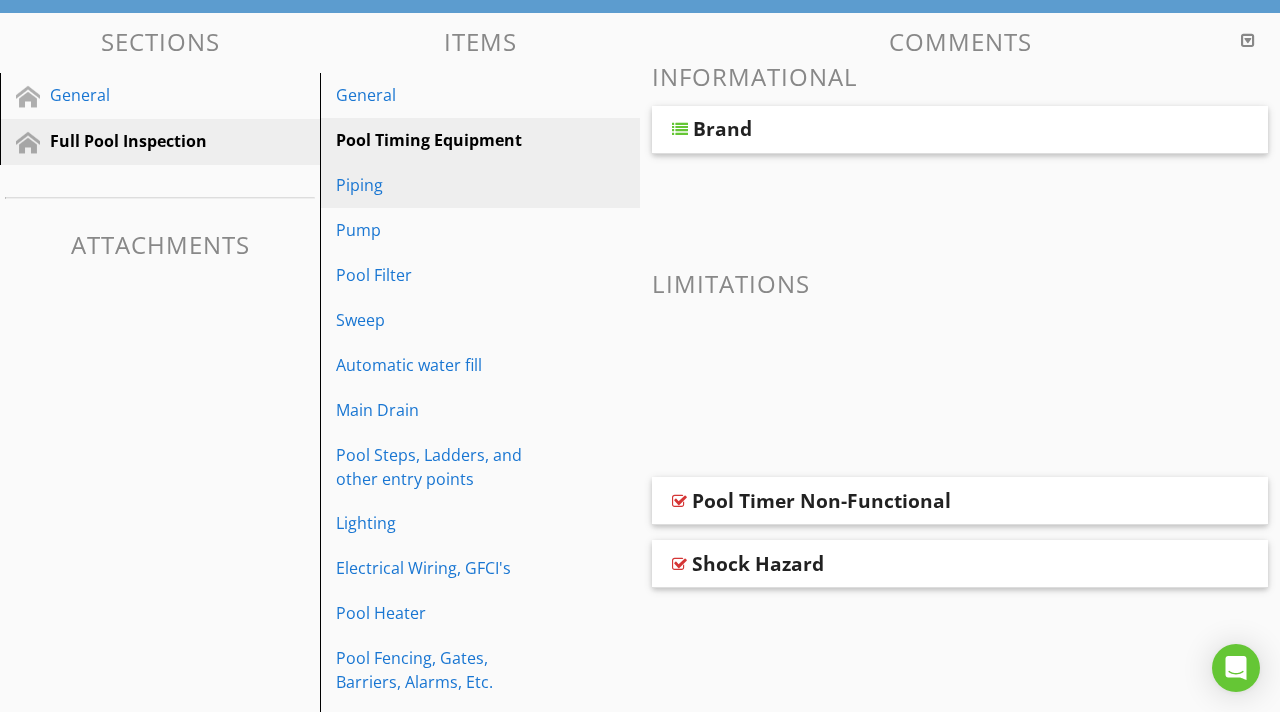click on "Piping" at bounding box center [445, 185] 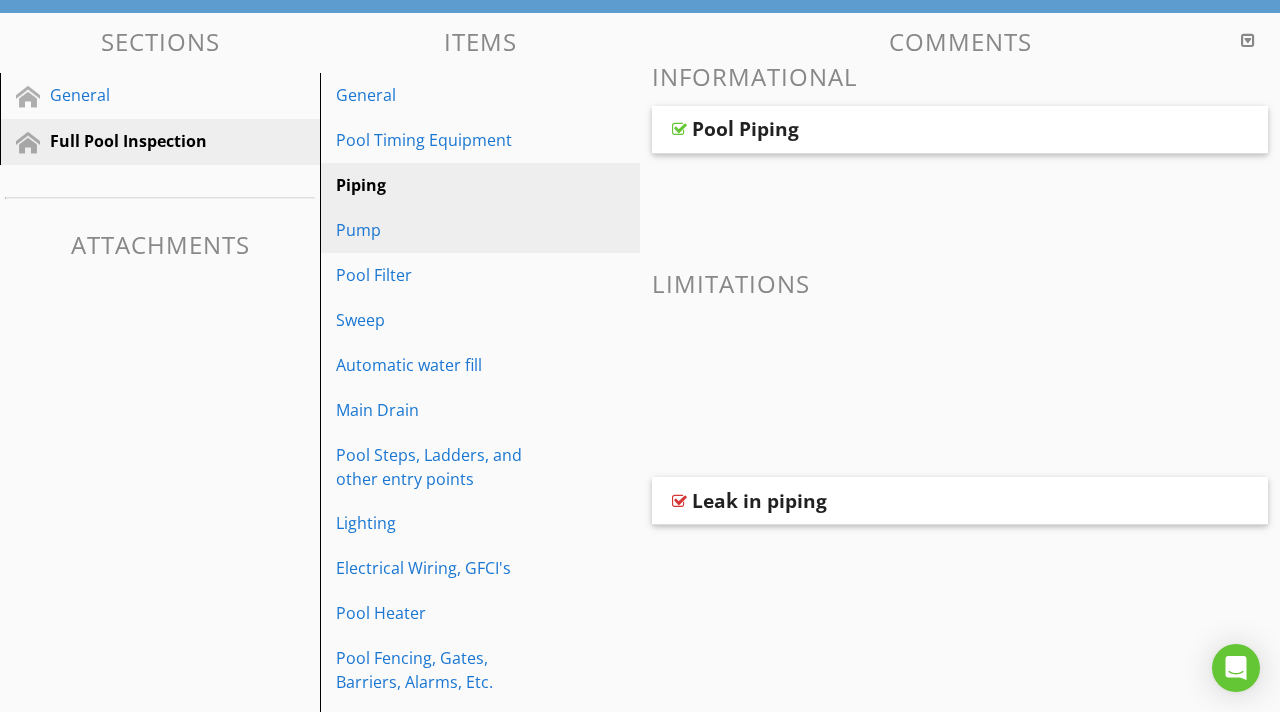 click on "Pump" at bounding box center [445, 230] 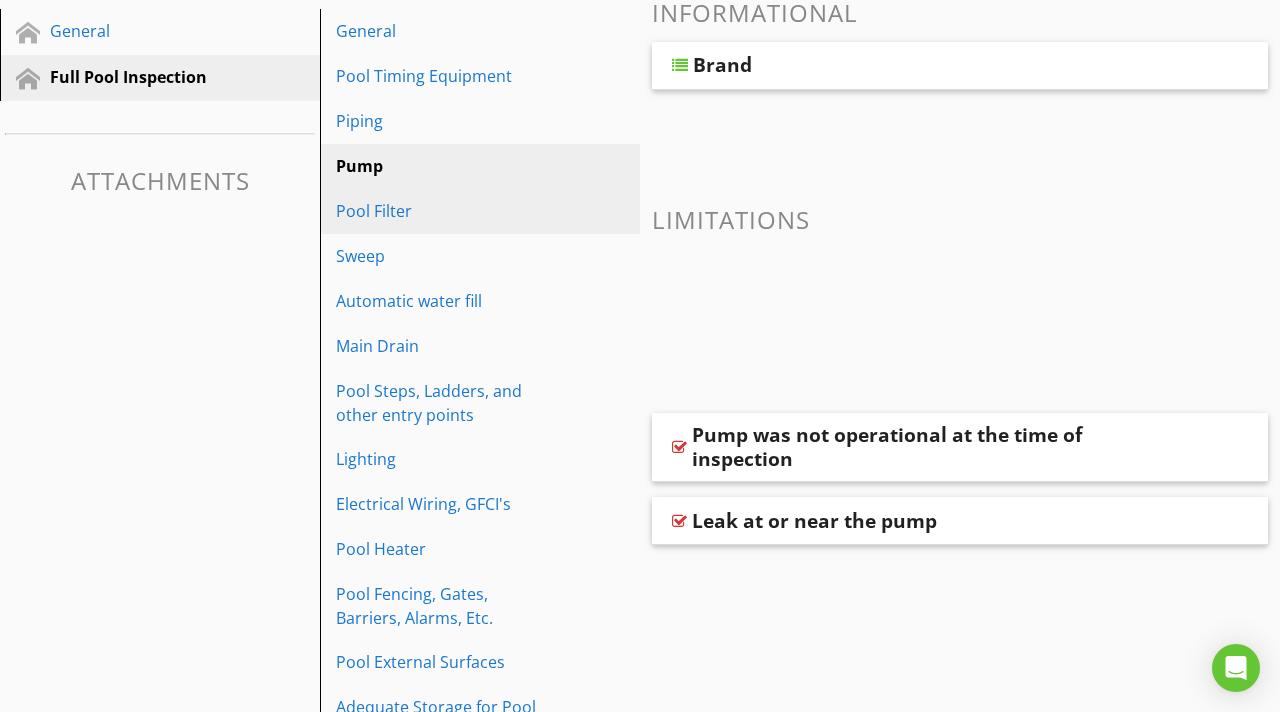 scroll, scrollTop: 252, scrollLeft: 0, axis: vertical 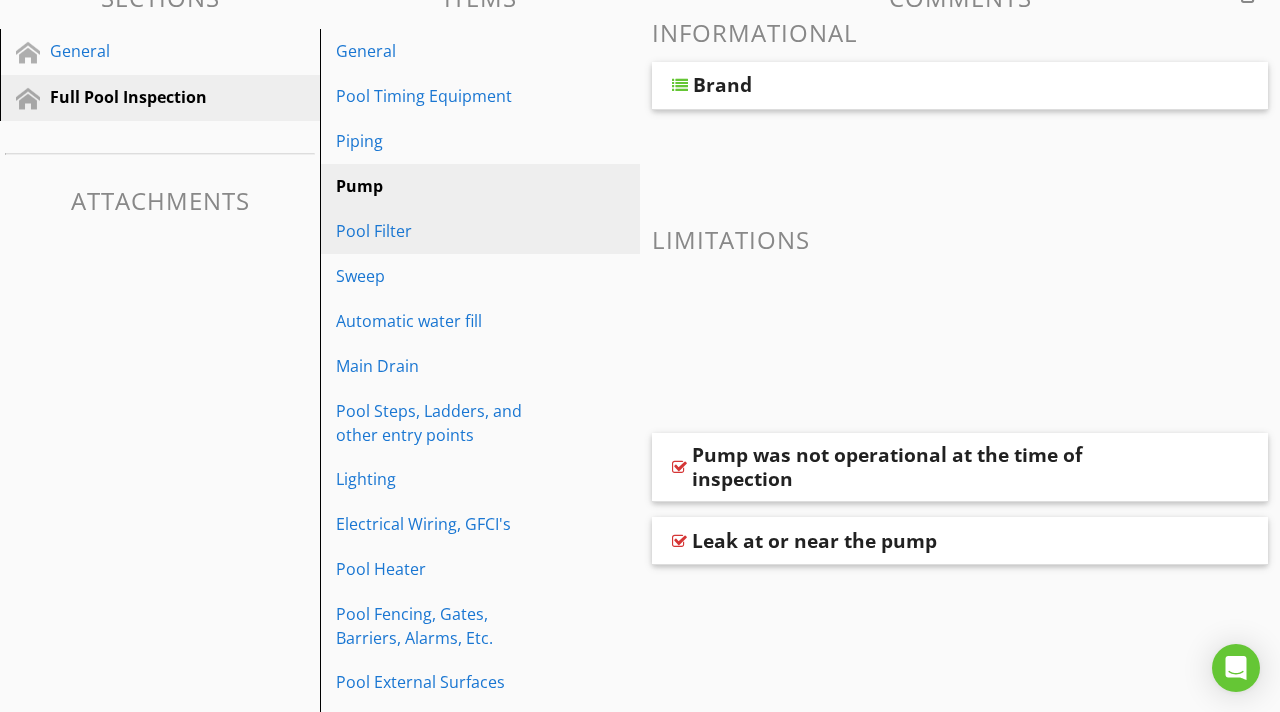 click on "Pool Filter" at bounding box center (445, 231) 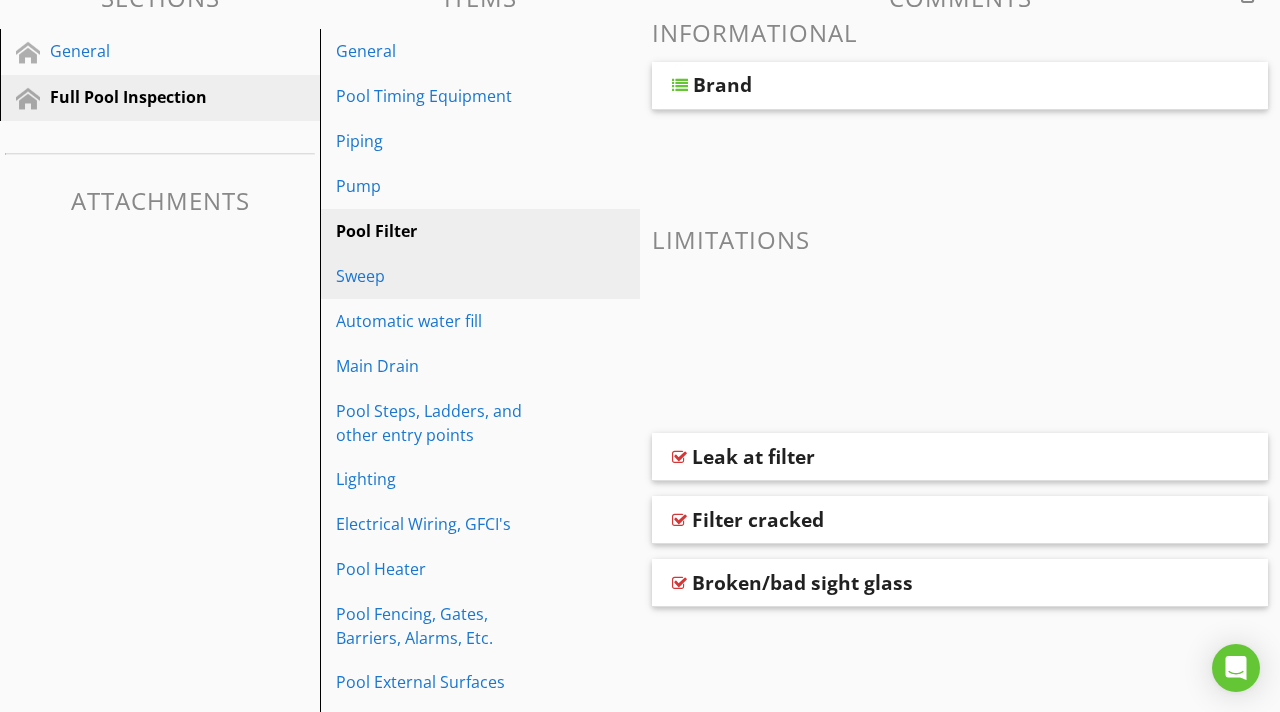 click on "Sweep" at bounding box center (445, 276) 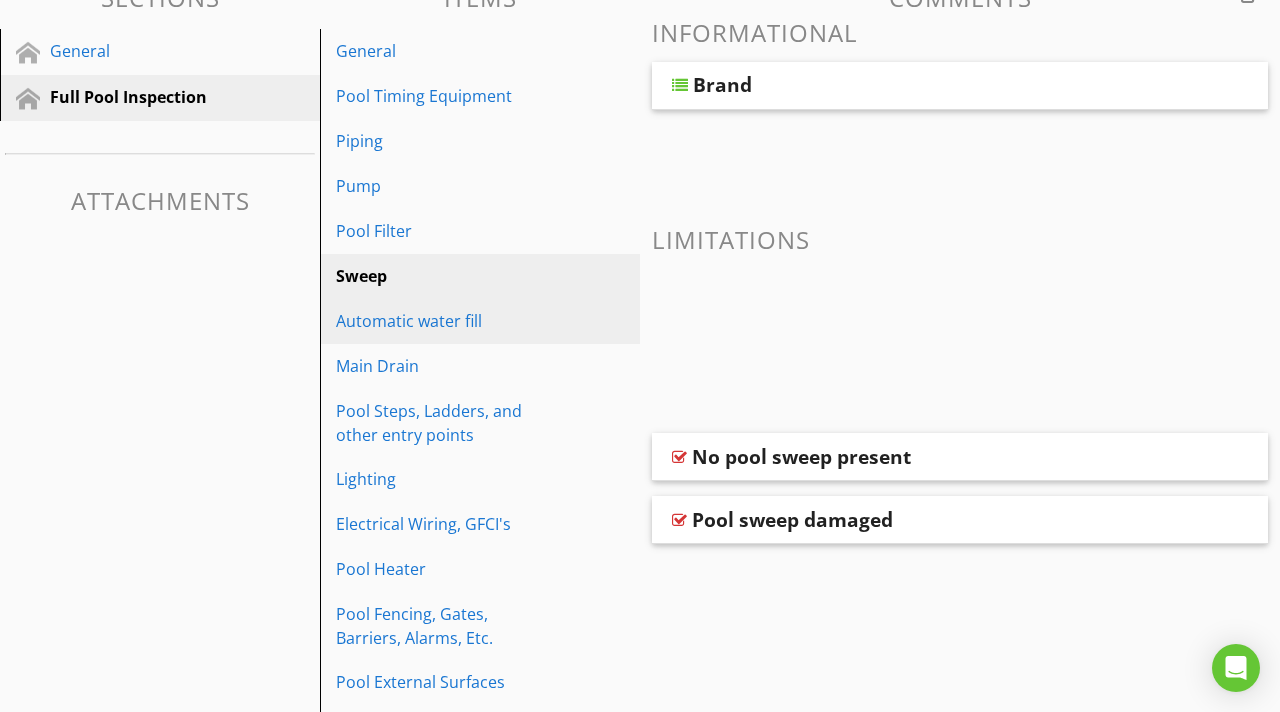 click on "Automatic water fill" at bounding box center (445, 321) 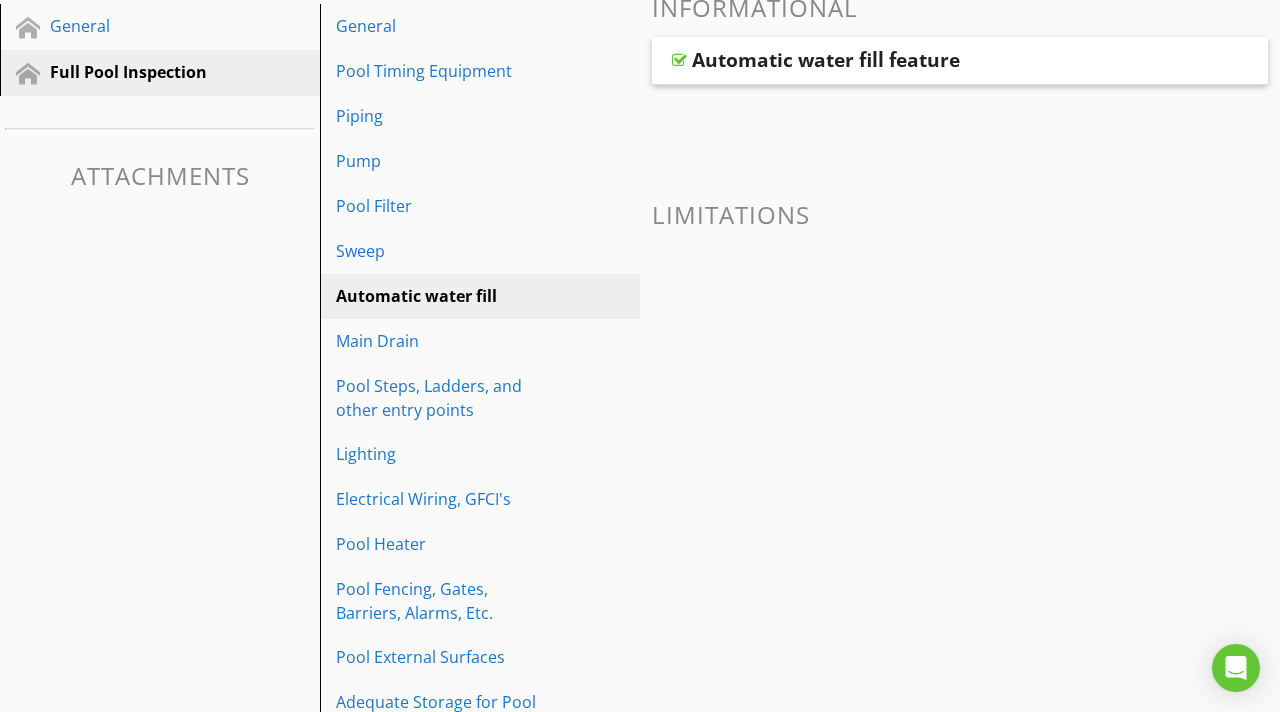 scroll, scrollTop: 279, scrollLeft: 0, axis: vertical 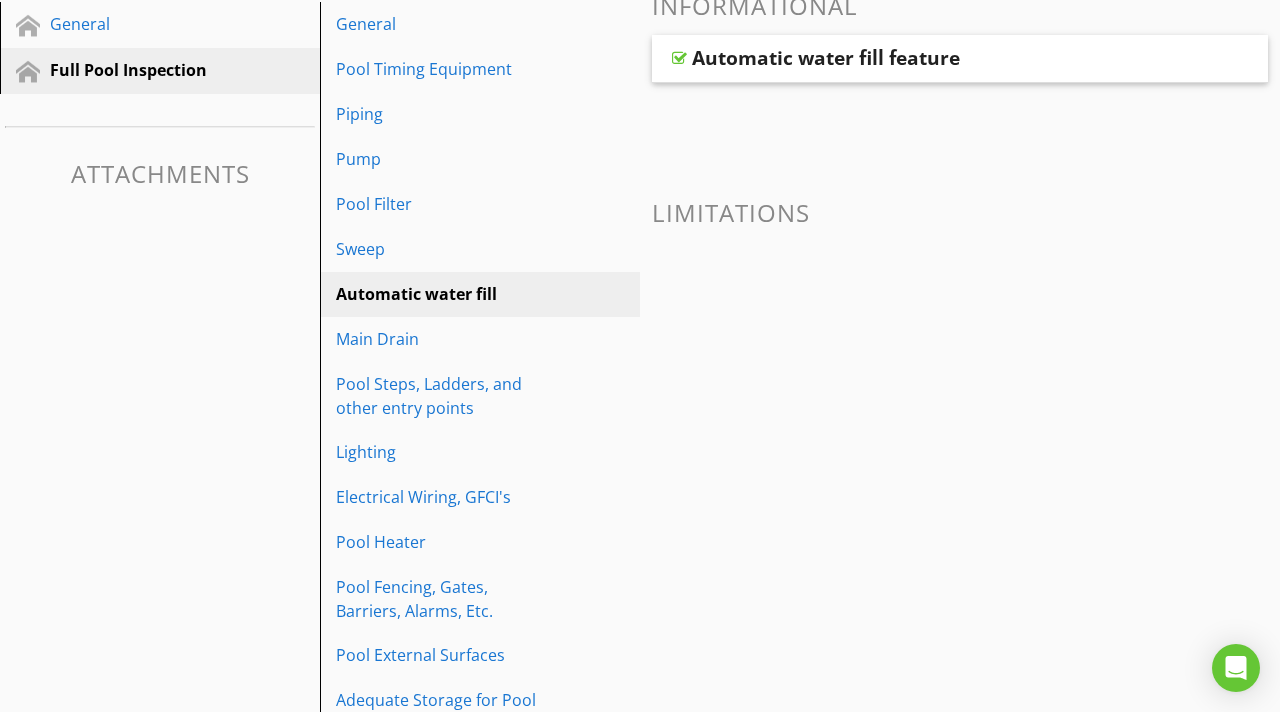 click on "Main Drain" at bounding box center (483, 339) 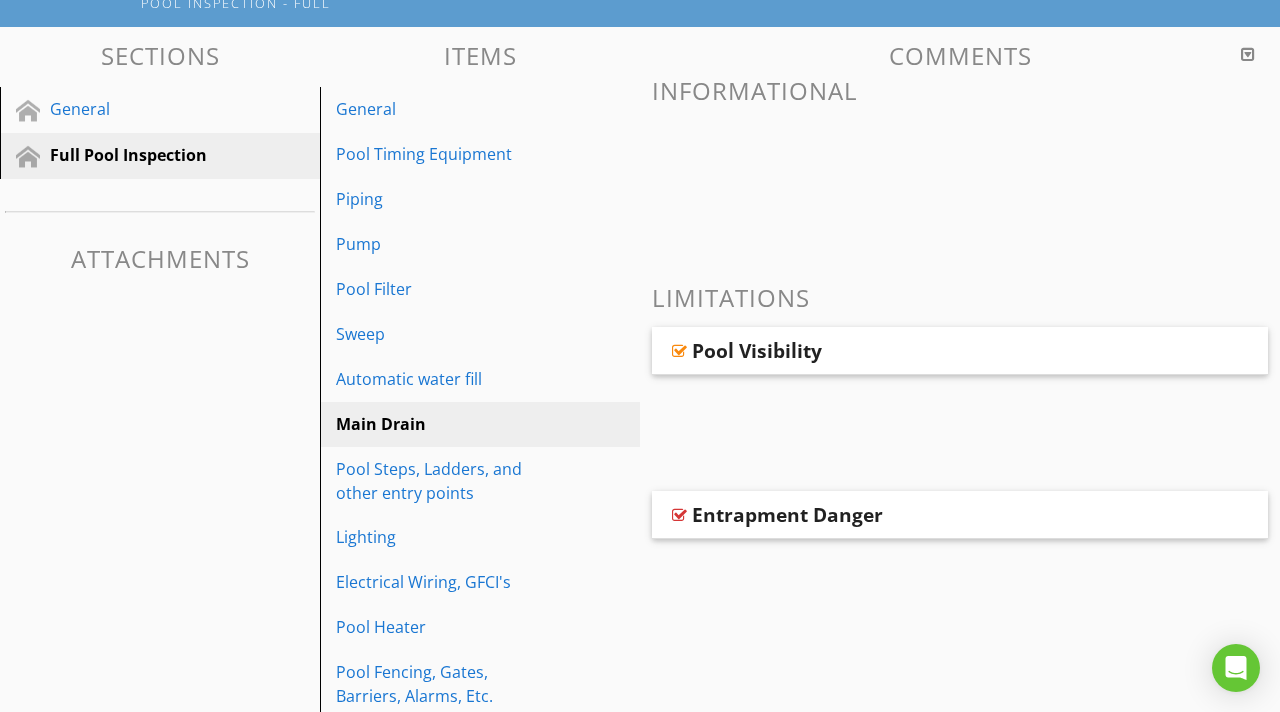 scroll, scrollTop: 333, scrollLeft: 0, axis: vertical 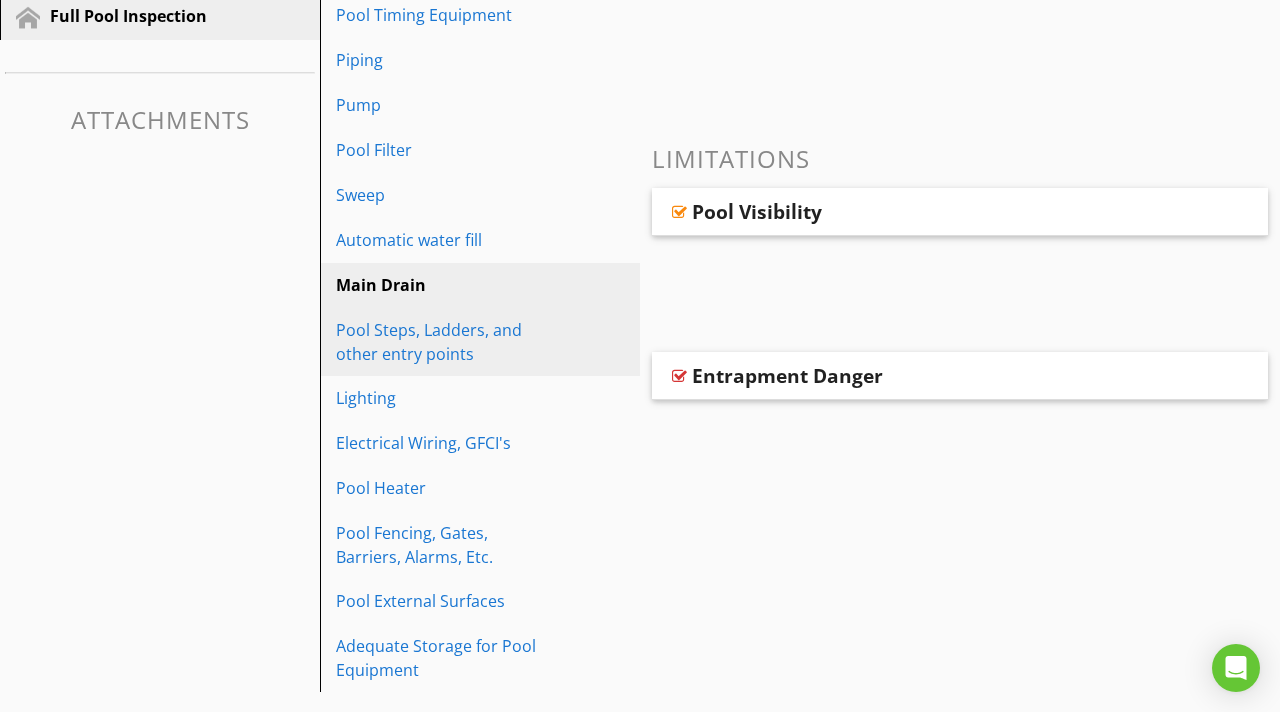 click on "Pool Steps, Ladders, and other entry points" at bounding box center [483, 342] 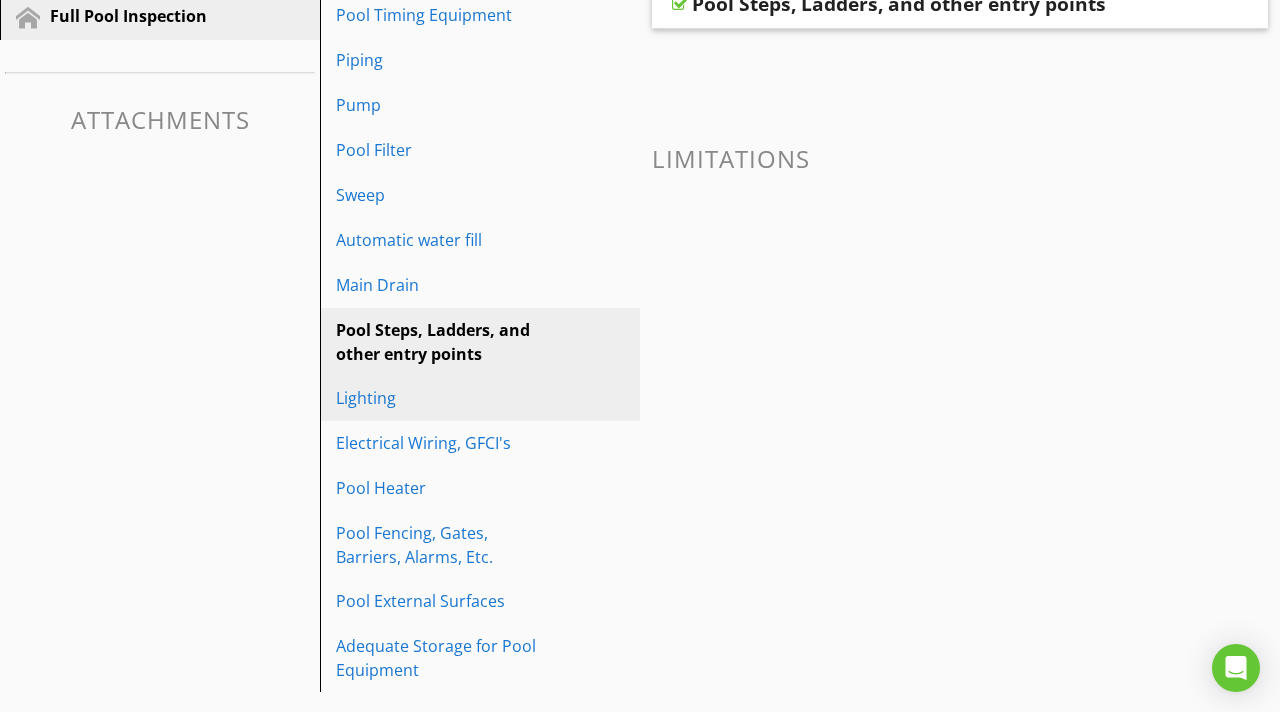 click on "Lighting" at bounding box center (483, 398) 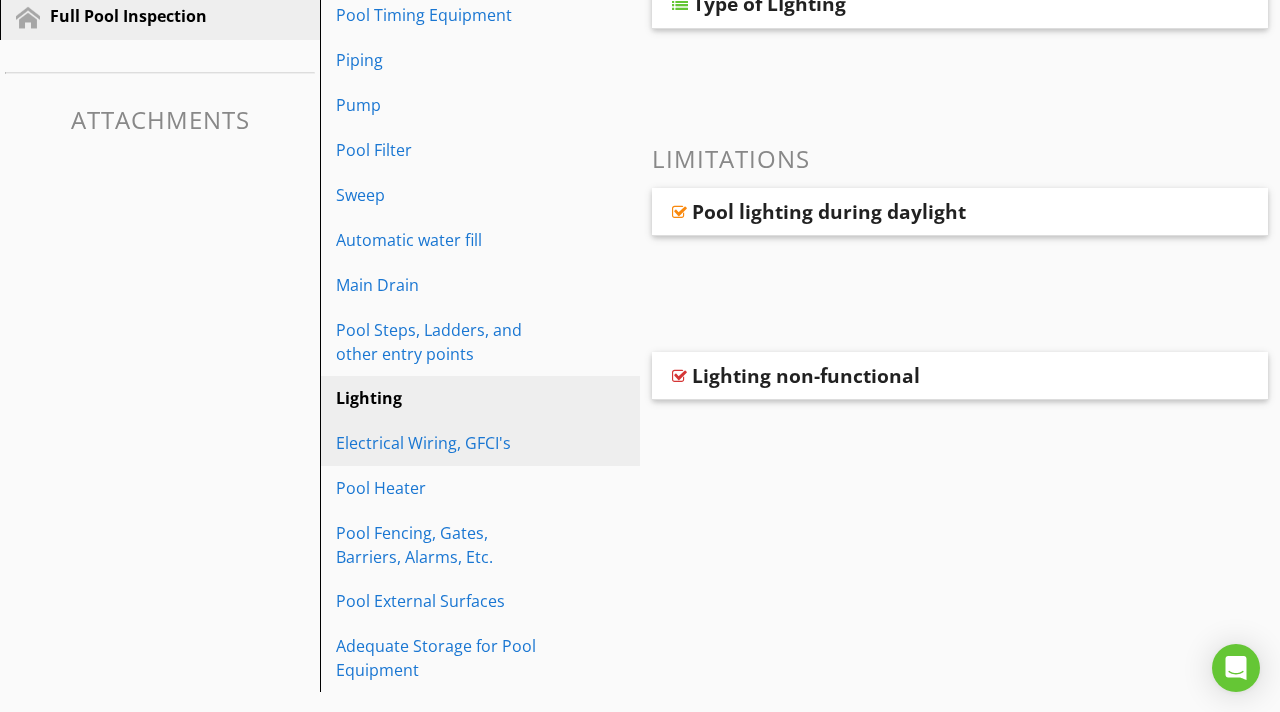 click on "Electrical Wiring, GFCI's" at bounding box center [445, 443] 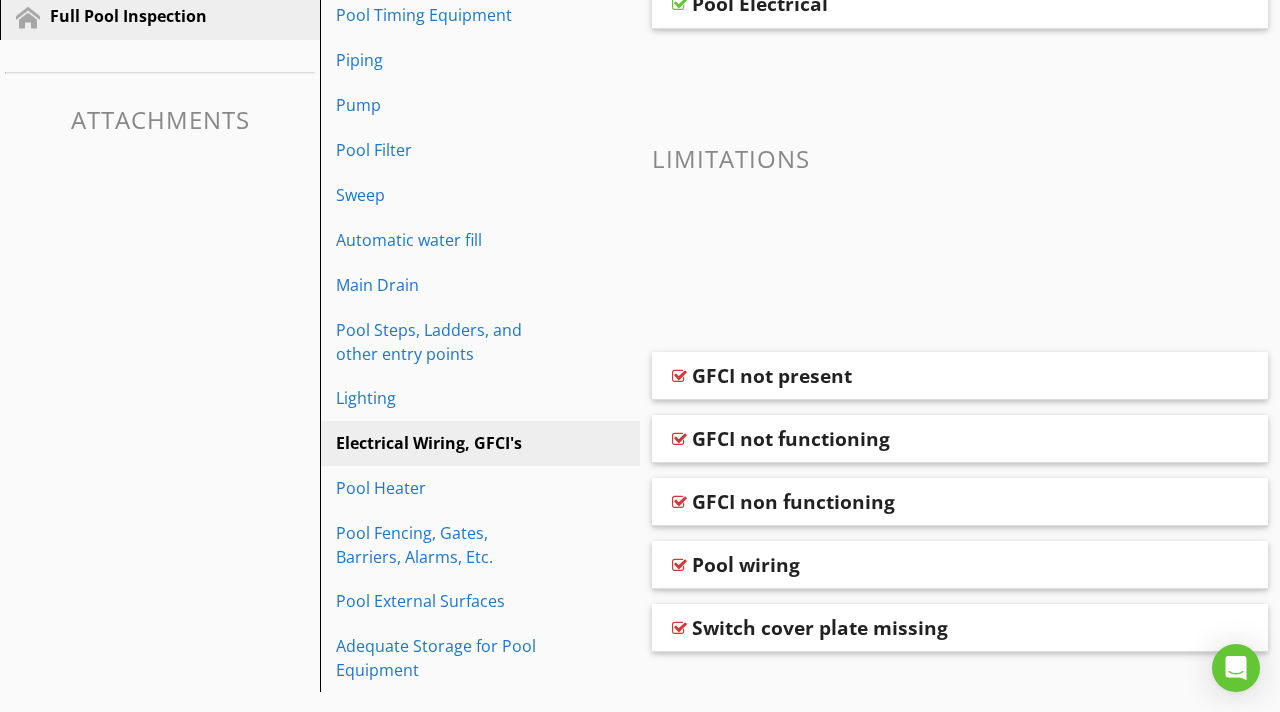 scroll, scrollTop: 357, scrollLeft: 0, axis: vertical 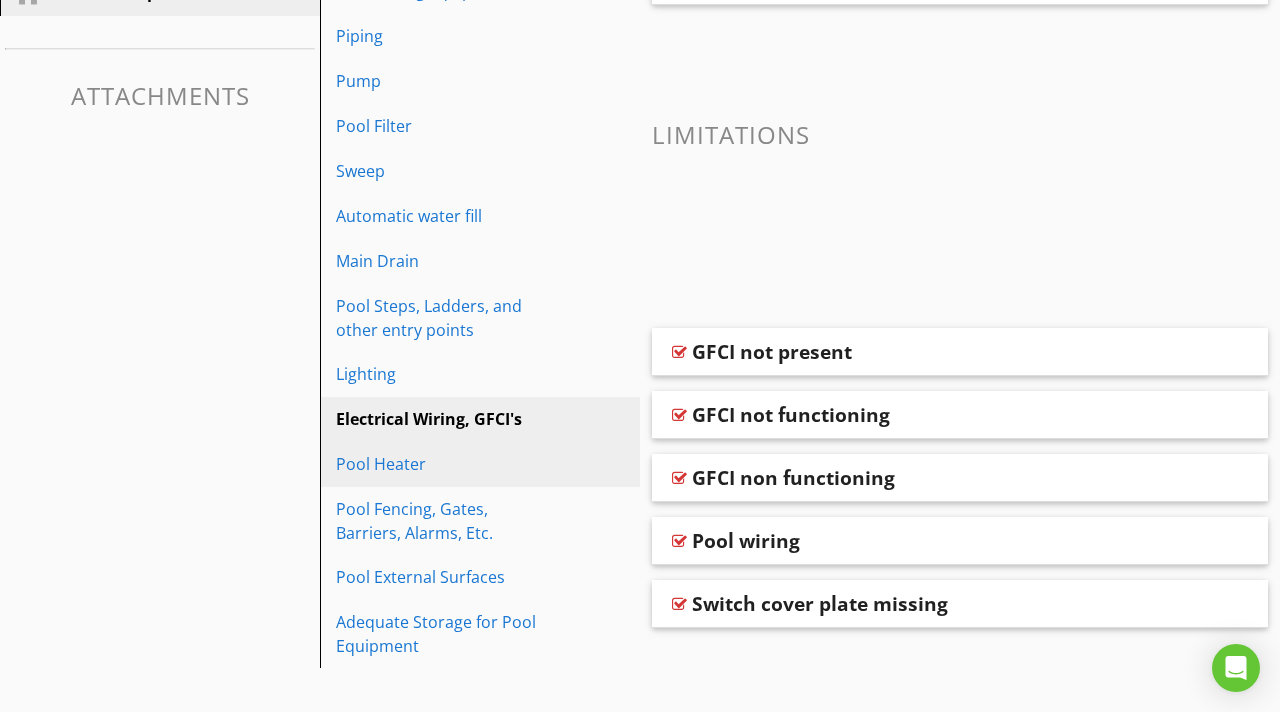 click on "Pool Heater" at bounding box center (445, 464) 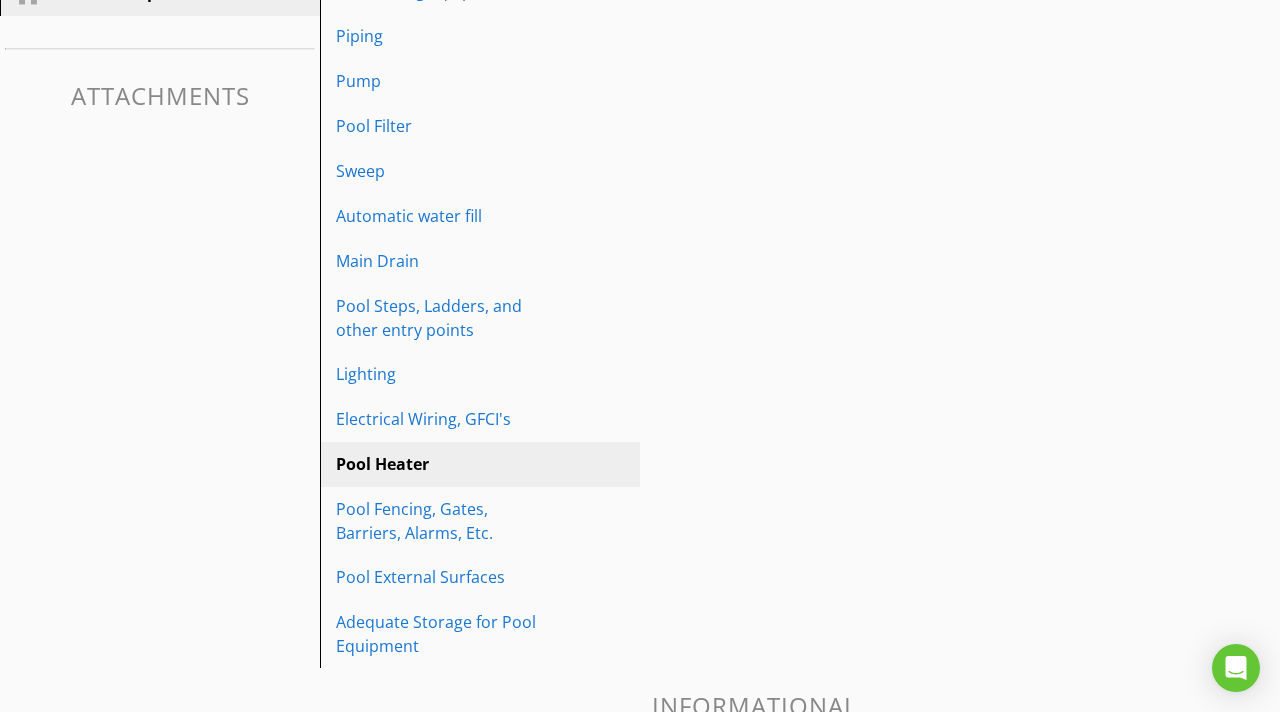 scroll, scrollTop: 333, scrollLeft: 0, axis: vertical 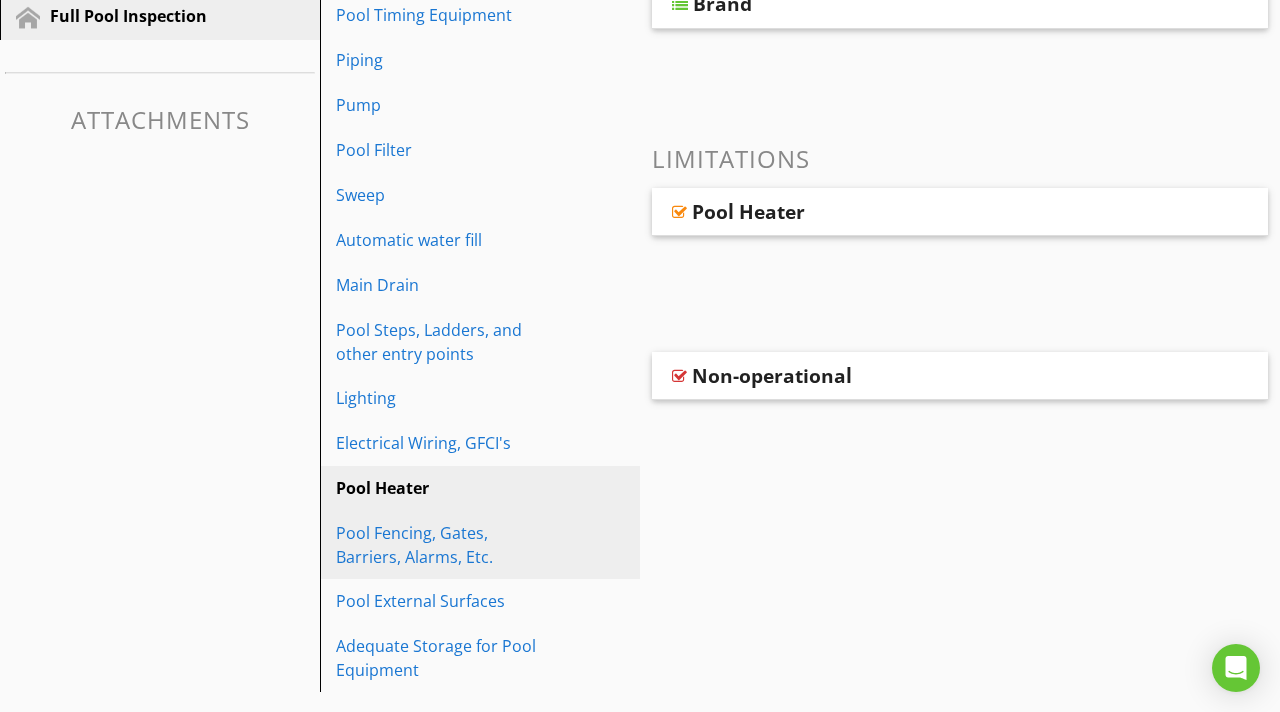 click on "Pool Fencing, Gates, Barriers, Alarms, Etc." at bounding box center (445, 545) 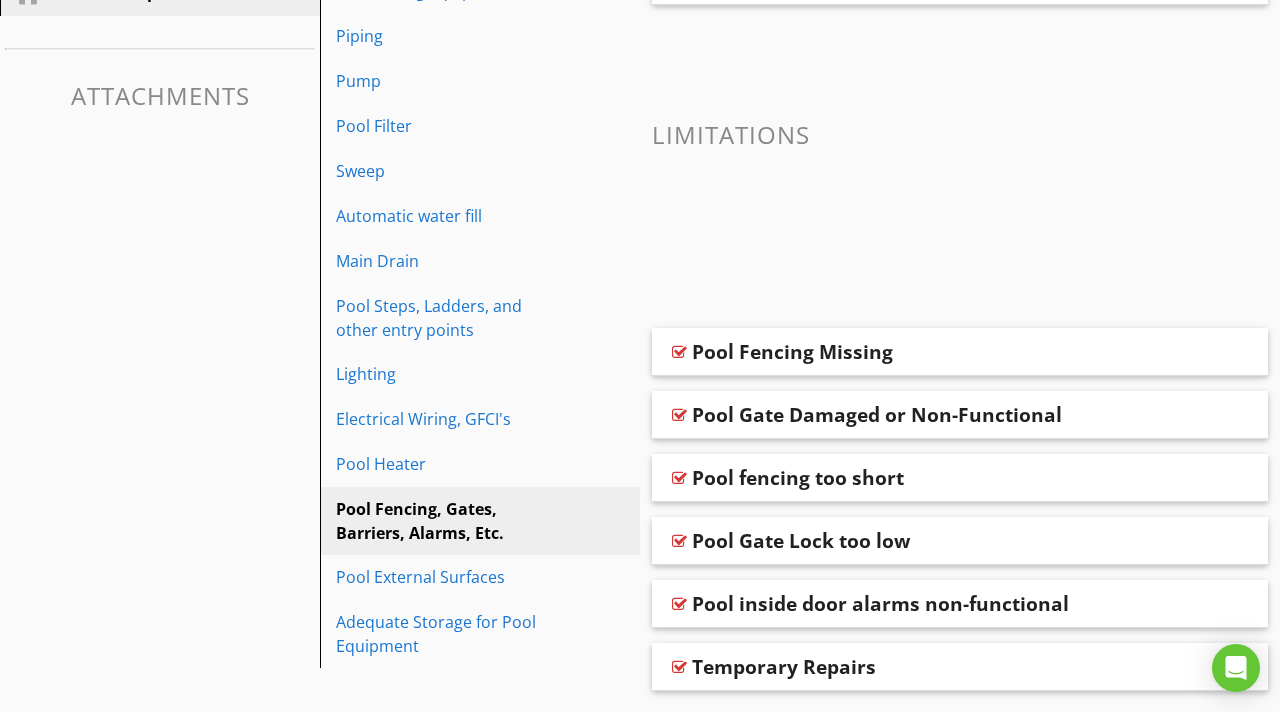 scroll, scrollTop: 0, scrollLeft: 0, axis: both 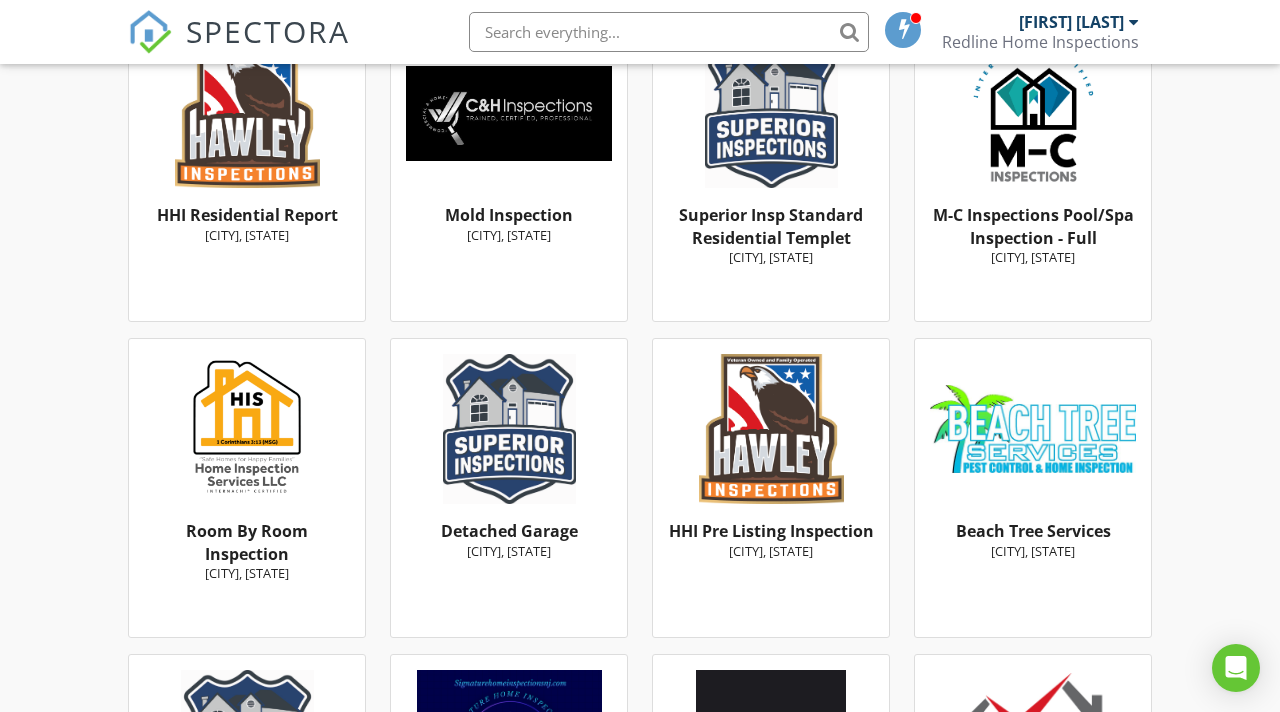 click on "M-C Inspections Pool/Spa Inspection - Full" at bounding box center (1033, 226) 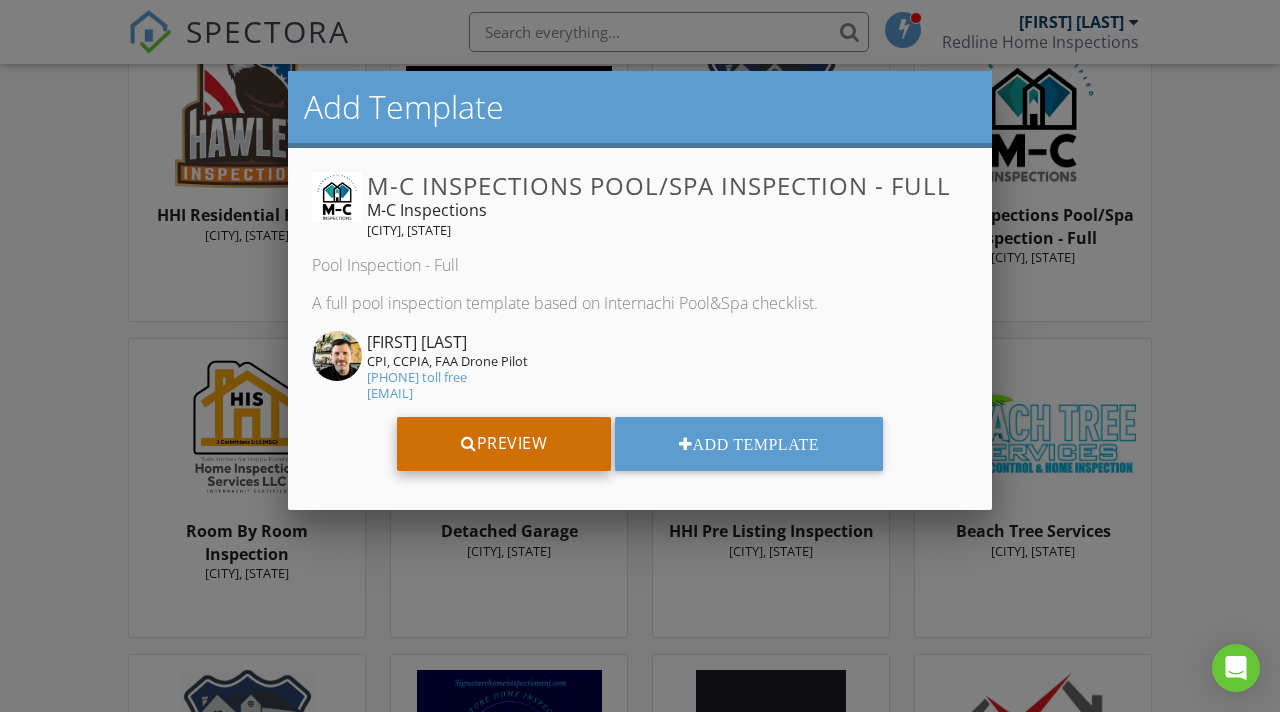 click on "Preview" at bounding box center (504, 444) 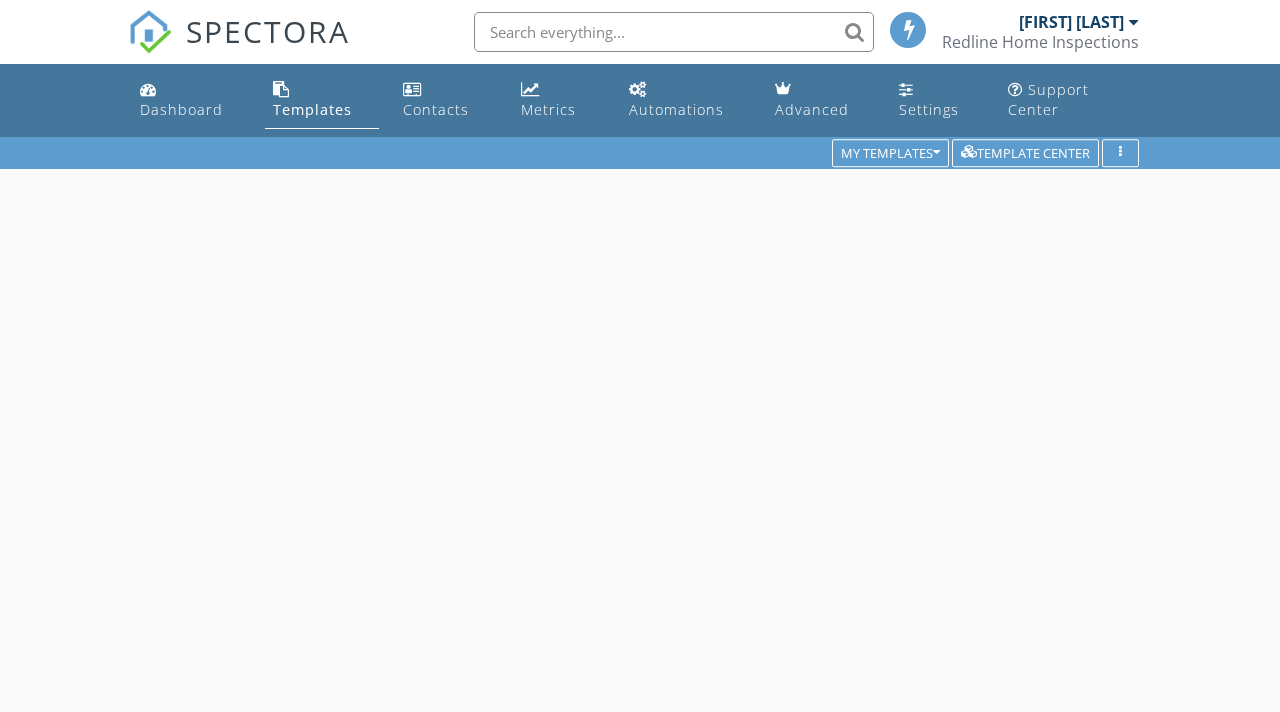 scroll, scrollTop: 0, scrollLeft: 0, axis: both 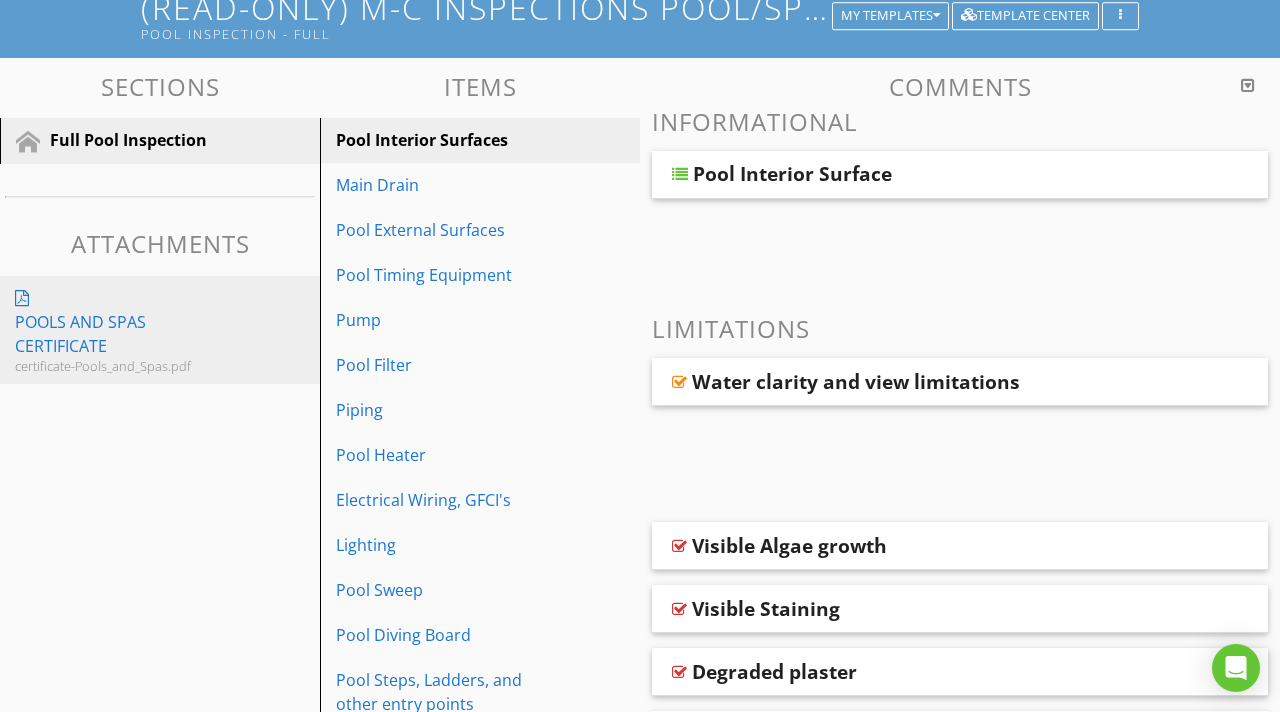 click on "Pools and Spas Certificate" at bounding box center [125, 334] 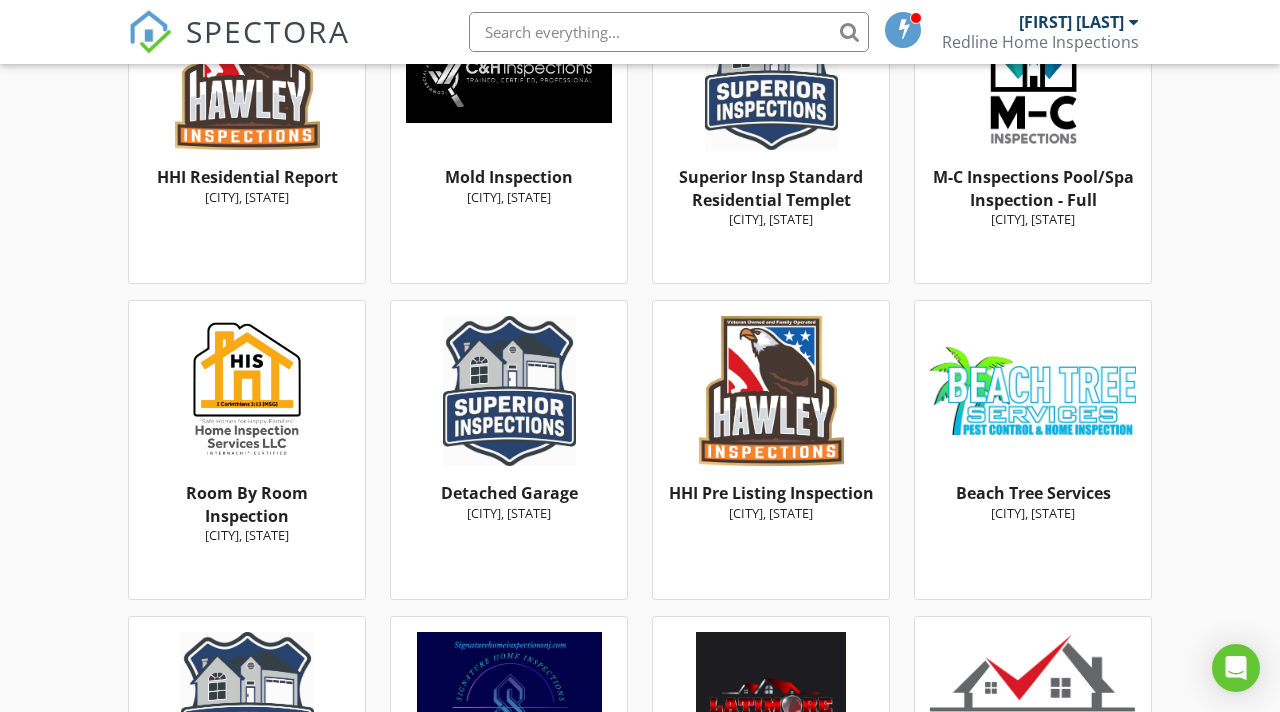 scroll, scrollTop: 0, scrollLeft: 0, axis: both 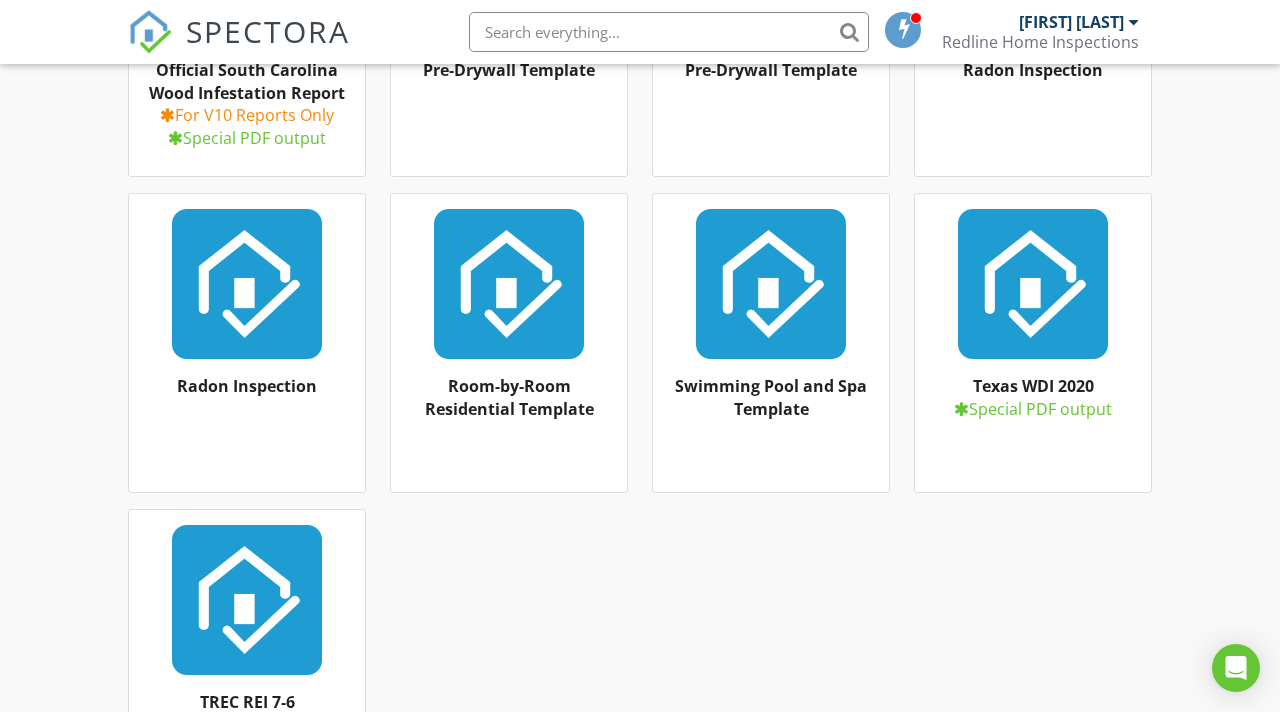 click on "Swimming Pool and Spa Template" at bounding box center (771, 397) 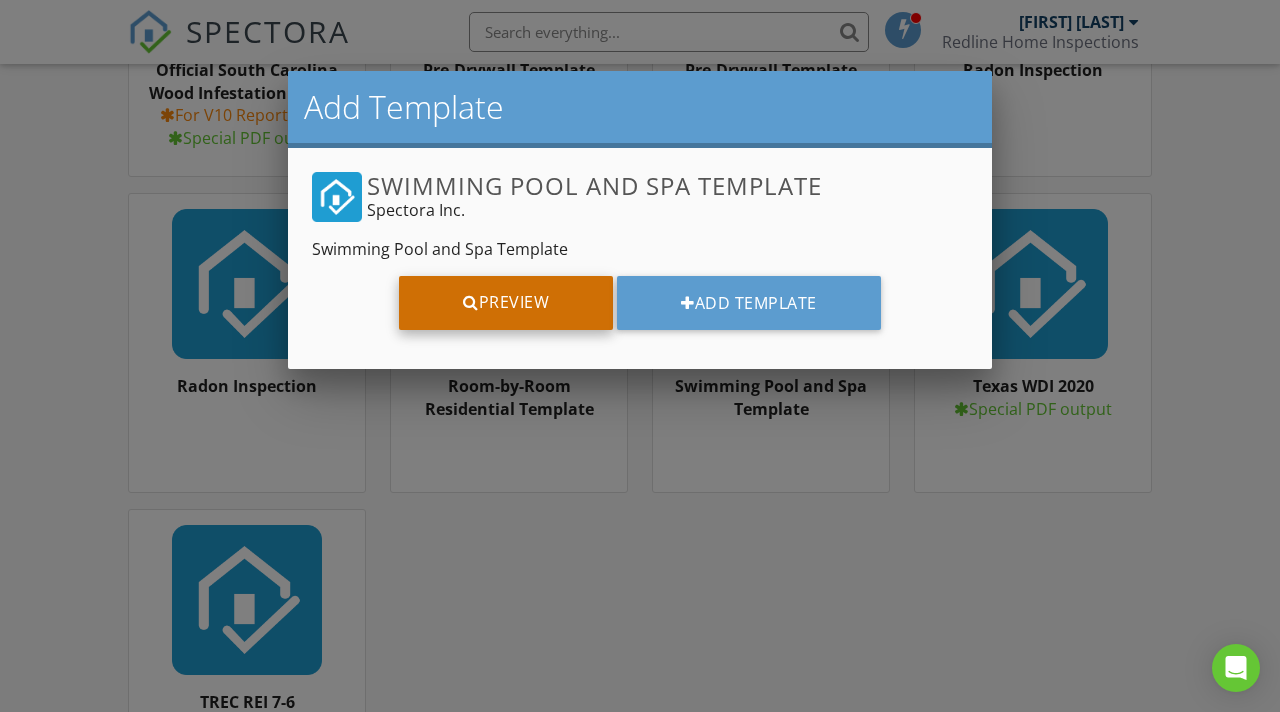 click on "Preview" at bounding box center [506, 303] 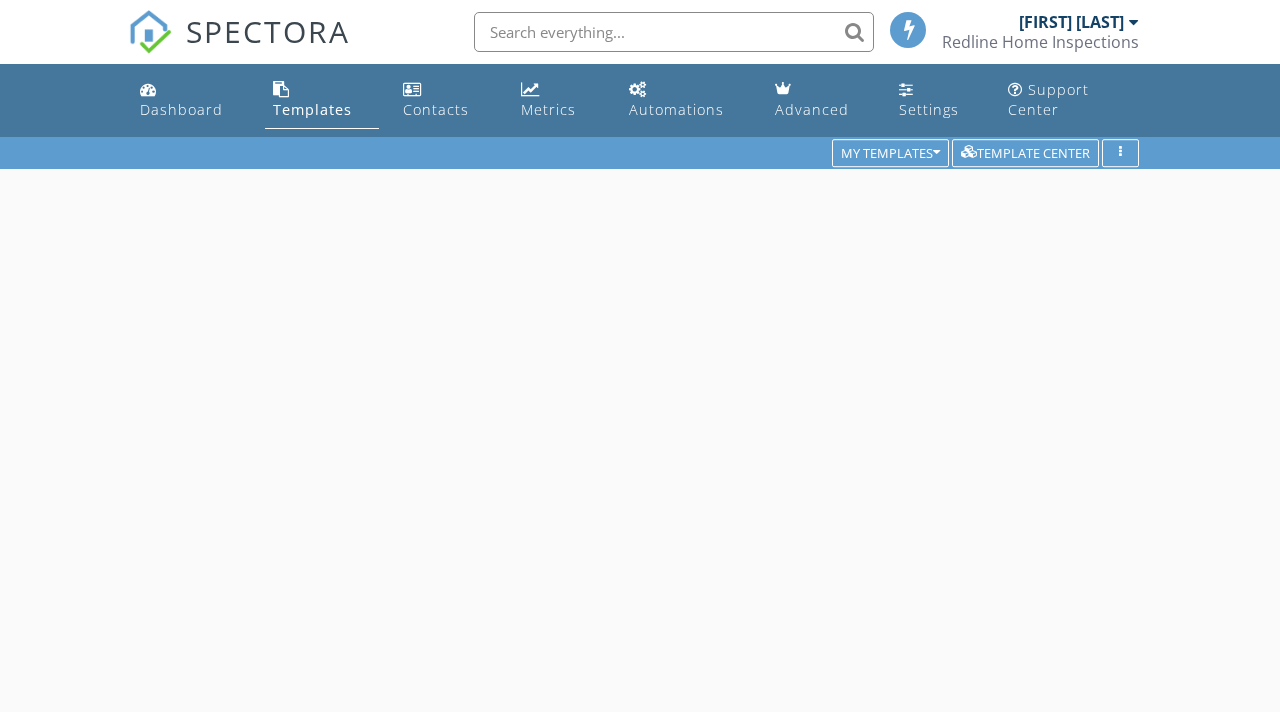 scroll, scrollTop: 0, scrollLeft: 0, axis: both 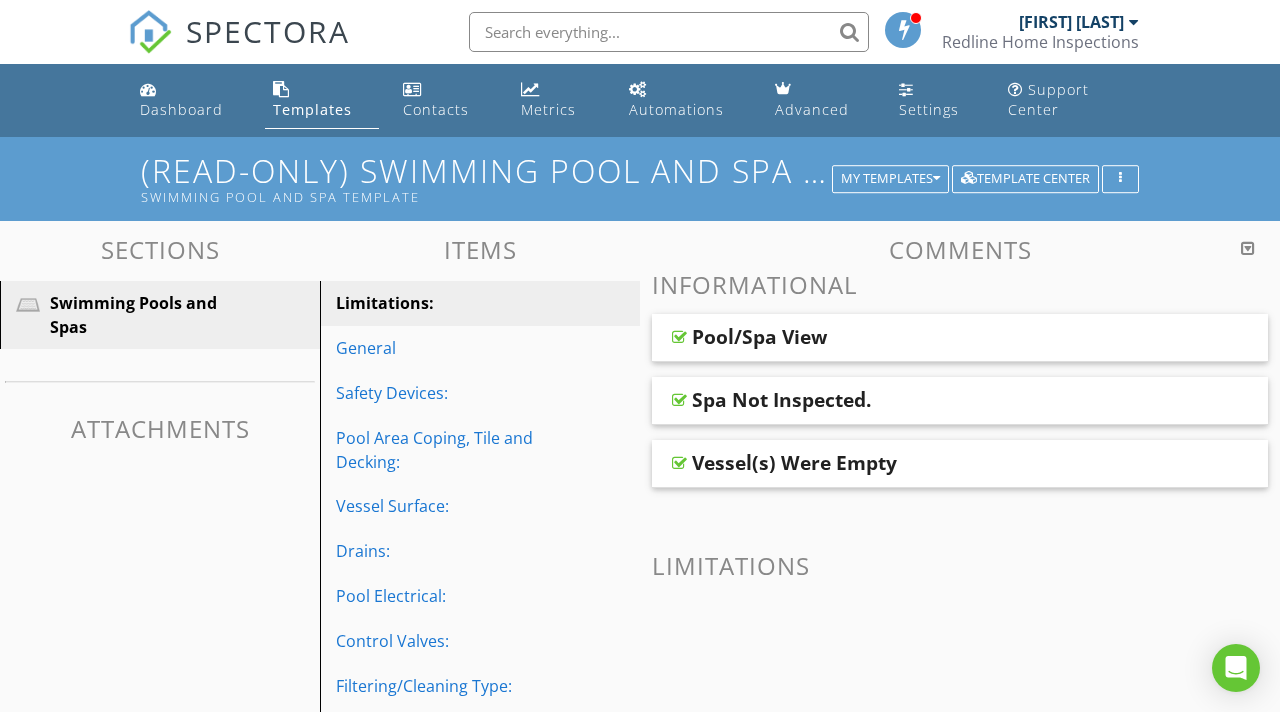 click on "SPECTORA" at bounding box center (268, 31) 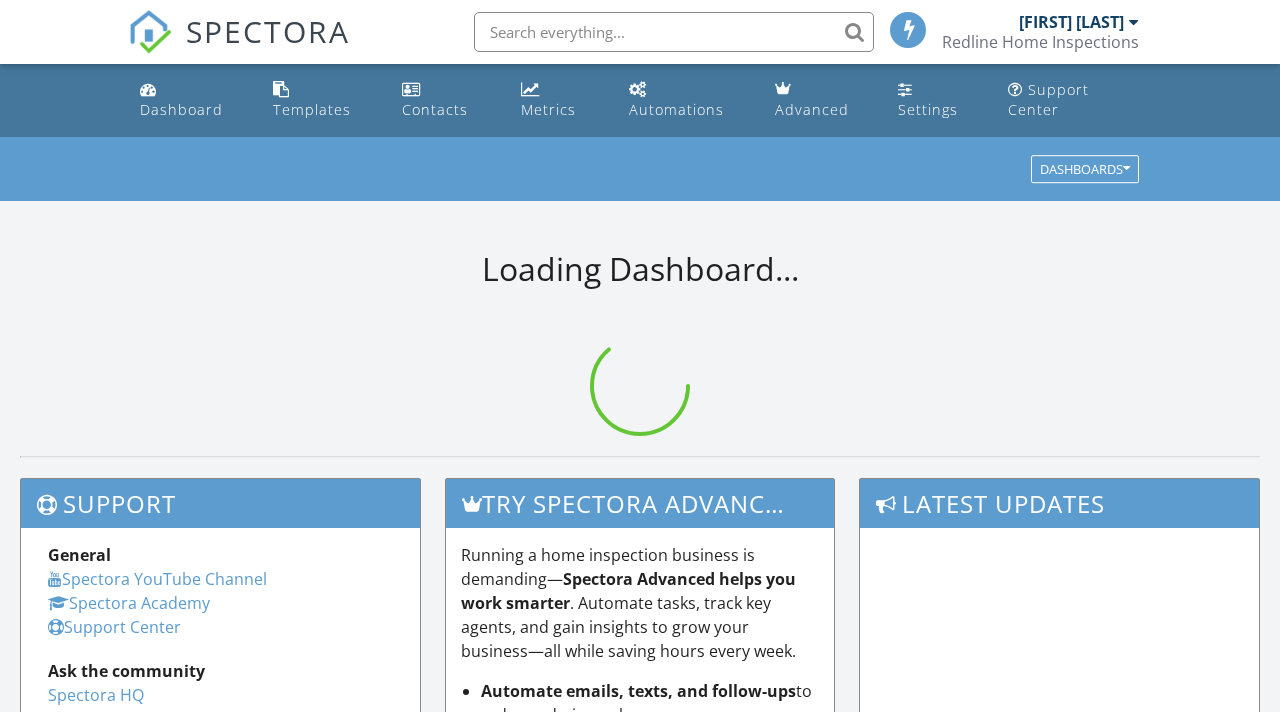 scroll, scrollTop: 0, scrollLeft: 0, axis: both 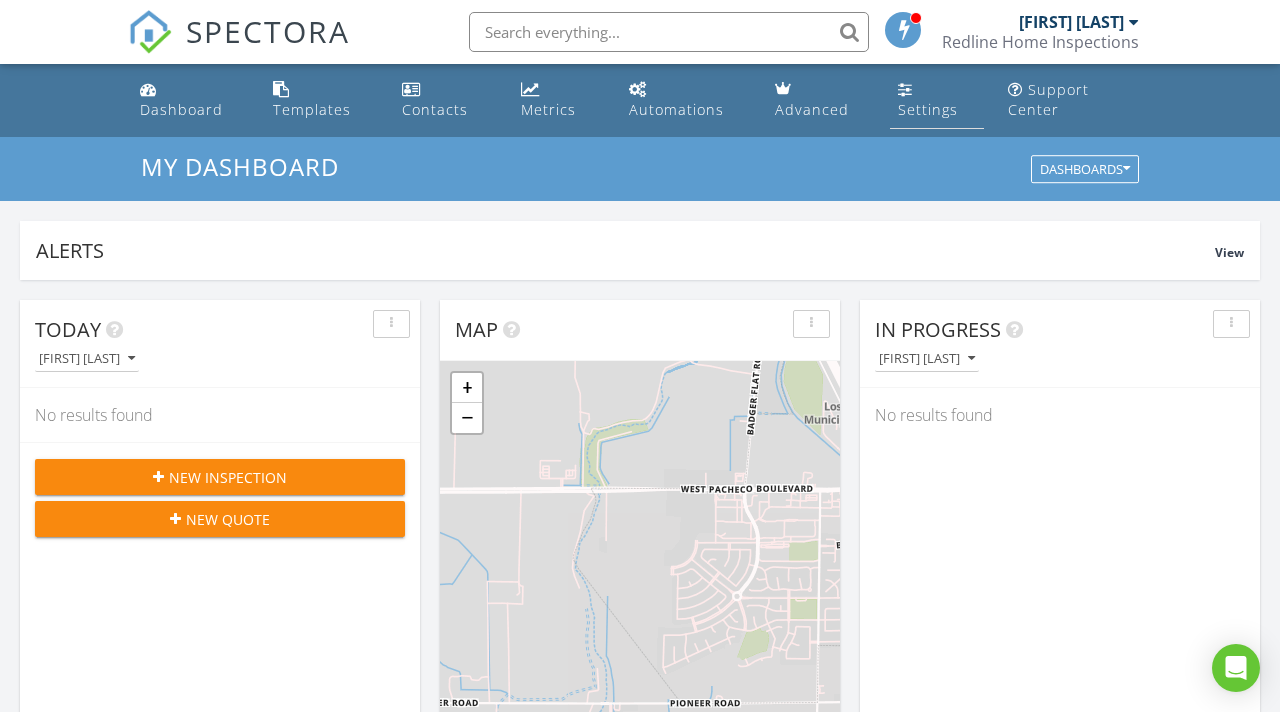 click on "Settings" at bounding box center [928, 109] 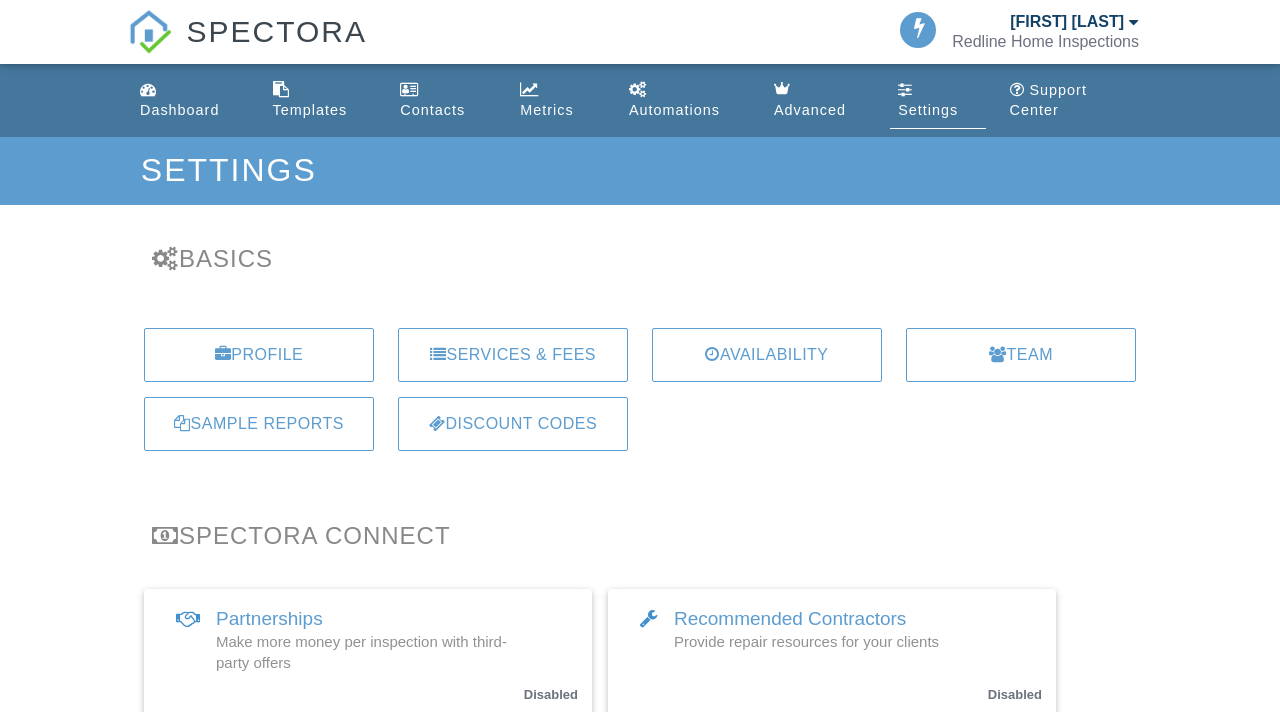 scroll, scrollTop: 0, scrollLeft: 0, axis: both 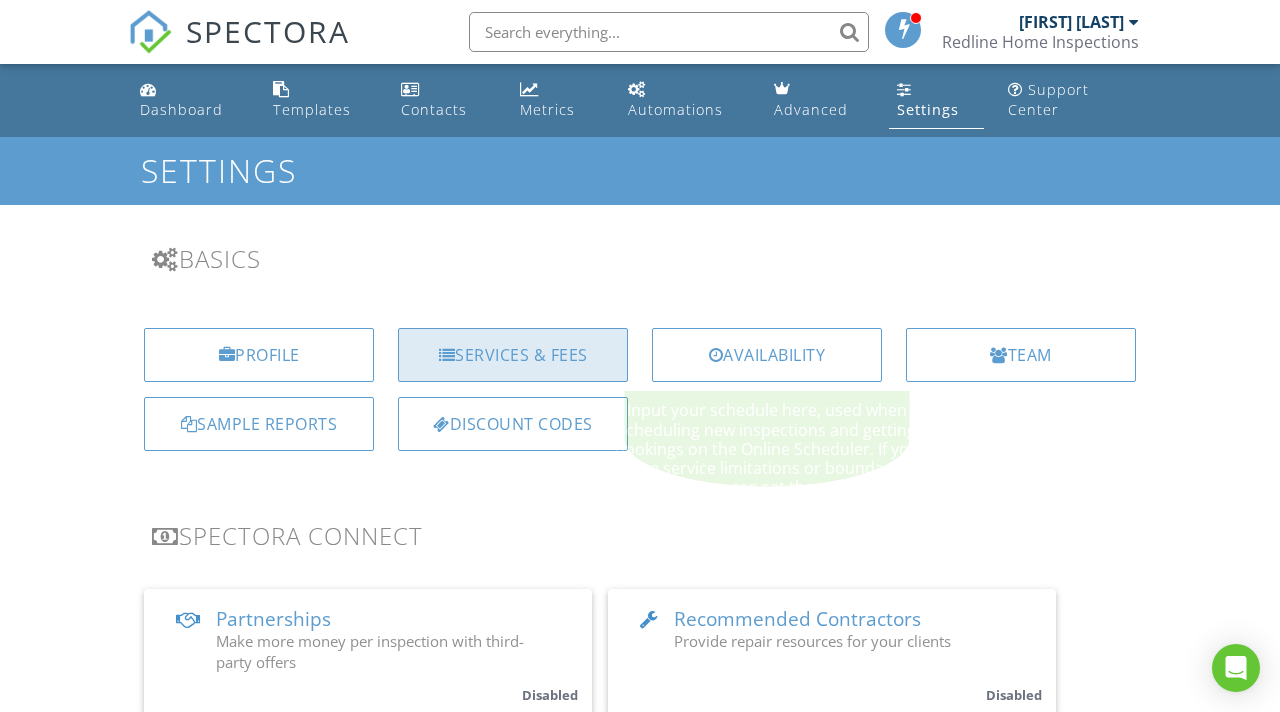 click on "Services & Fees" at bounding box center (513, 355) 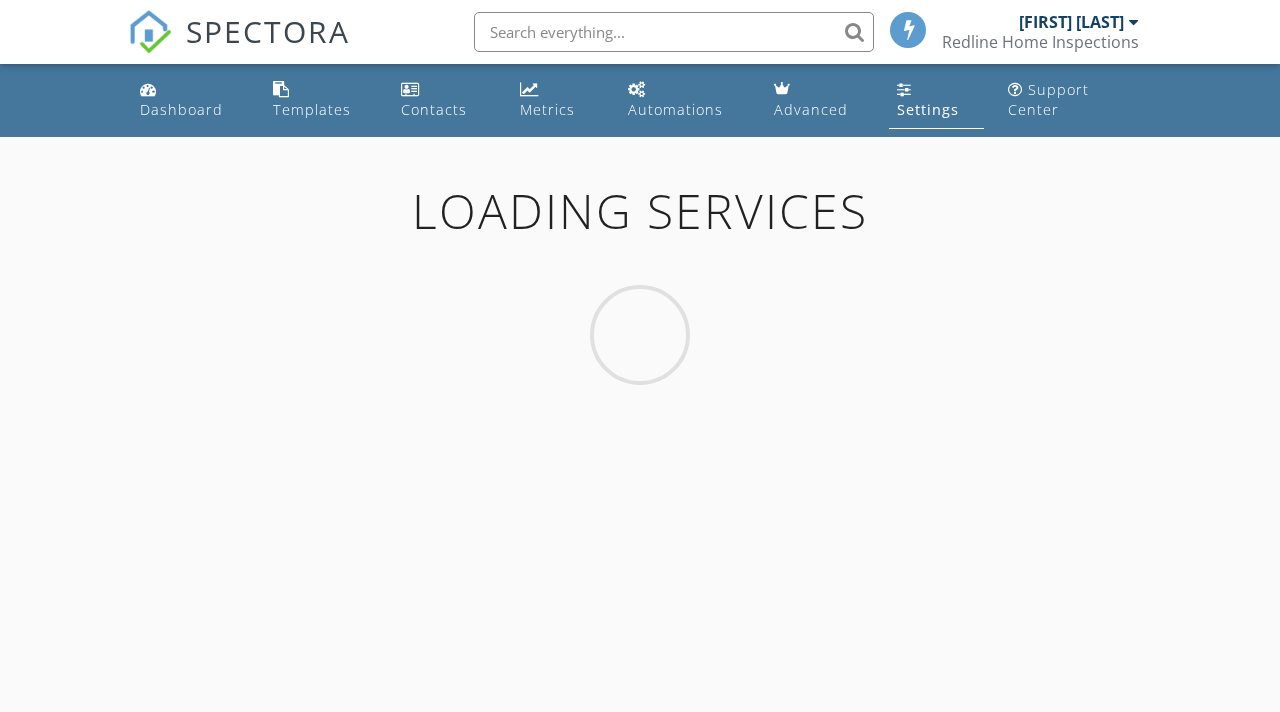 scroll, scrollTop: 0, scrollLeft: 0, axis: both 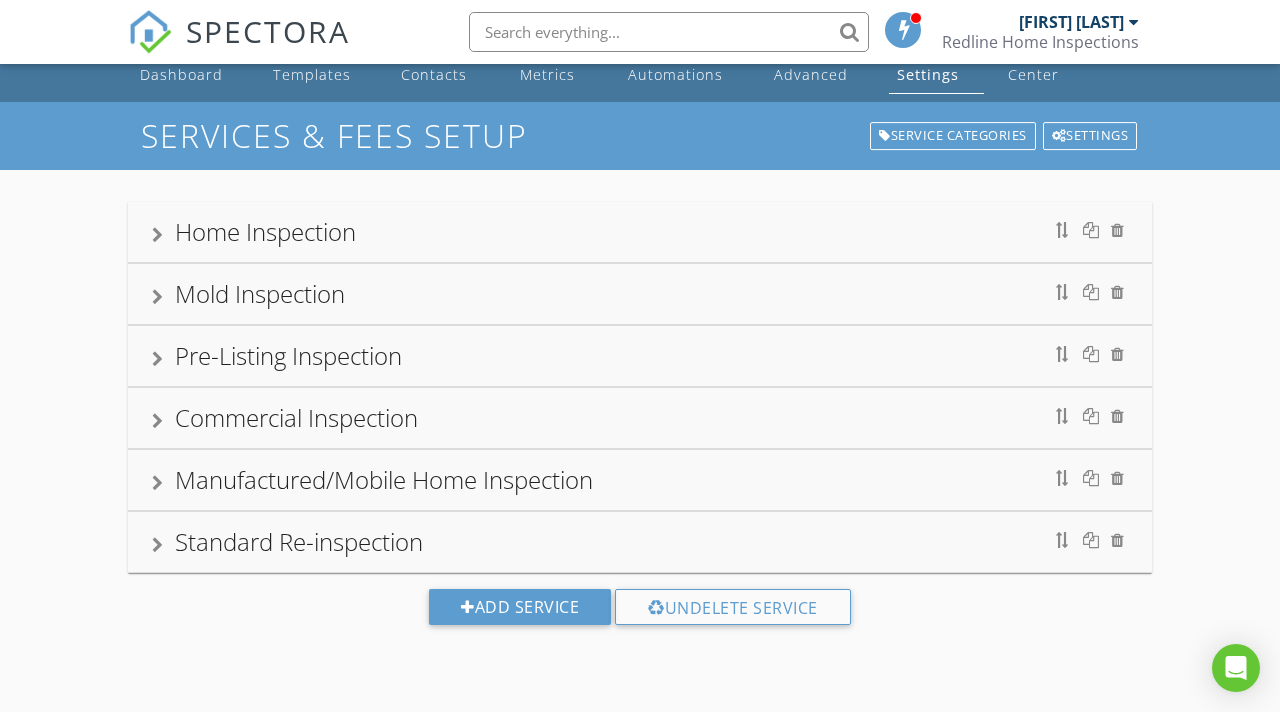 click on "Mold Inspection" at bounding box center (260, 293) 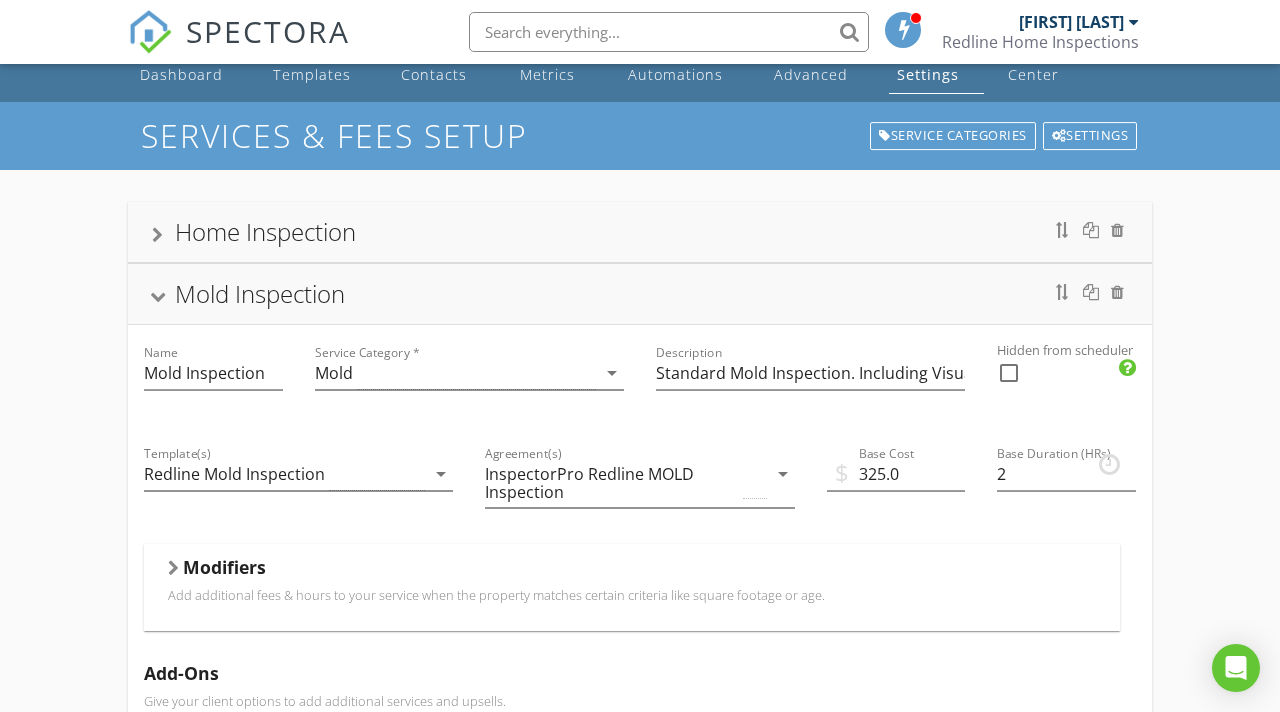 click on "Home Inspection" at bounding box center (265, 231) 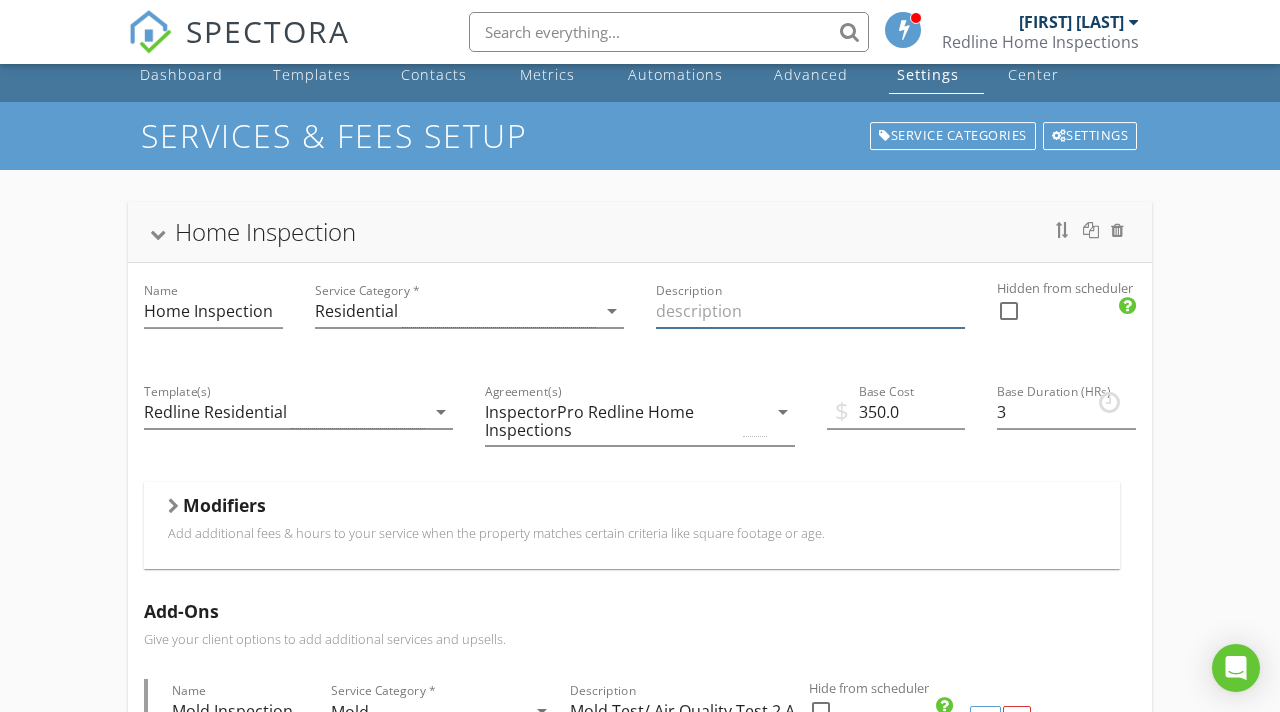 click at bounding box center (810, 311) 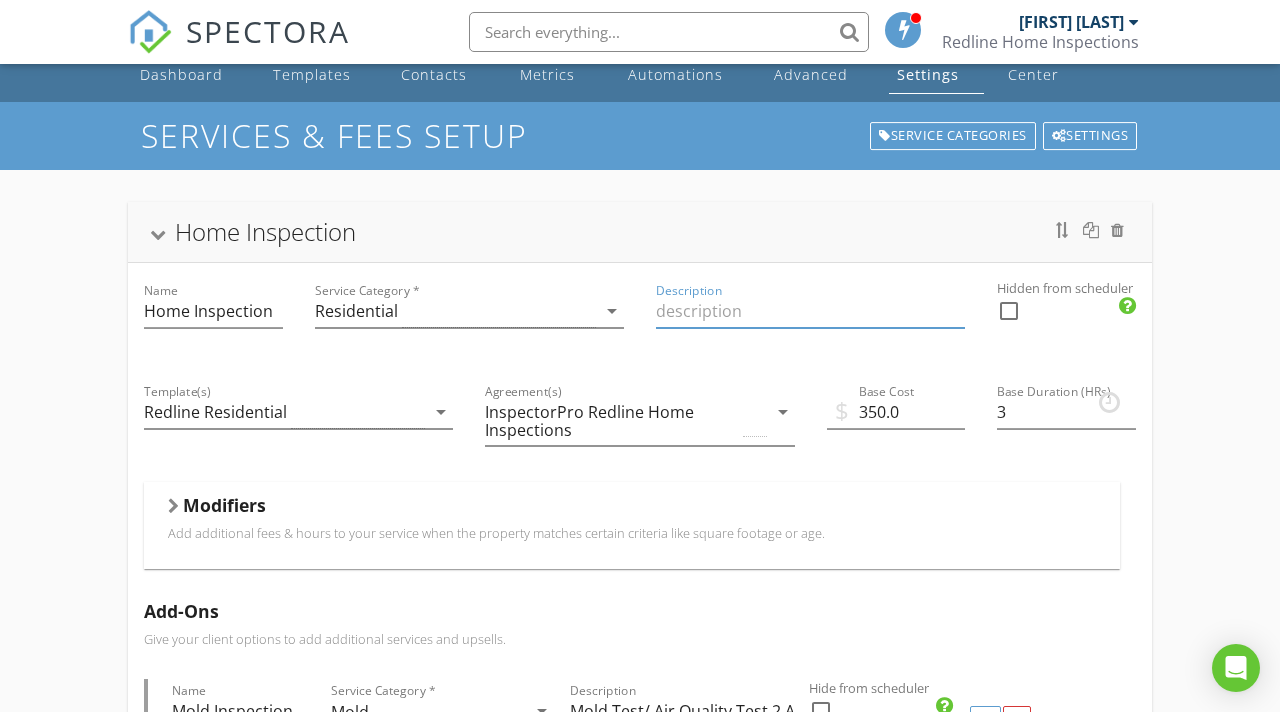 paste on "A comprehensive visual inspection of the home’s major systems and components, including roof, exterior, attic, HVAC, plumbing, electrical, interior, and more. I follow InterNACHI standards to provide a clear, easy-to-understand digital report with photos, summaries, and recommendations.  Same-day reports. Easy to reach. Easy to work with." 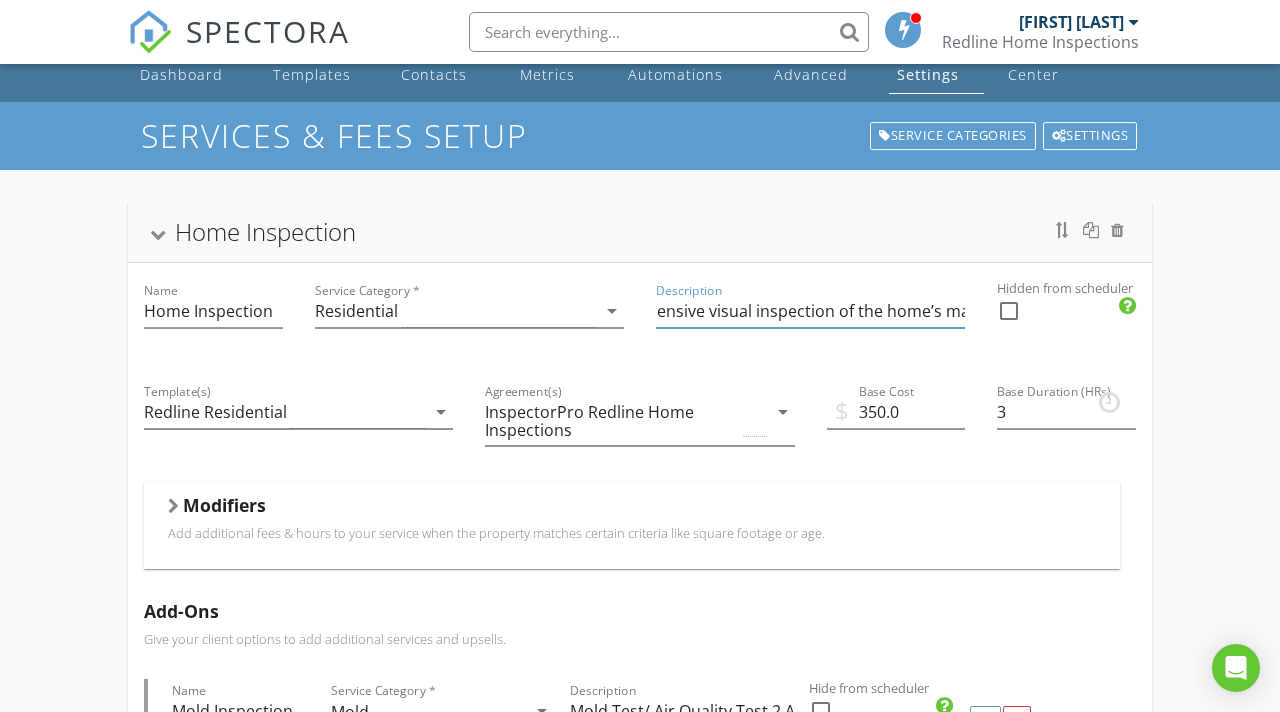 scroll, scrollTop: 0, scrollLeft: 0, axis: both 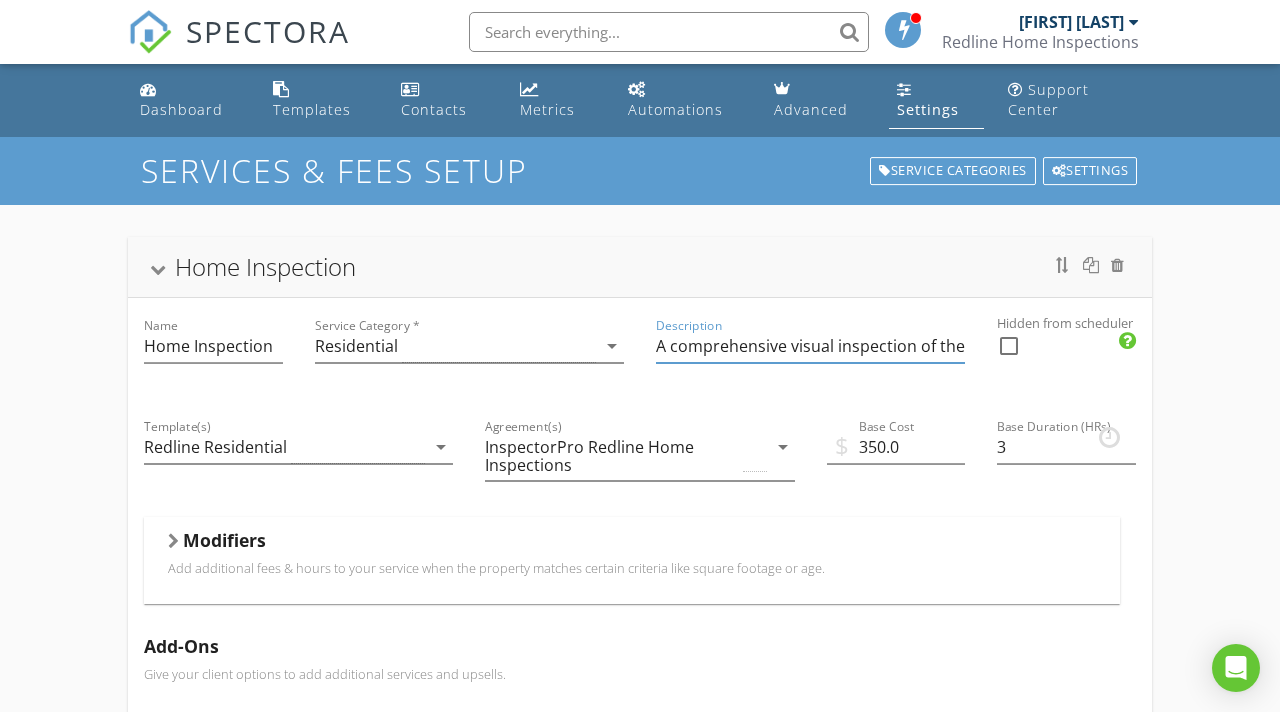 type on "A comprehensive visual inspection of the home’s major systems and components, including roof, exterior, attic, HVAC, plumbing, electrical, interior, and more. I follow InterNACHI standards to provide a clear, easy to understand digital report with photos, summaries, and recommendations.  Same day reports." 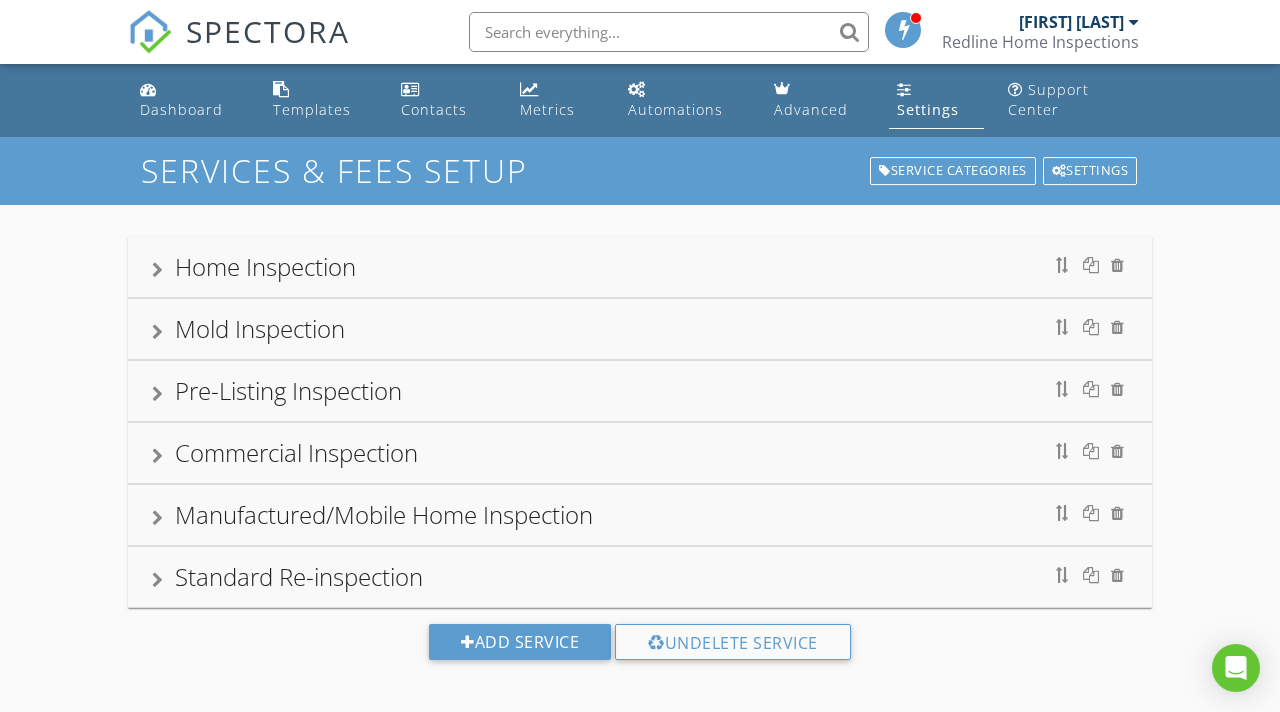 click on "Home Inspection" at bounding box center [265, 266] 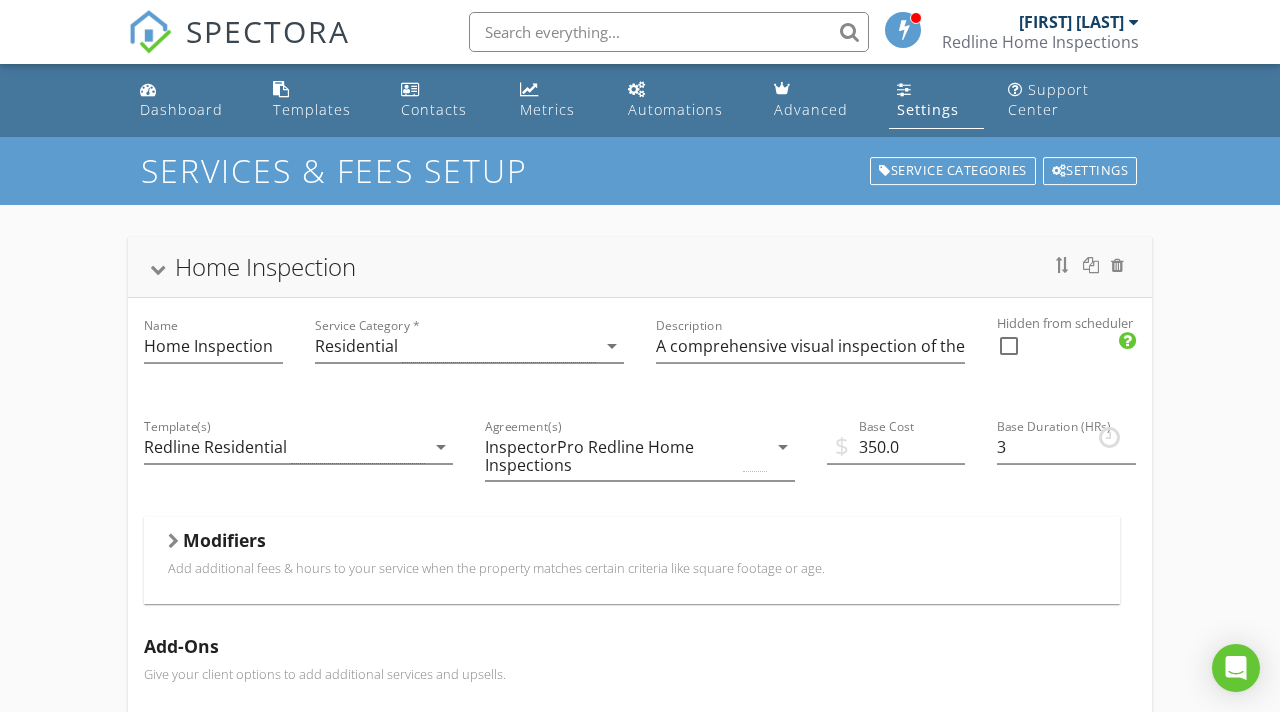 click on "Home Inspection" at bounding box center (265, 266) 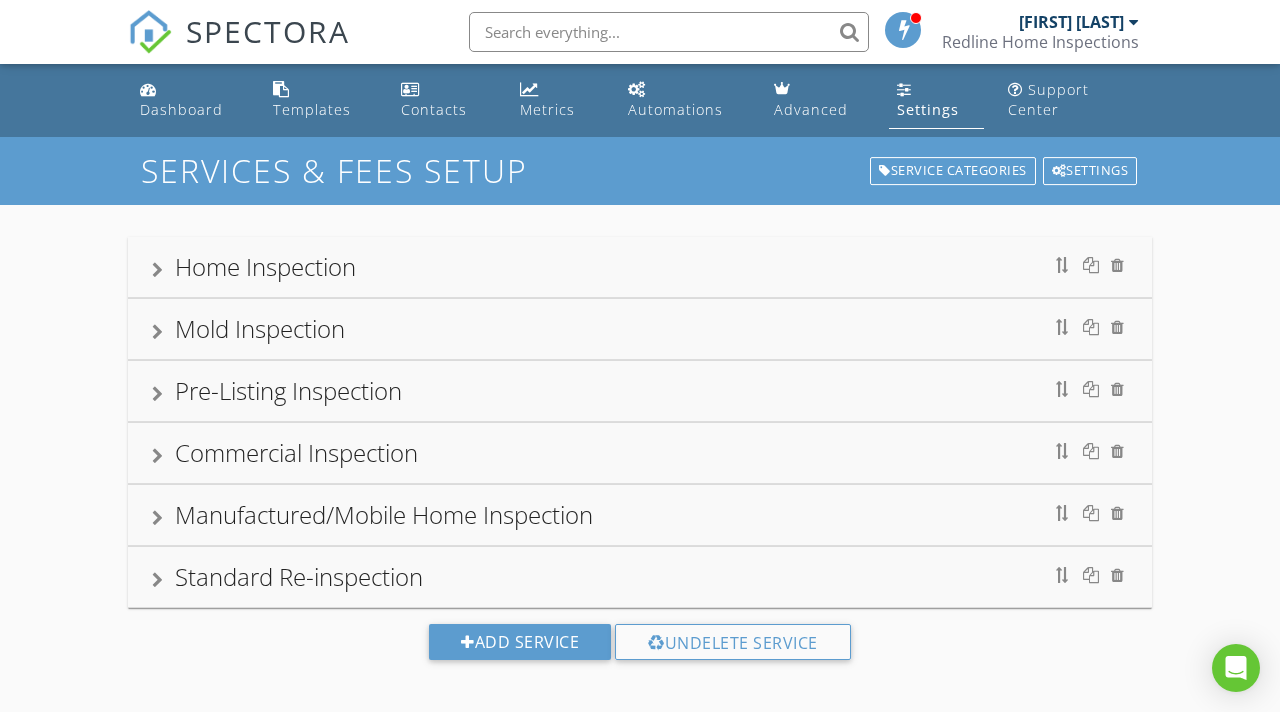 click on "Mold Inspection" at bounding box center [260, 328] 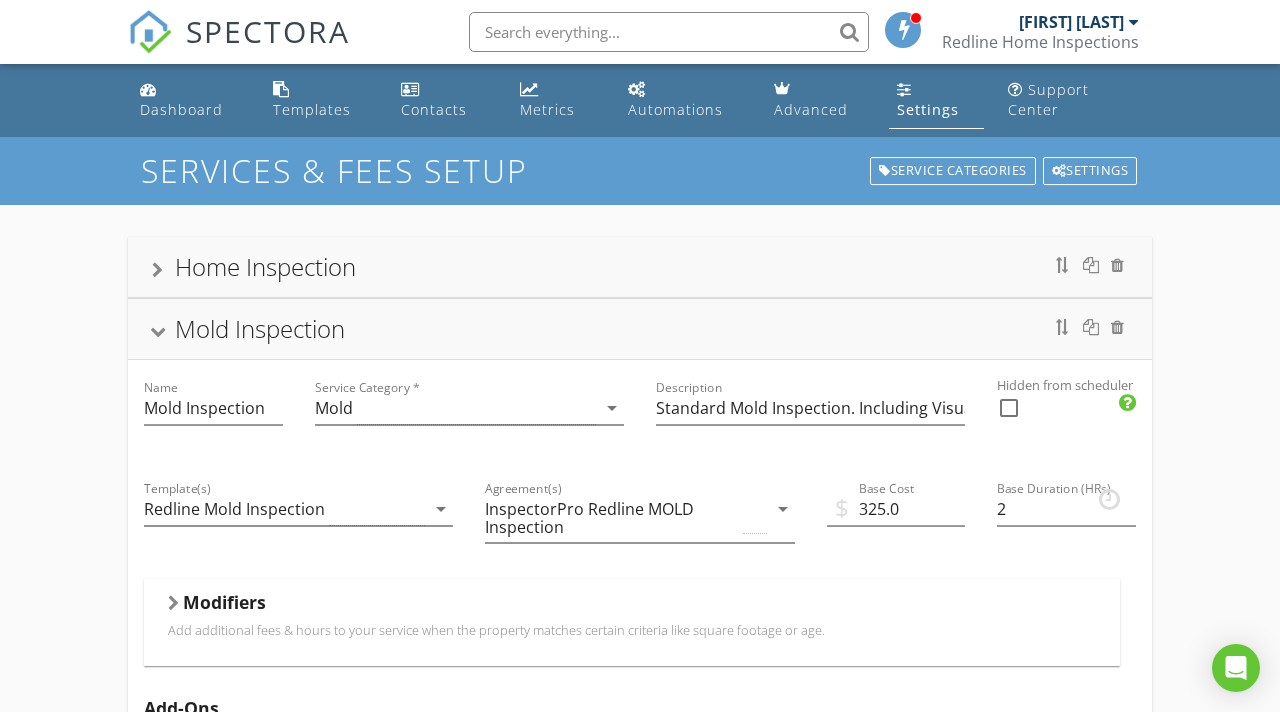 click on "Mold Inspection" at bounding box center (260, 328) 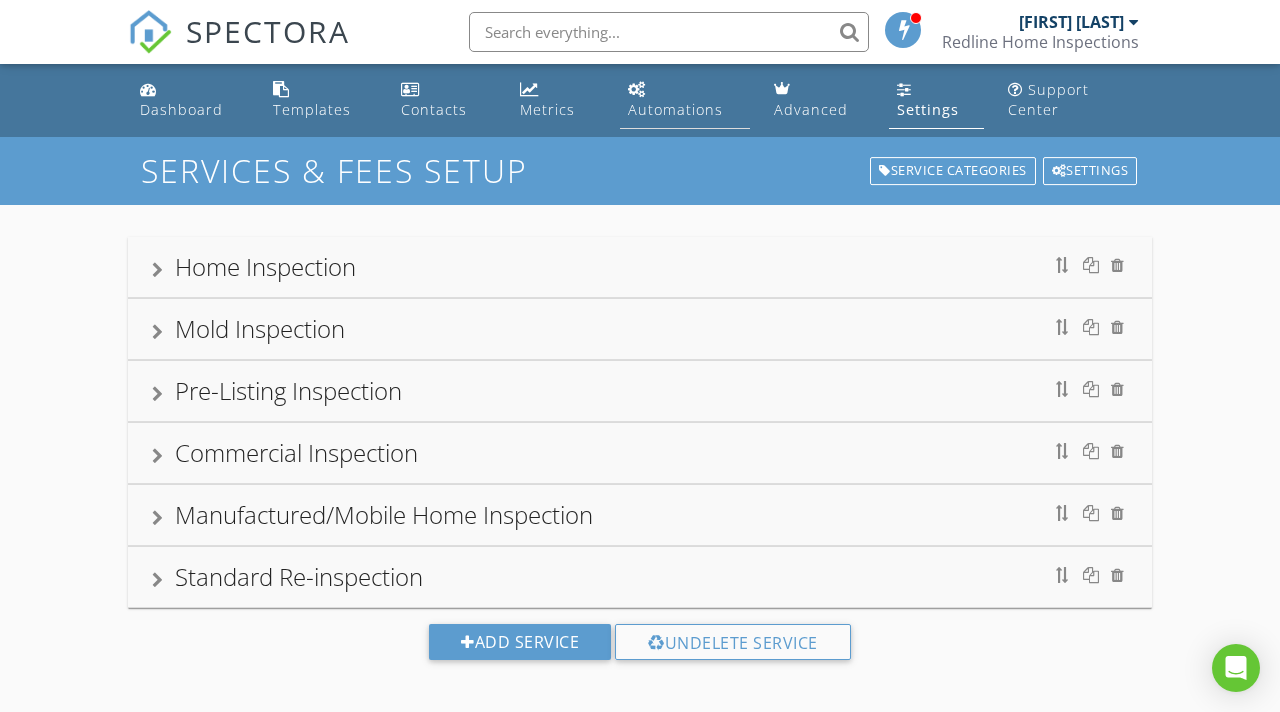click on "Automations" at bounding box center [675, 109] 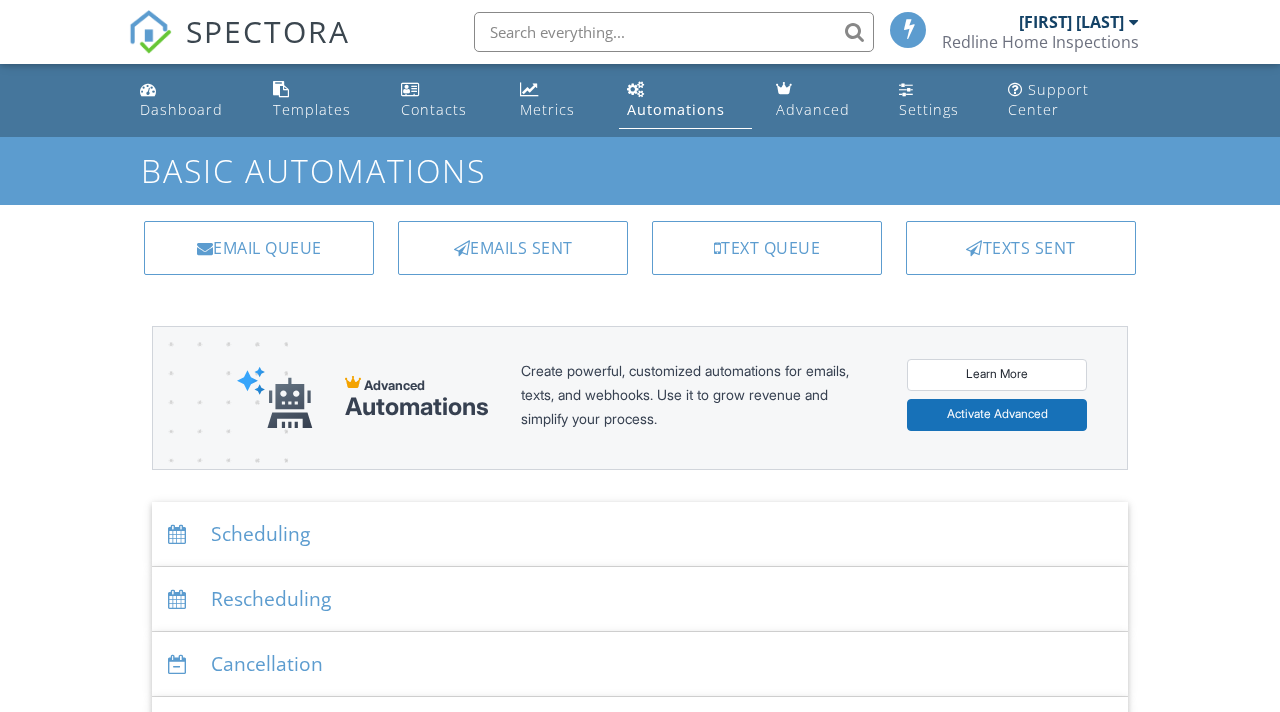 scroll, scrollTop: 0, scrollLeft: 0, axis: both 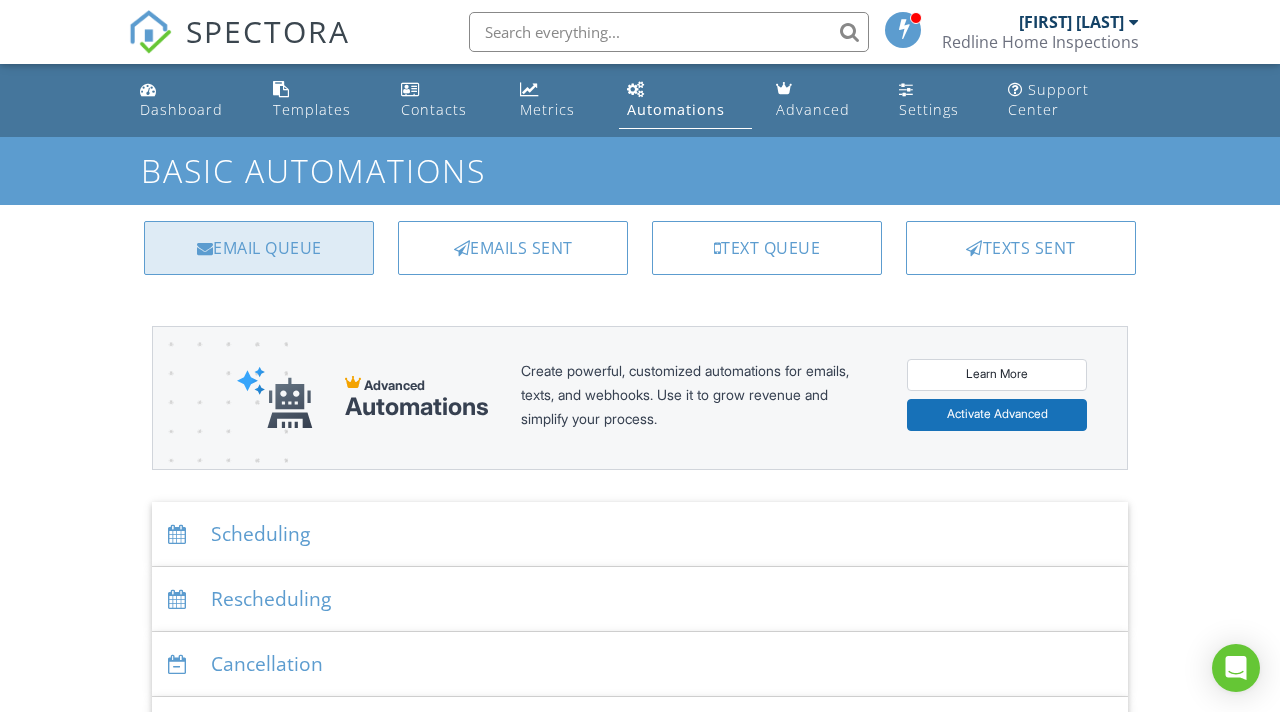 click on "Email Queue" at bounding box center (259, 248) 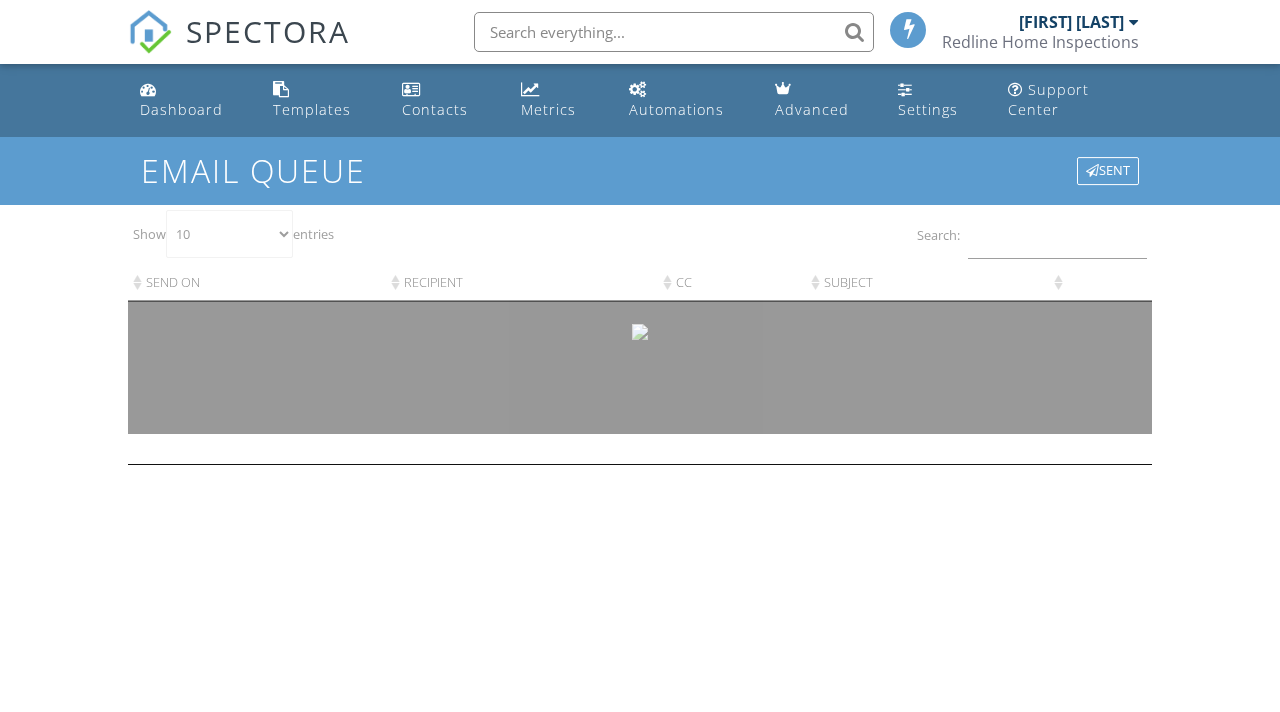 scroll, scrollTop: 0, scrollLeft: 0, axis: both 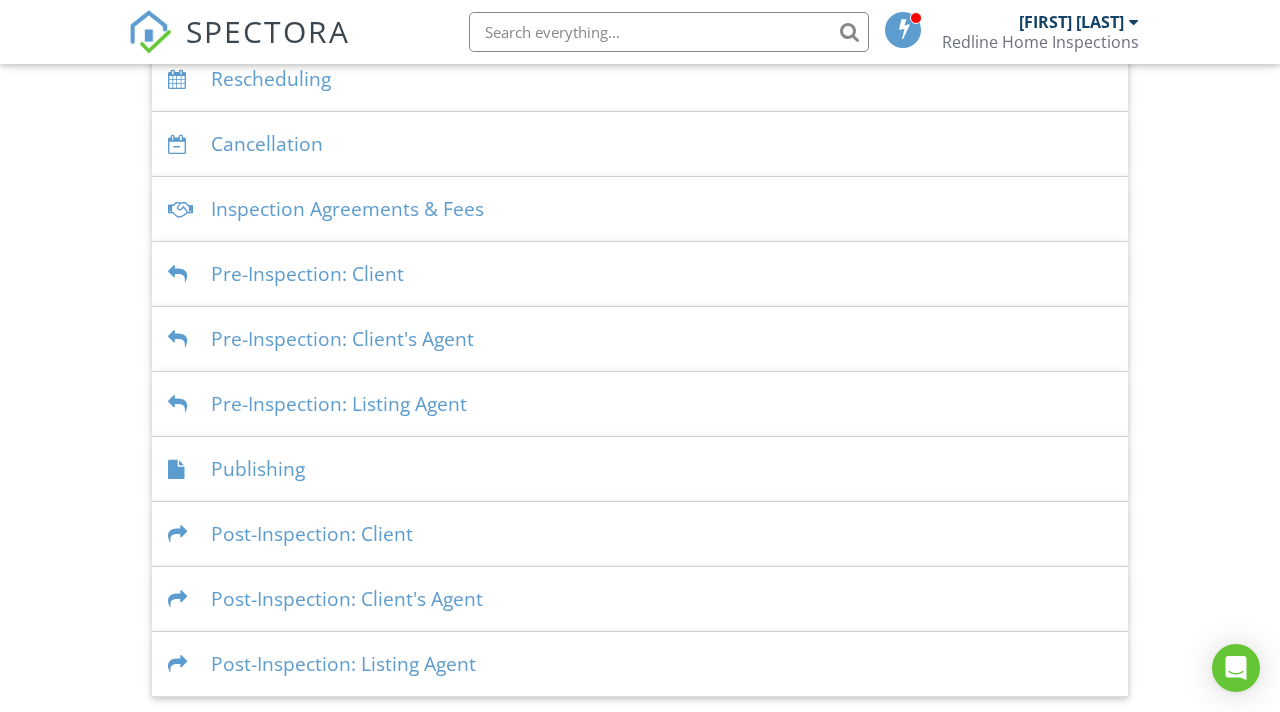 click on "Post-Inspection: Client's Agent" at bounding box center [640, 599] 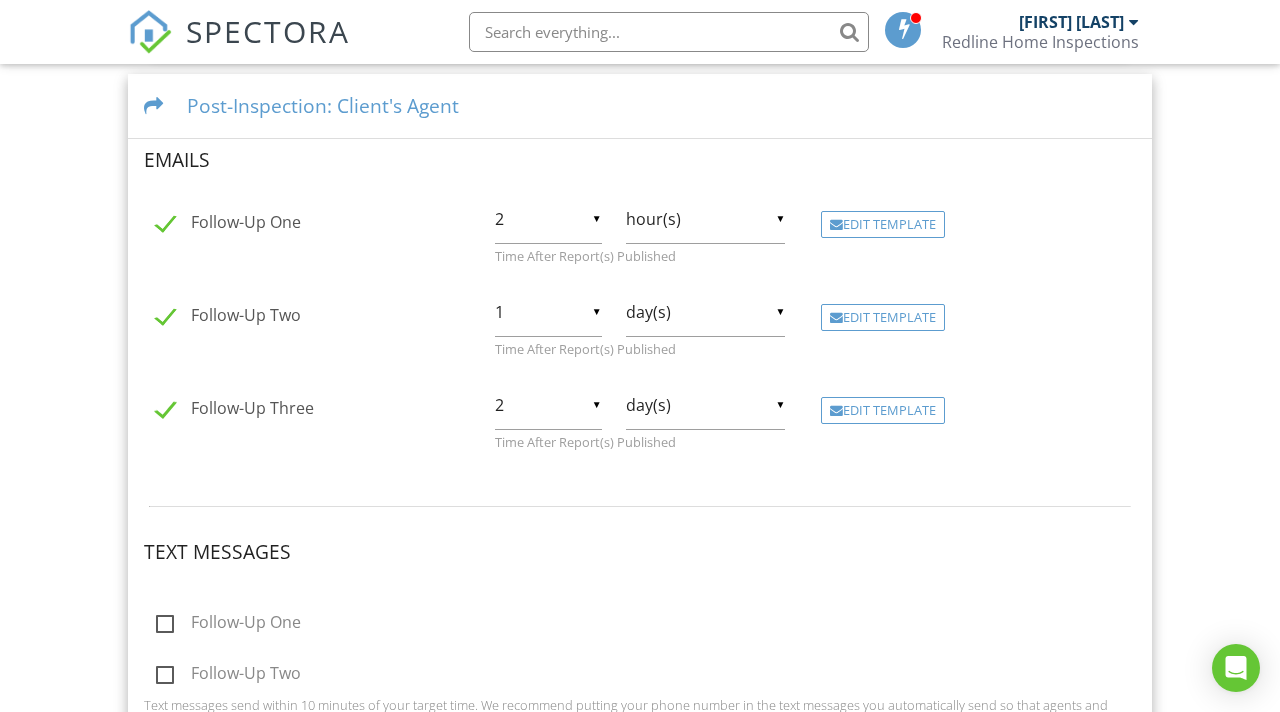 scroll, scrollTop: 1031, scrollLeft: 0, axis: vertical 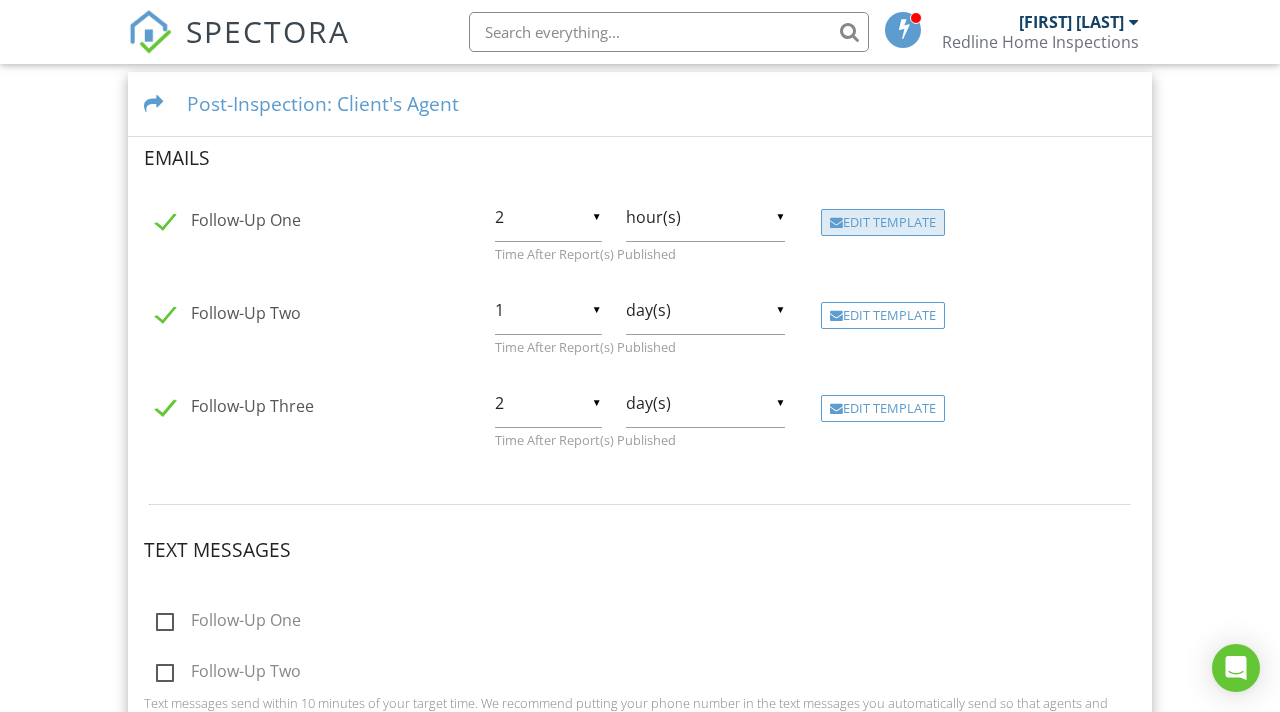 click on "Edit Template" at bounding box center (883, 223) 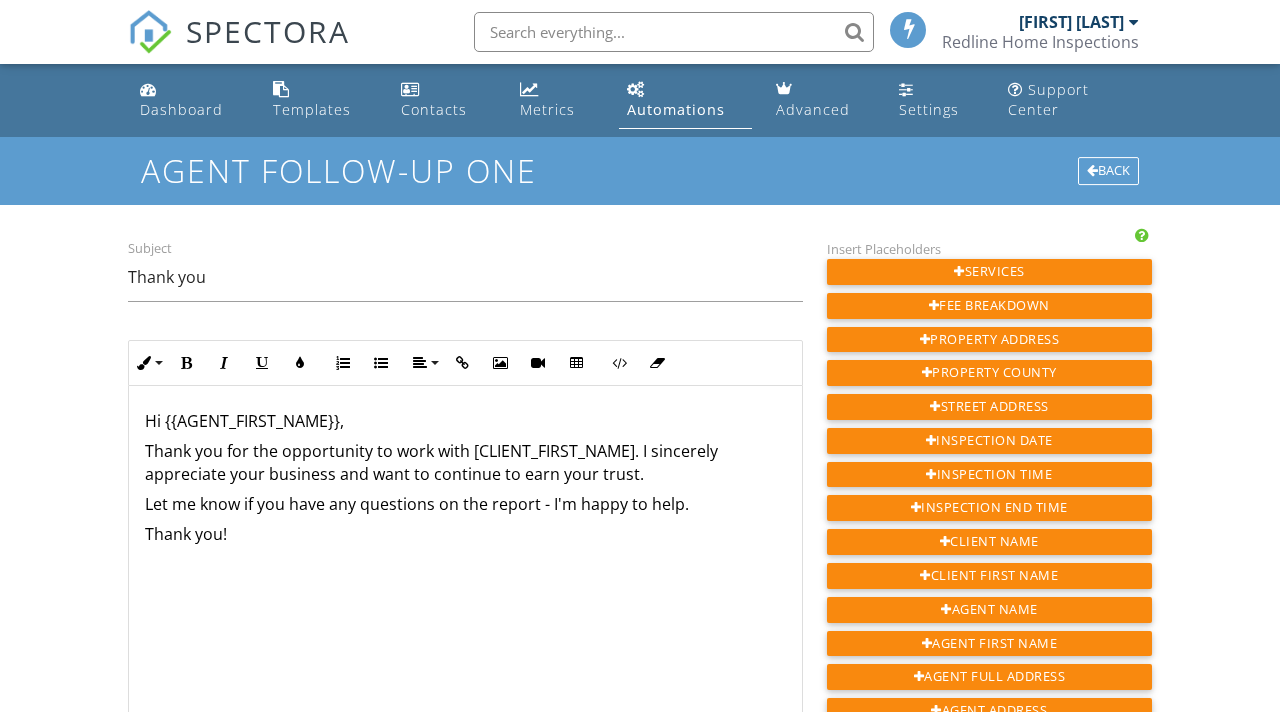 scroll, scrollTop: 0, scrollLeft: 0, axis: both 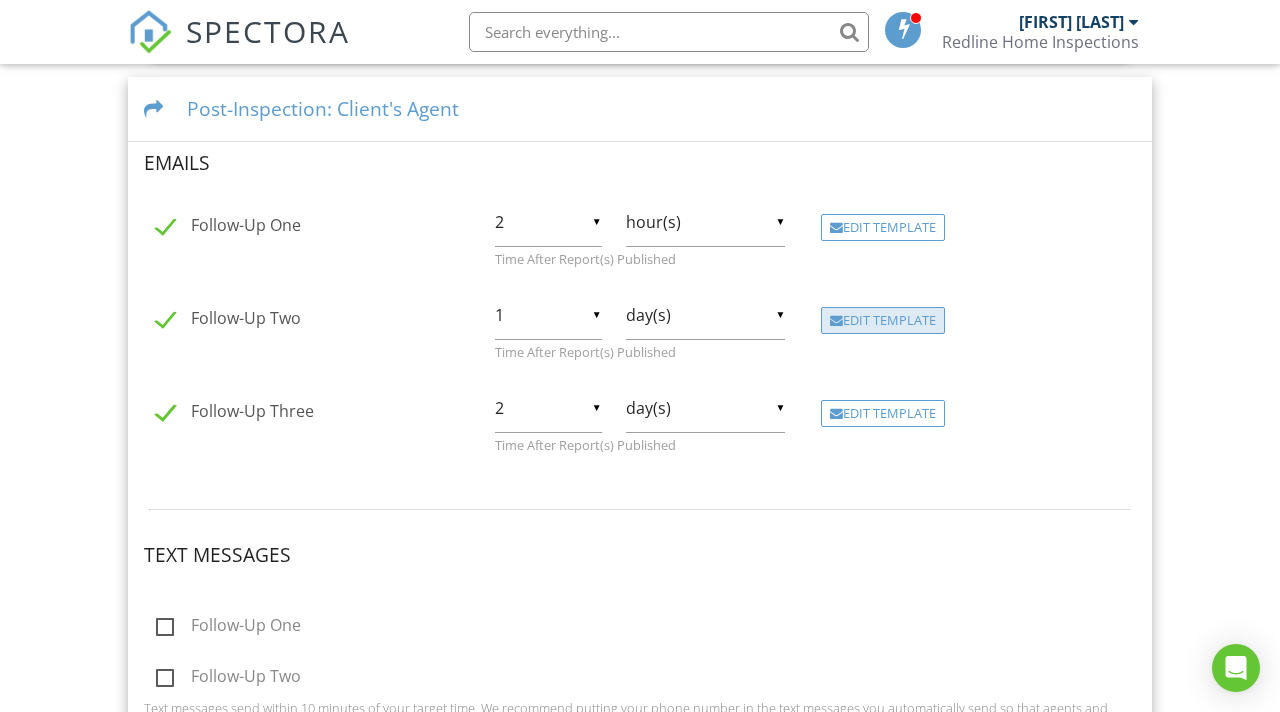 click on "Edit Template" at bounding box center (883, 321) 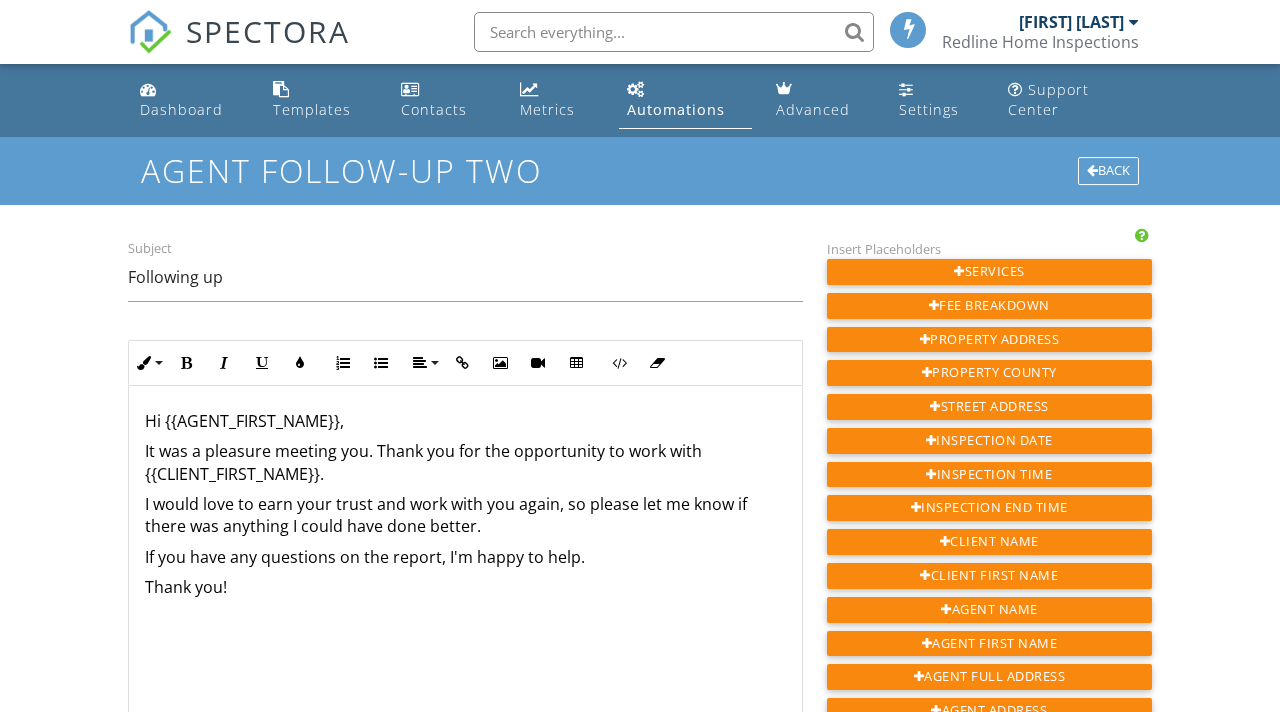 scroll, scrollTop: 0, scrollLeft: 0, axis: both 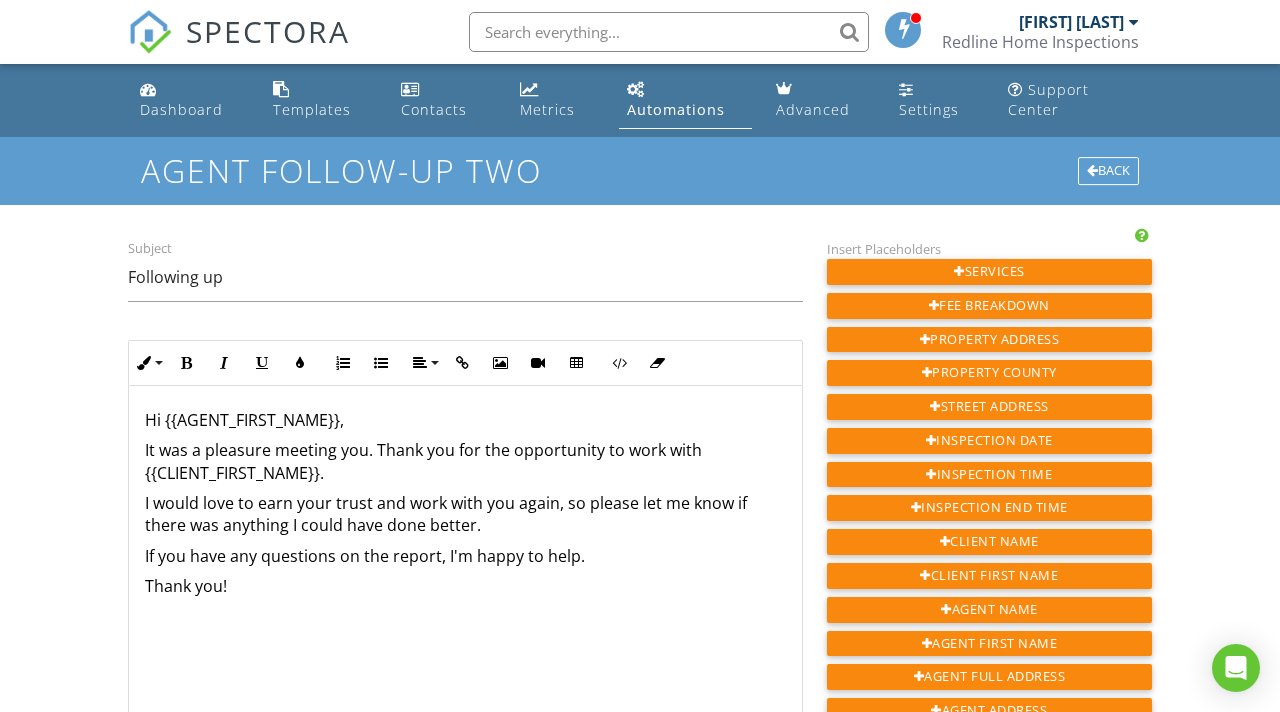 click on "It was a pleasure meeting you. Thank you for the opportunity to work with [CLIENT_FIRST_NAME]." 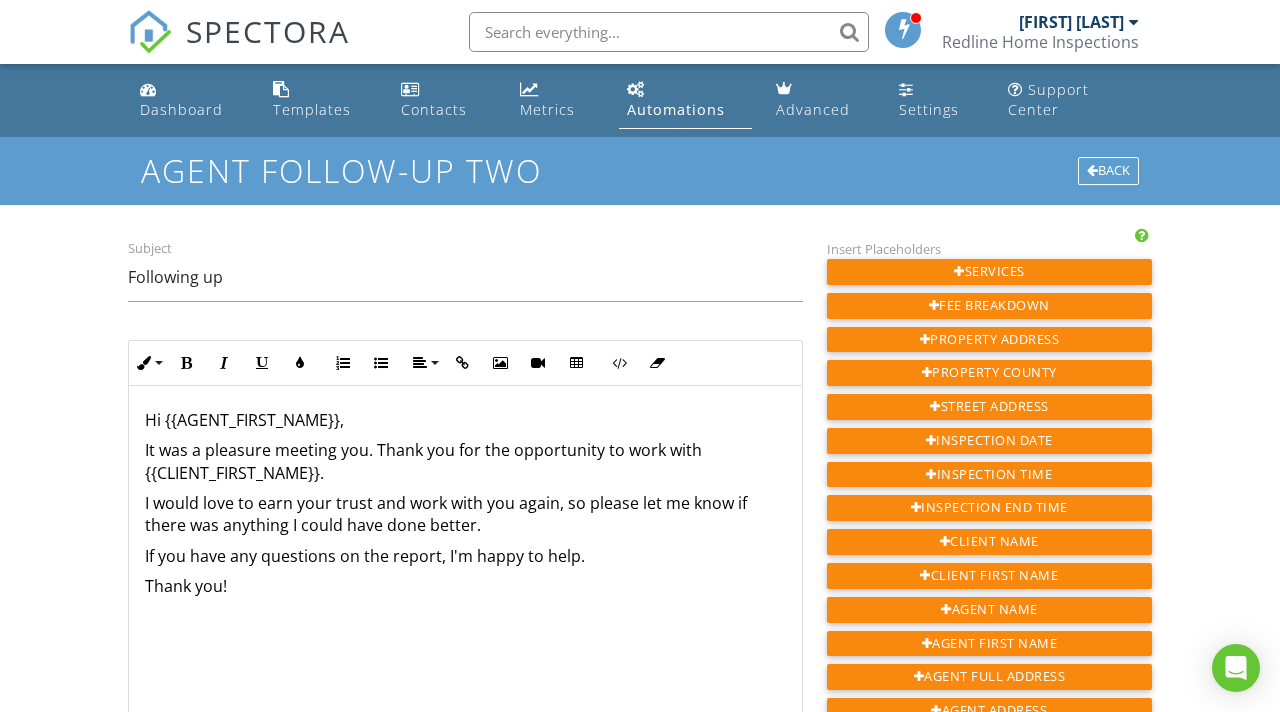 type 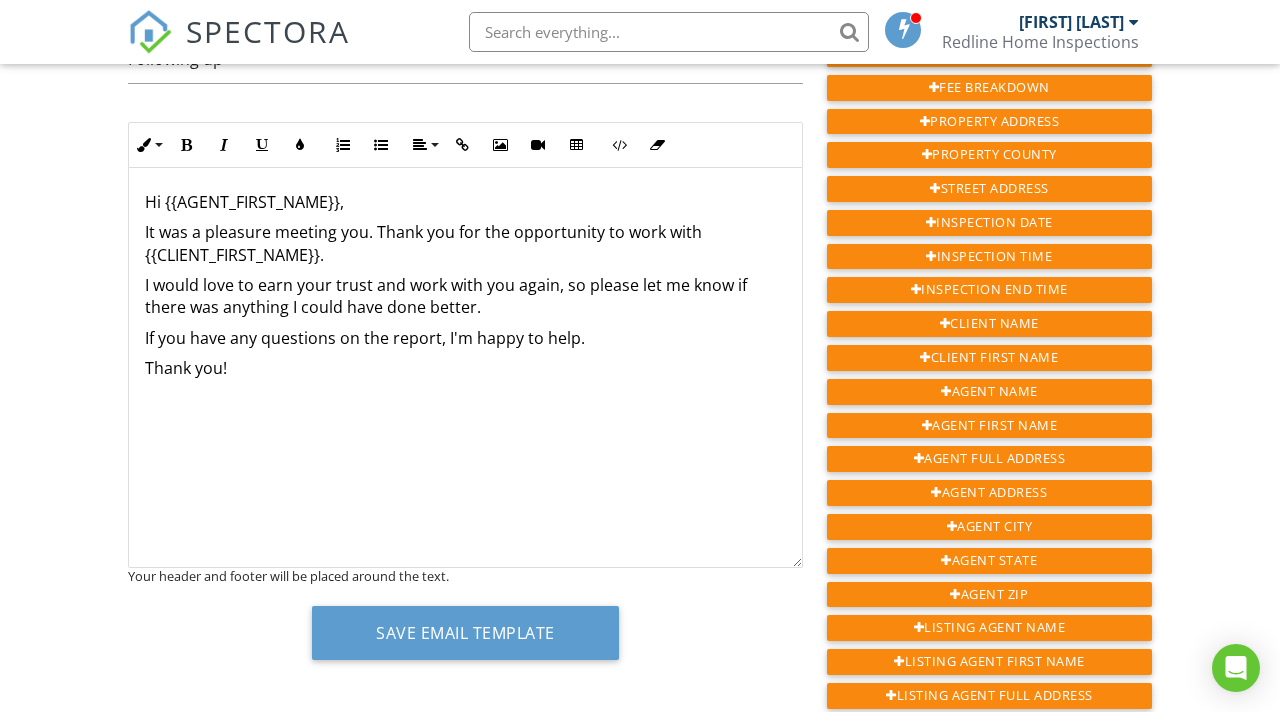 scroll, scrollTop: 132, scrollLeft: 0, axis: vertical 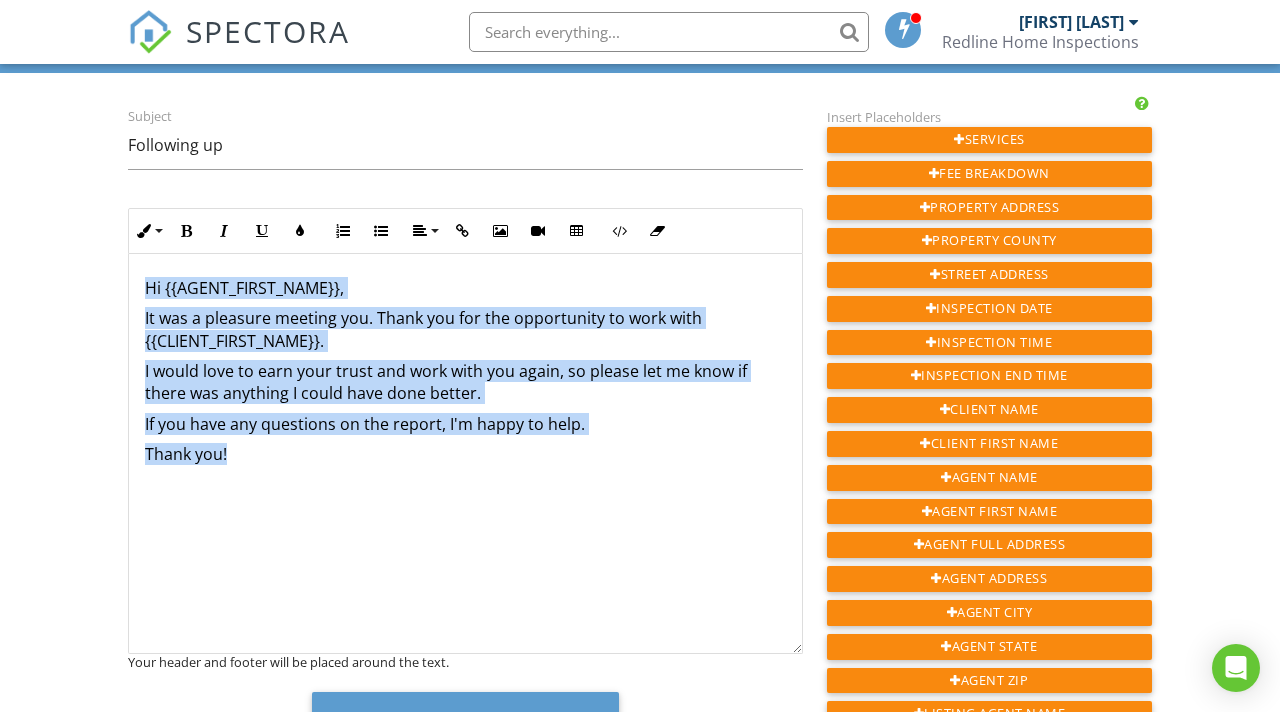 drag, startPoint x: 143, startPoint y: 296, endPoint x: 278, endPoint y: 486, distance: 233.07724 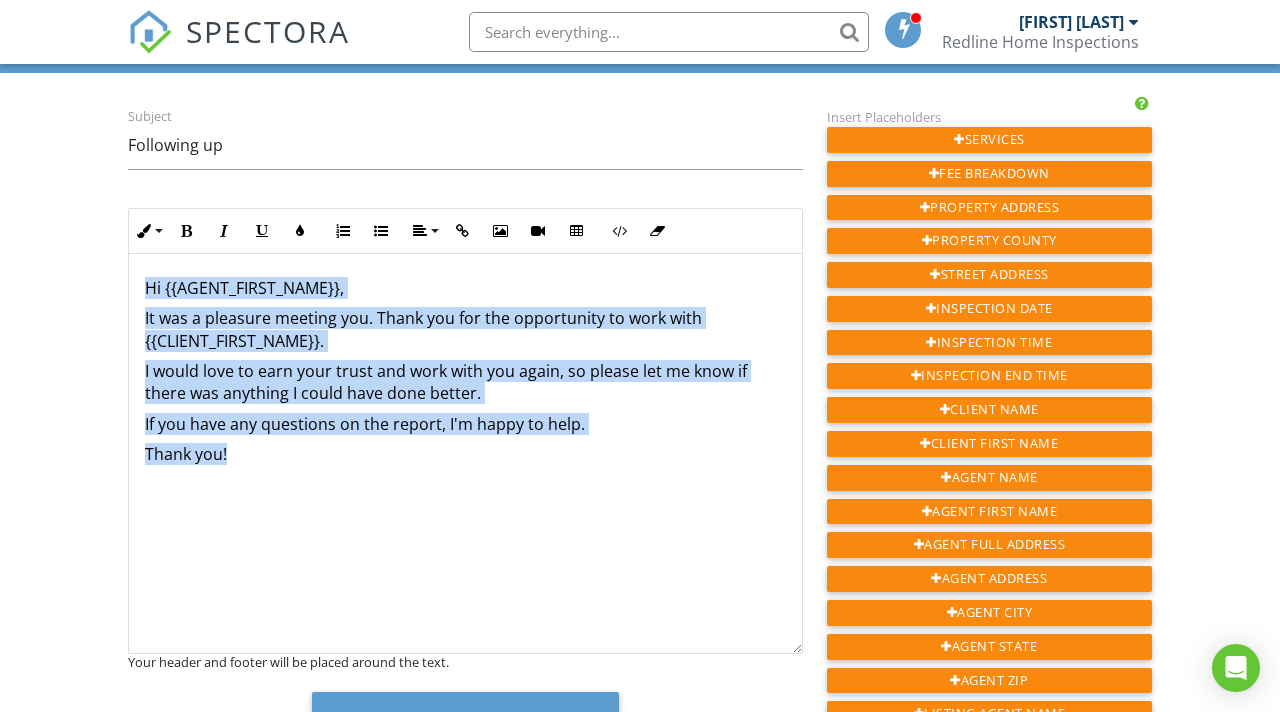 copy on "Hi {{AGENT_FIRST_NAME}}, It was a pleasure working with you. Thank you for the opportunity to work with {{CLIENT_FIRST_NAME}}. I would love to earn your trust and work with you again, so please let me know if there was anything I could have done better. If you have any questions on the report, I'm happy to help. Thank you!" 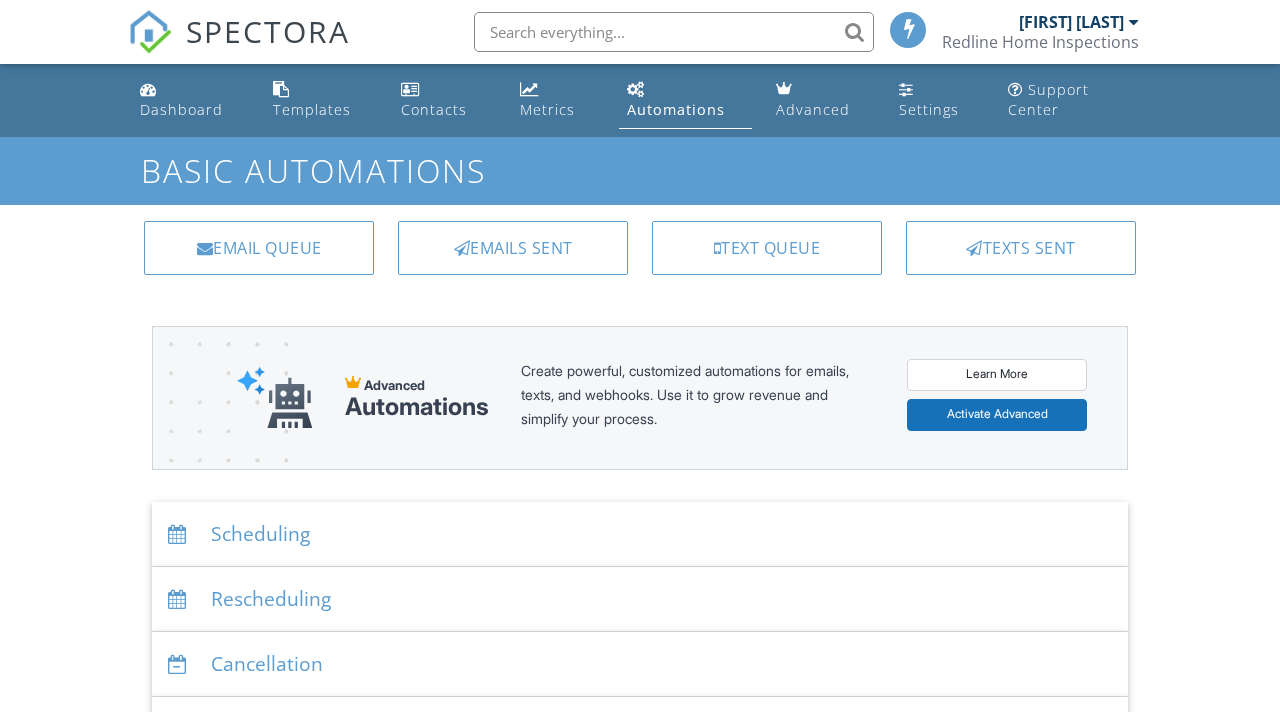 scroll, scrollTop: 1026, scrollLeft: 0, axis: vertical 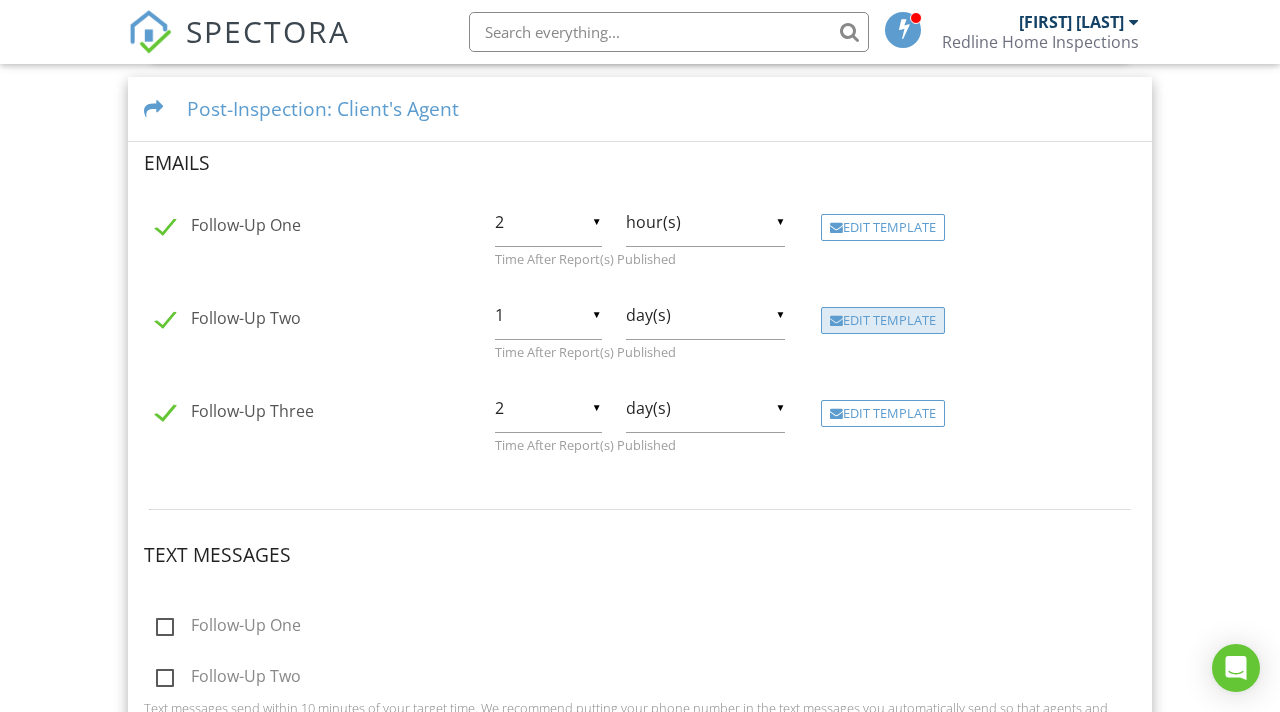 click at bounding box center [836, 321] 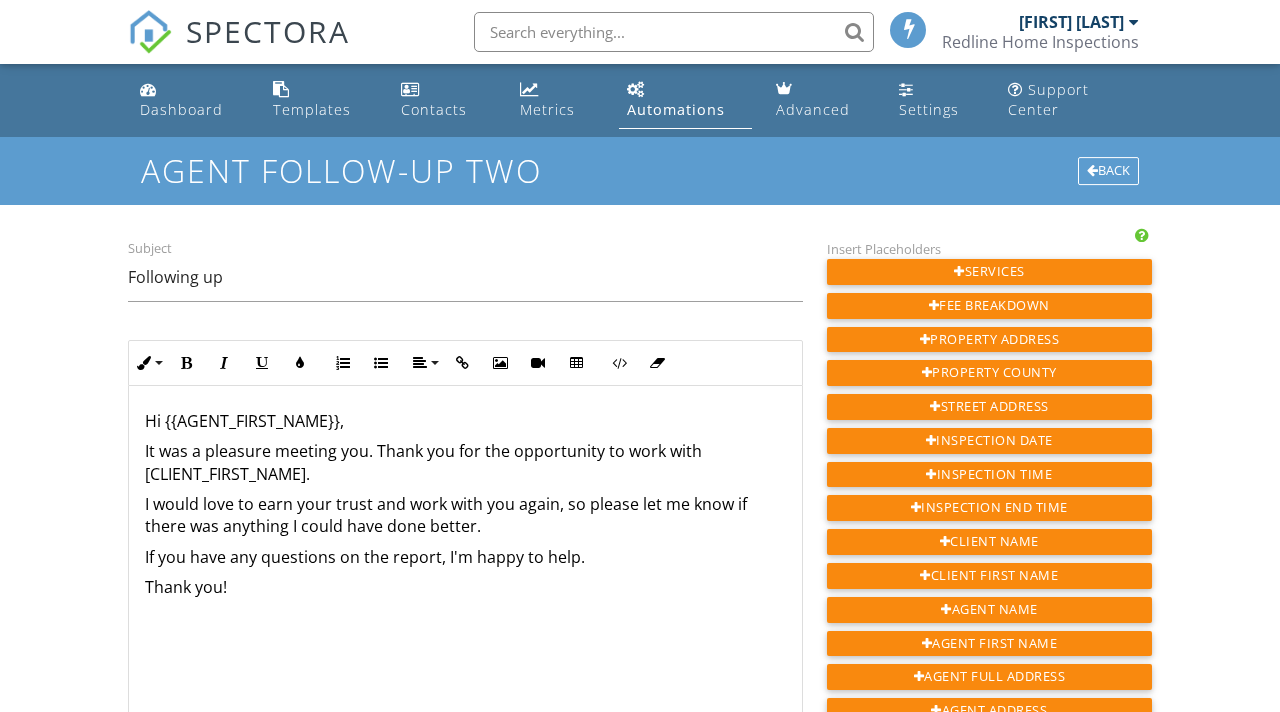 scroll, scrollTop: 0, scrollLeft: 0, axis: both 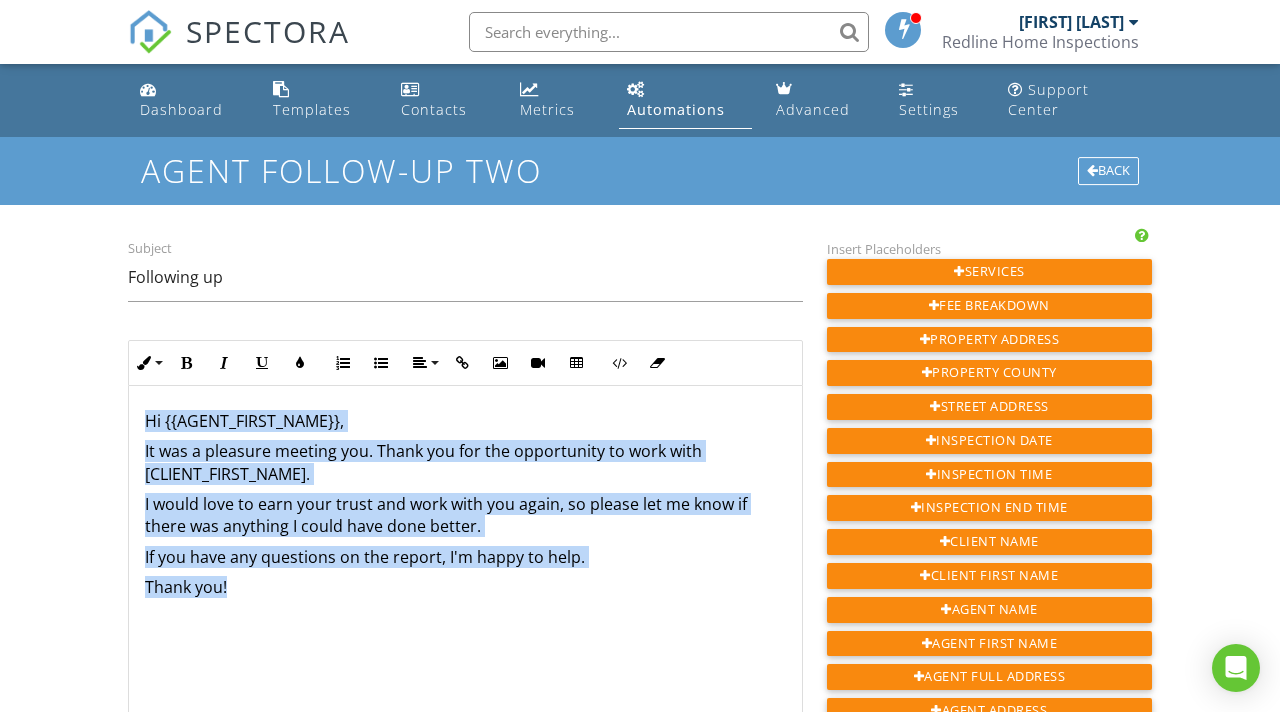 drag, startPoint x: 142, startPoint y: 425, endPoint x: 245, endPoint y: 632, distance: 231.20985 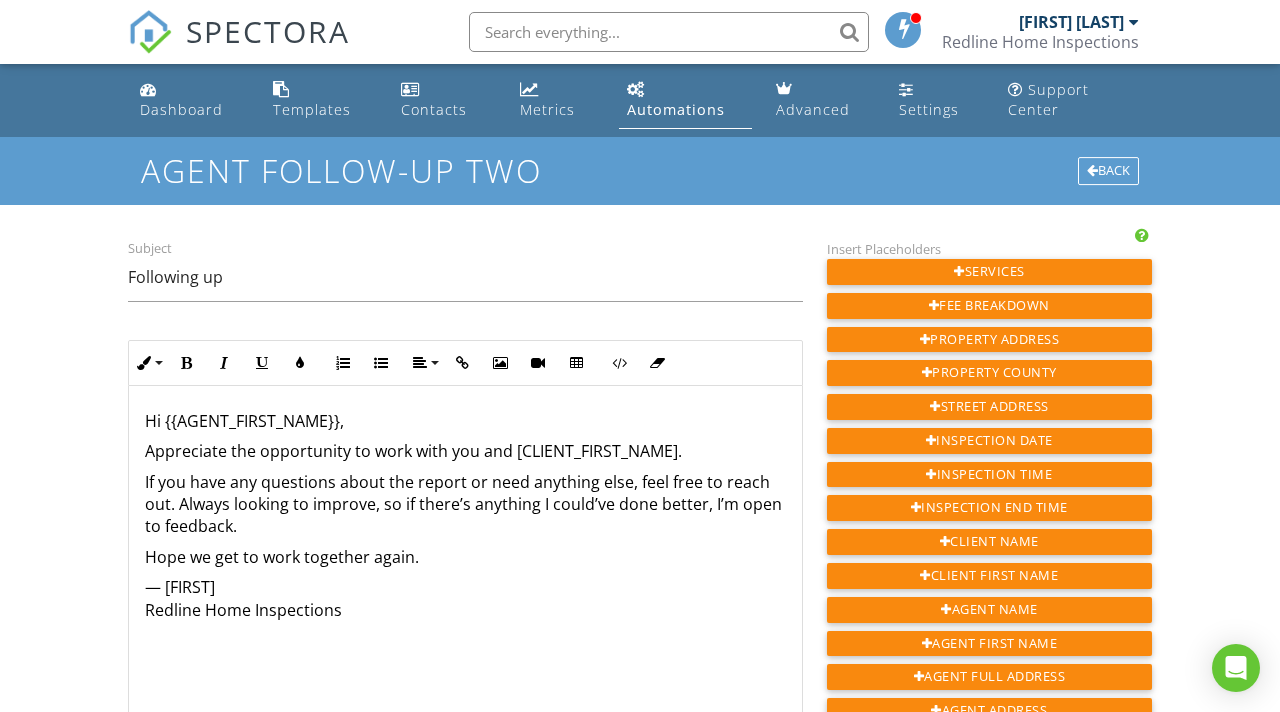 click on "Hi {{AGENT_FIRST_NAME}}," at bounding box center [465, 421] 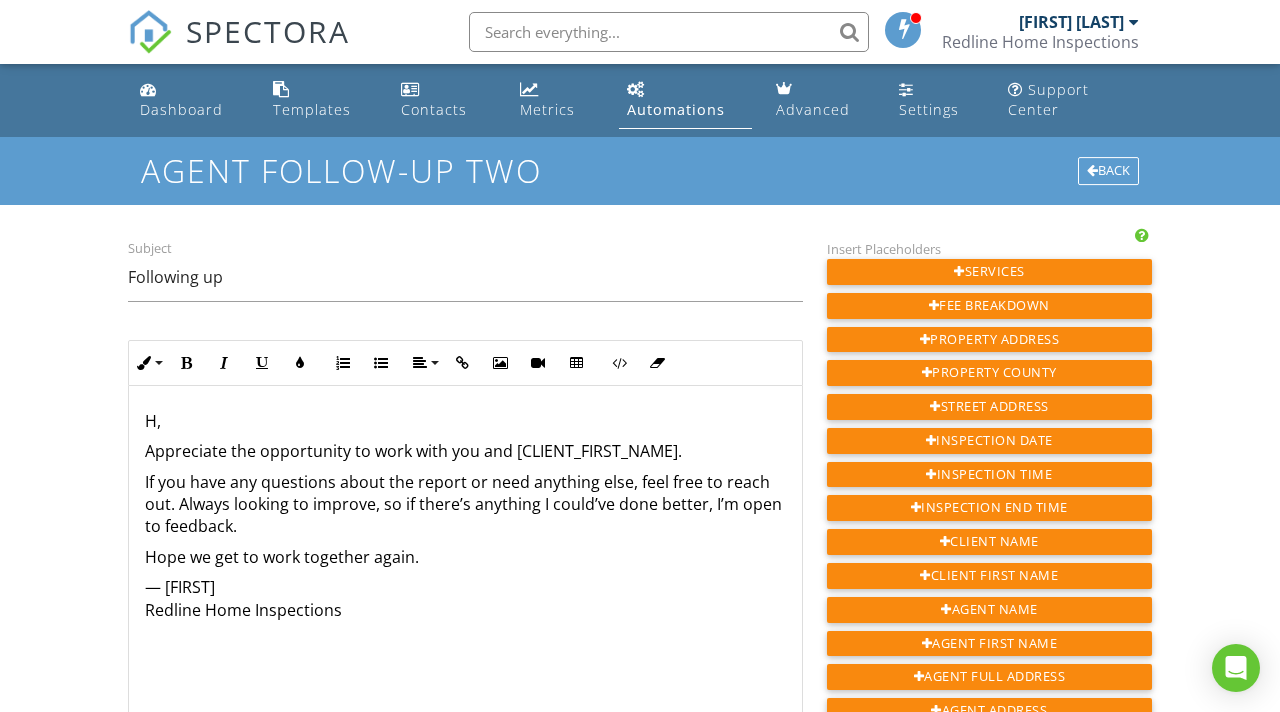 type 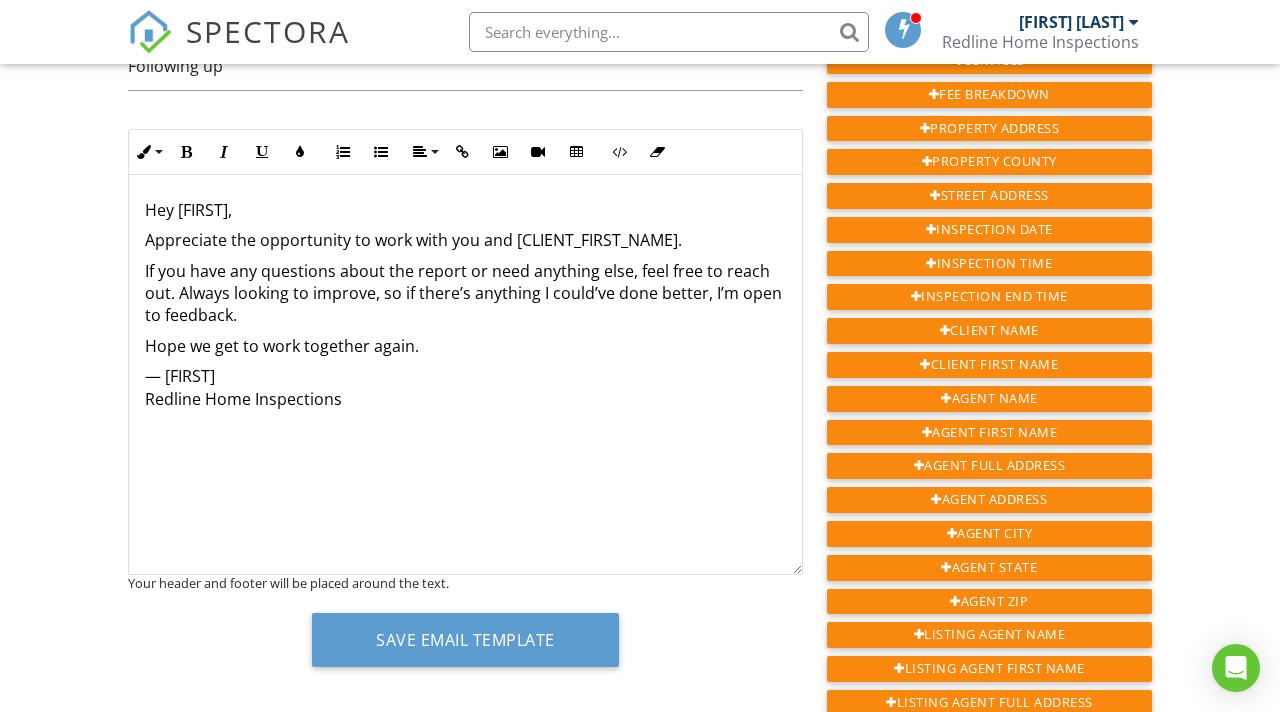 scroll, scrollTop: 213, scrollLeft: 0, axis: vertical 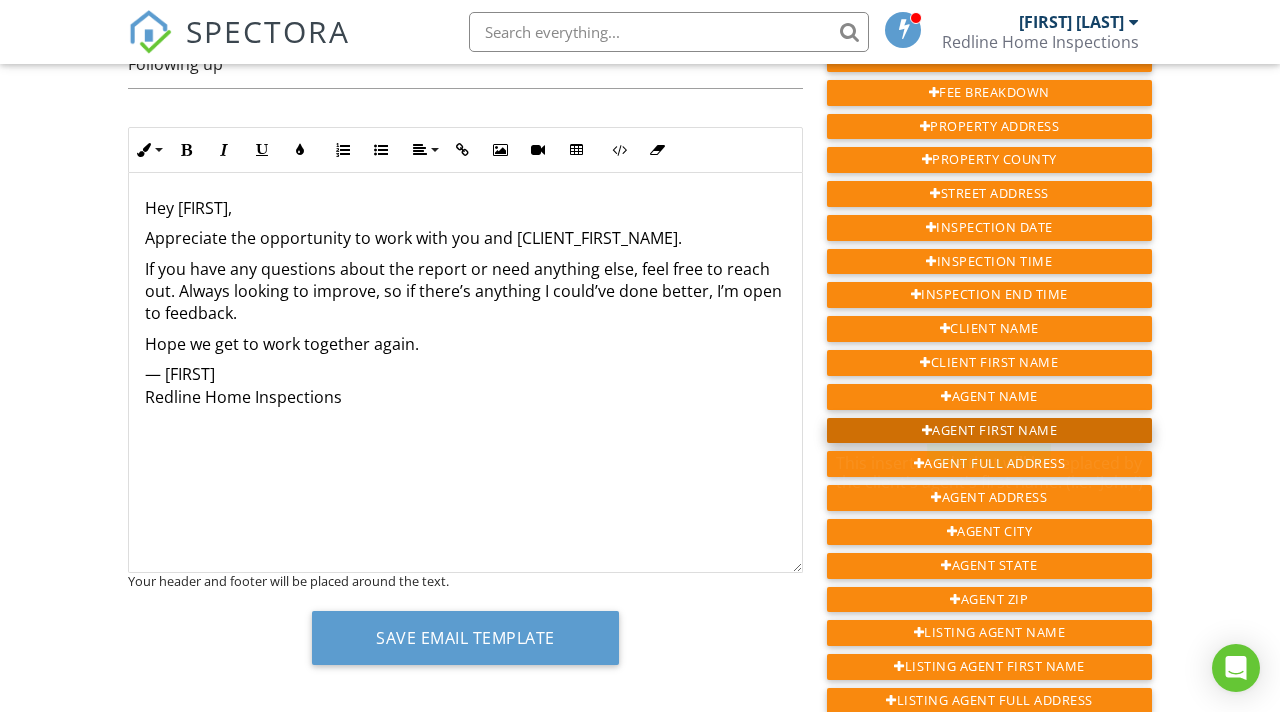 click on "Agent First Name" at bounding box center [989, 431] 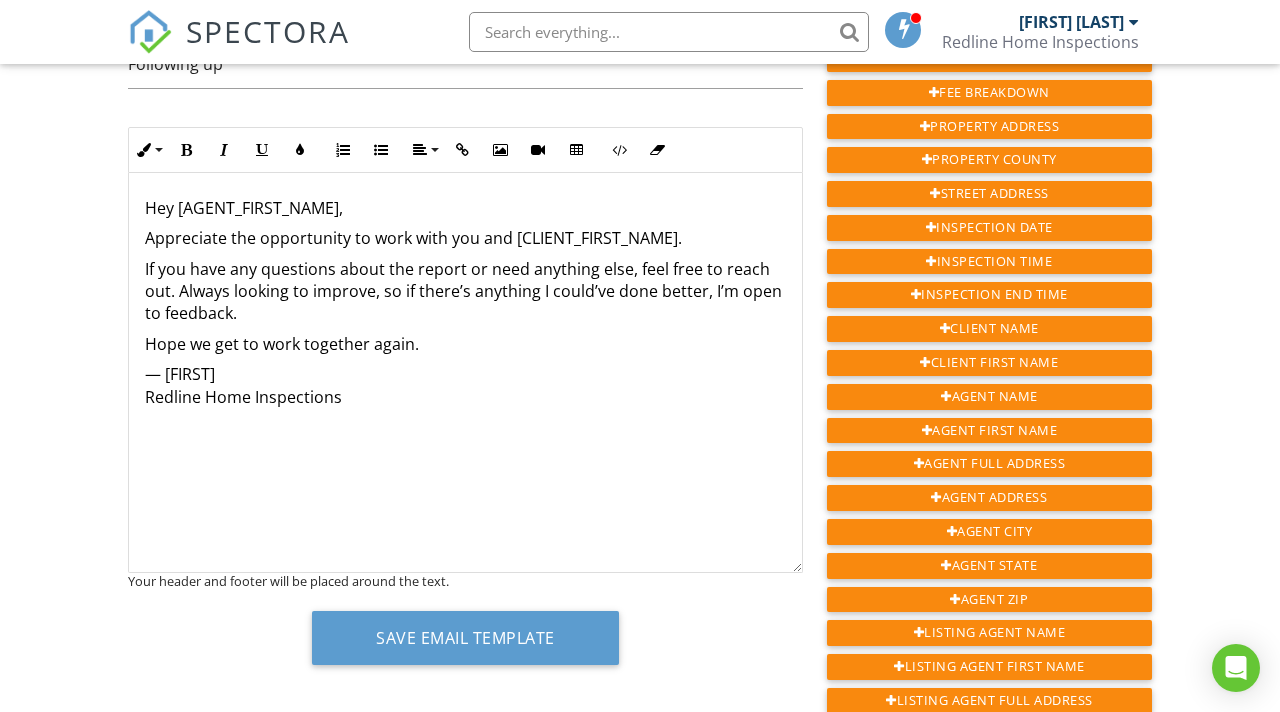 click on "Appreciate the opportunity to work with you and [CLIENT_FIRST_NAME]." at bounding box center [465, 238] 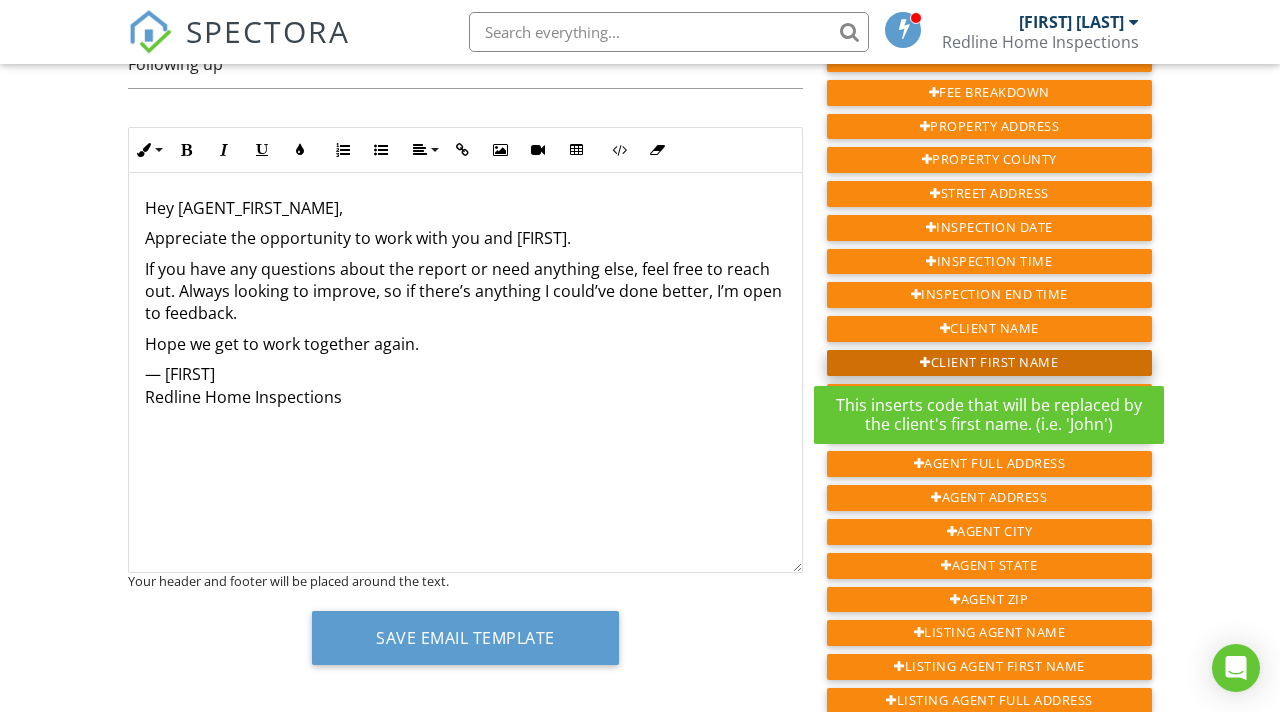 click at bounding box center [925, 363] 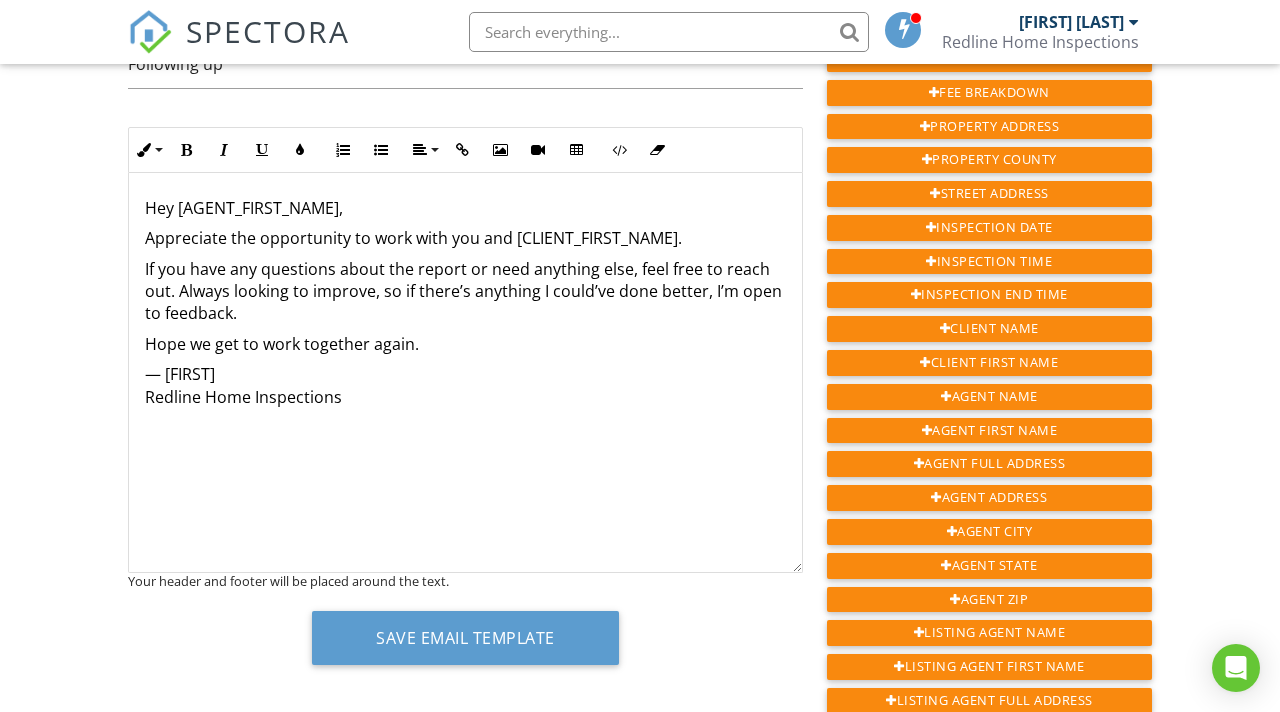 scroll, scrollTop: 1, scrollLeft: 0, axis: vertical 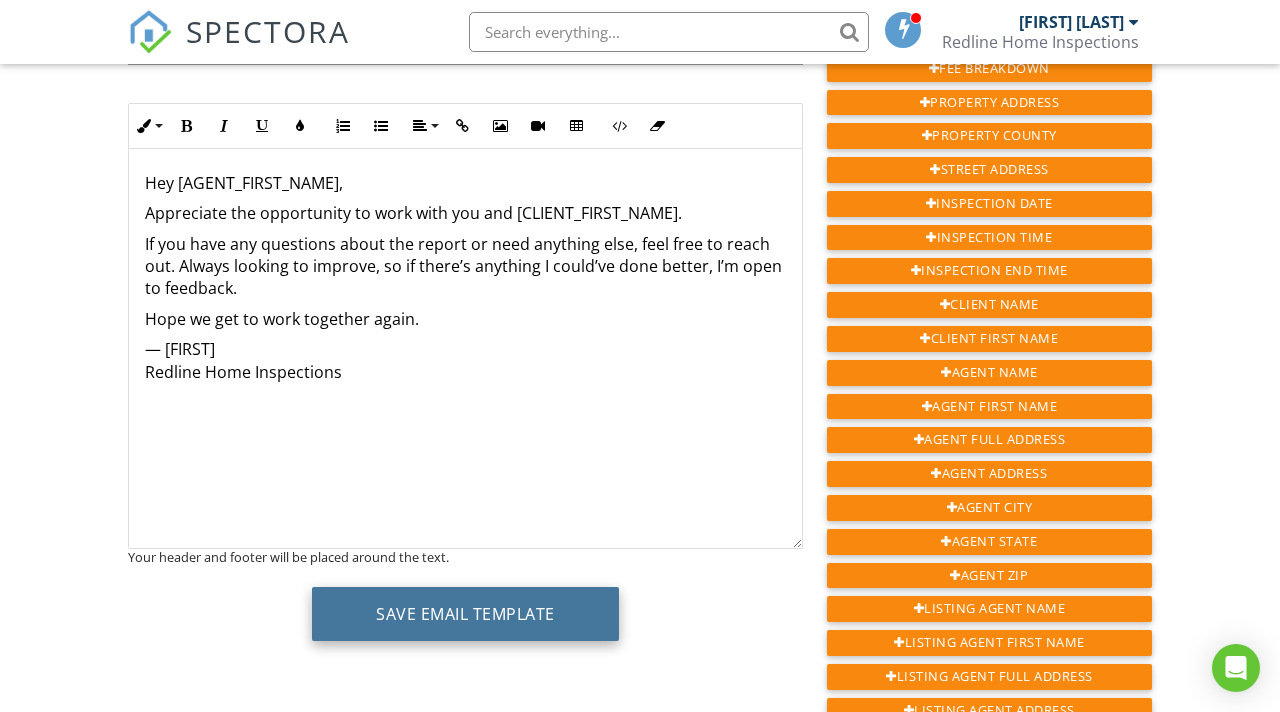 click on "Save Email Template" at bounding box center (465, 614) 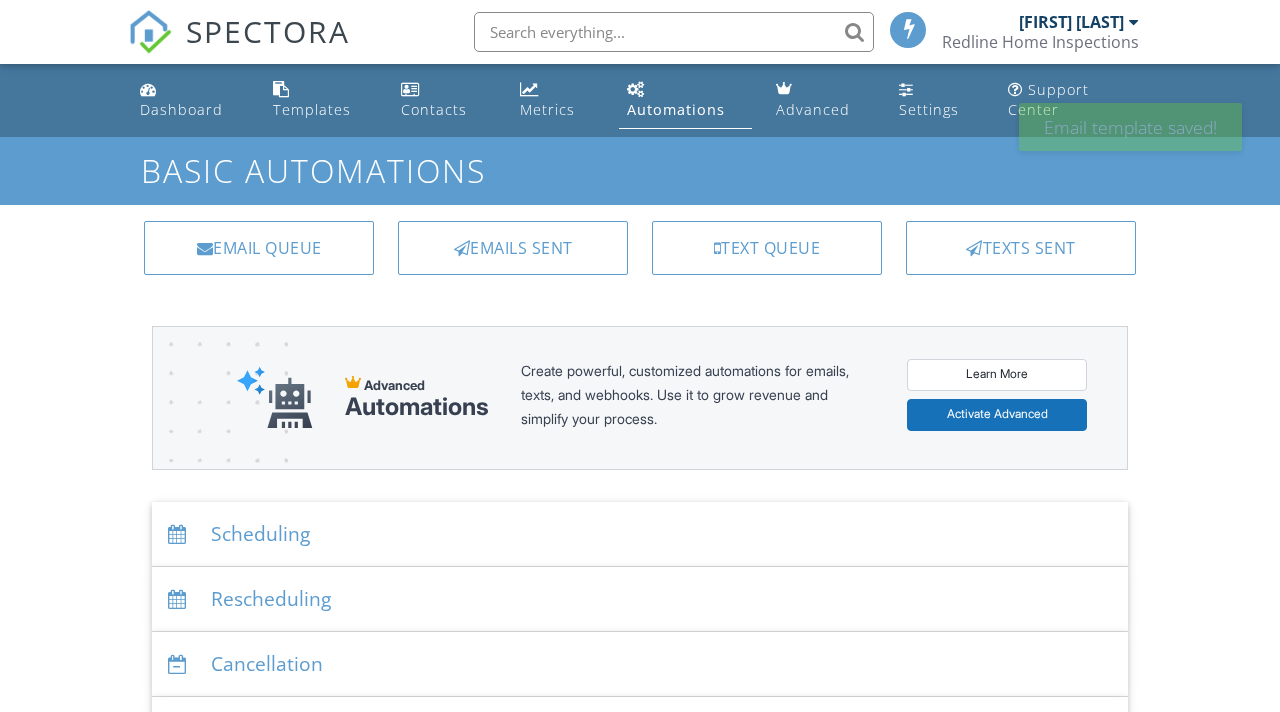 scroll, scrollTop: 0, scrollLeft: 0, axis: both 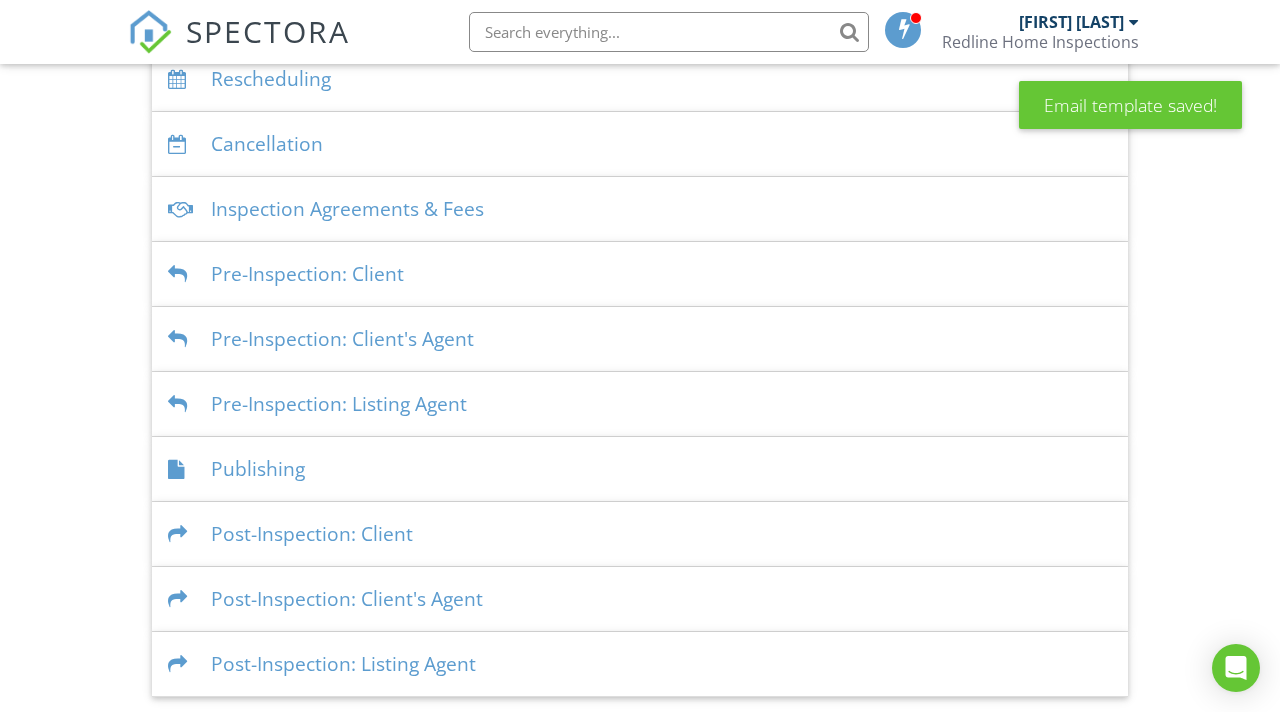 click on "Post-Inspection: Client's Agent" at bounding box center (640, 599) 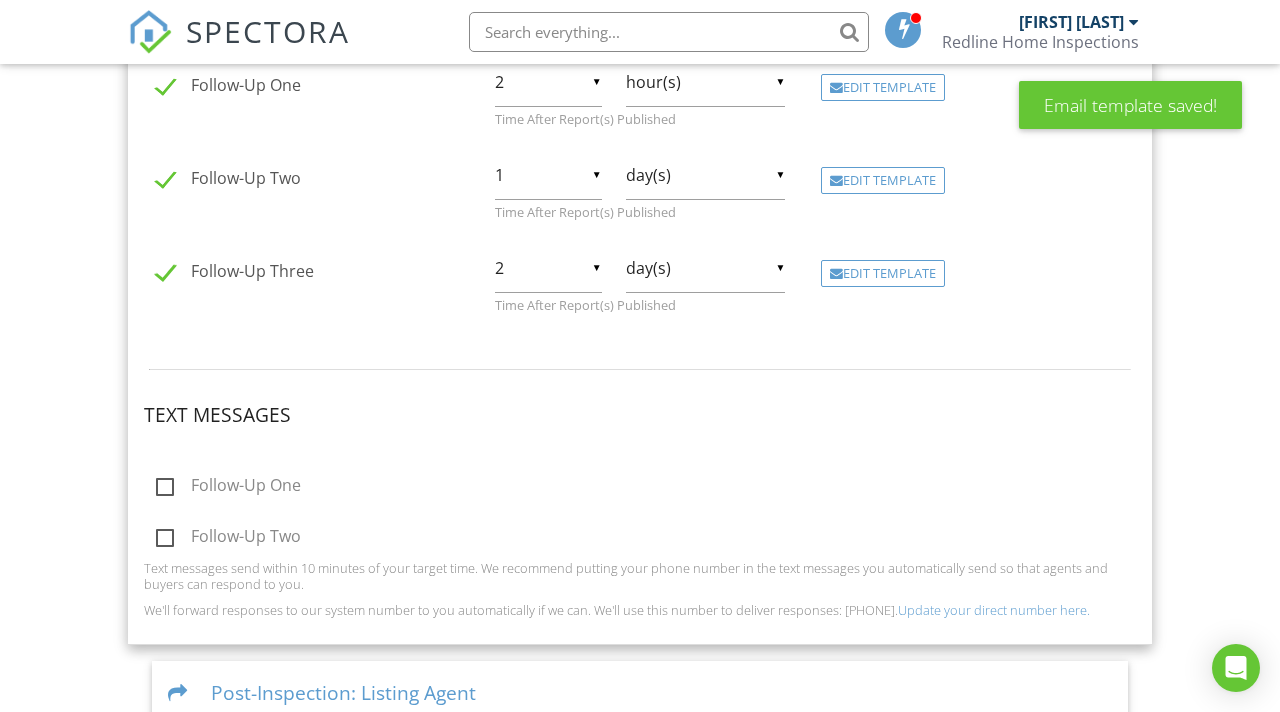 scroll, scrollTop: 1181, scrollLeft: 0, axis: vertical 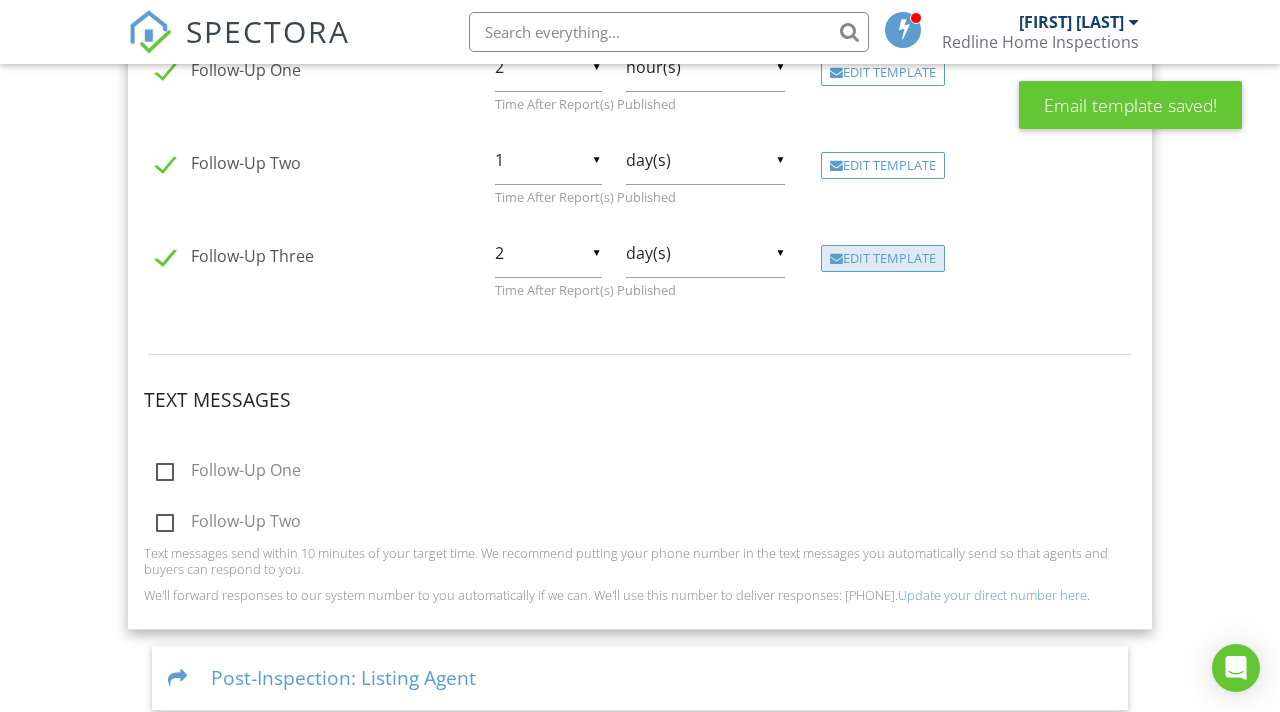 click on "Edit Template" at bounding box center (883, 259) 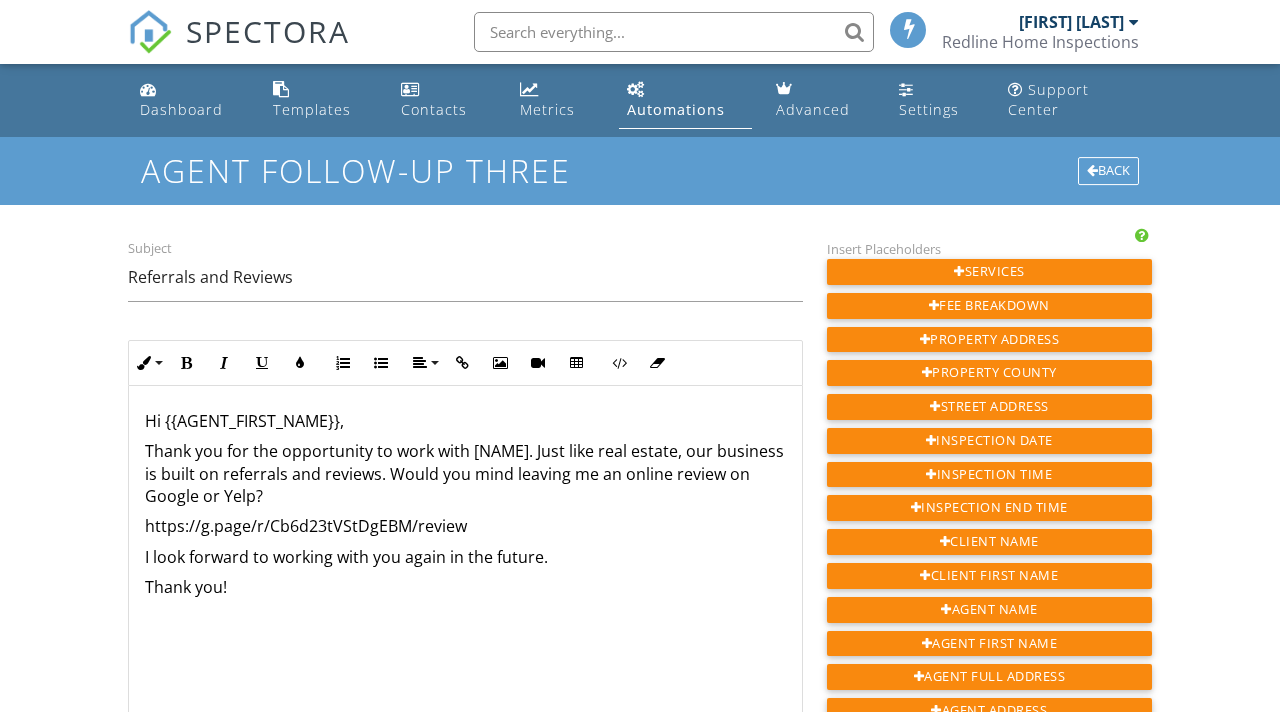 scroll, scrollTop: 0, scrollLeft: 0, axis: both 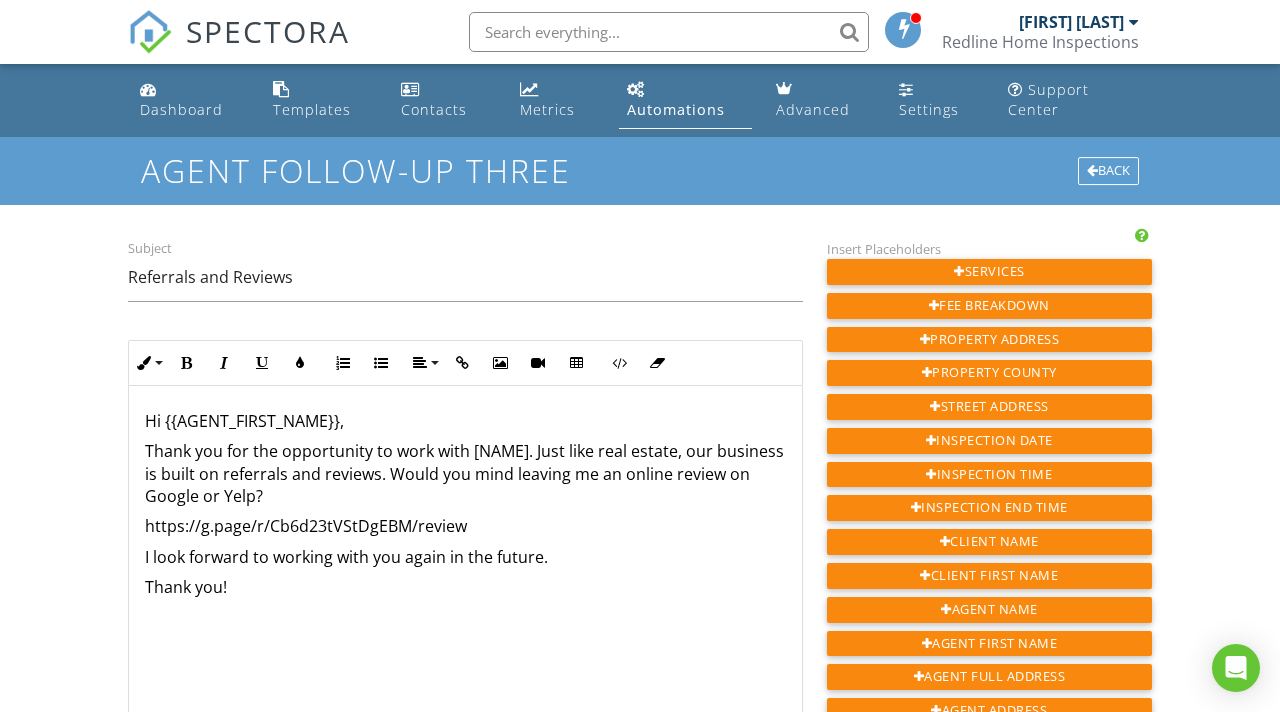 click on "Thank you for the opportunity to work with [NAME]. Just like real estate, our business is built on referrals and reviews. Would you mind leaving me an online review on Google or Yelp?" at bounding box center (465, 473) 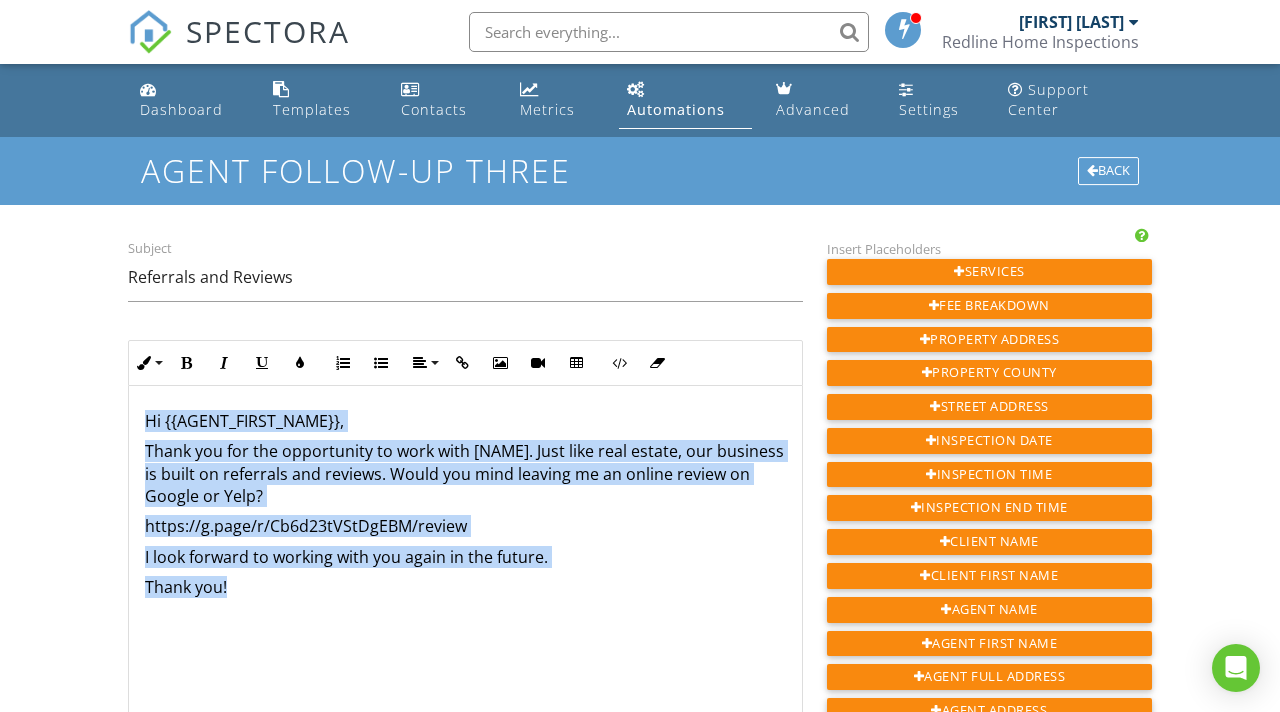 drag, startPoint x: 143, startPoint y: 419, endPoint x: 278, endPoint y: 591, distance: 218.6527 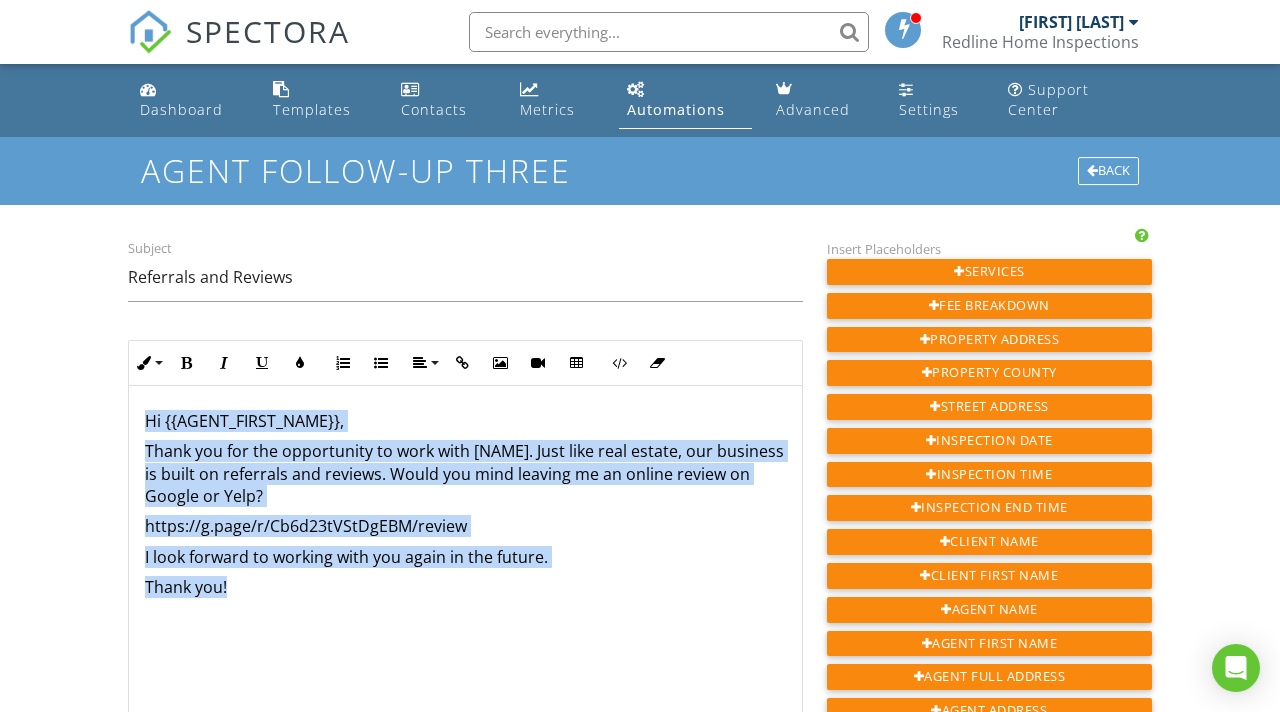 click on "Hi {{AGENT_FIRST_NAME}}, Thank you for the opportunity to work with {{CLIENT_FIRST_NAME}}. Just like real estate, our business is built on referrals and reviews. Would you mind leaving me an online review on Google or Yelp? https://g.page/r/Cb6d23tVStDgEBM/review I look forward to working with you again in the future. Thank you!" at bounding box center [465, 586] 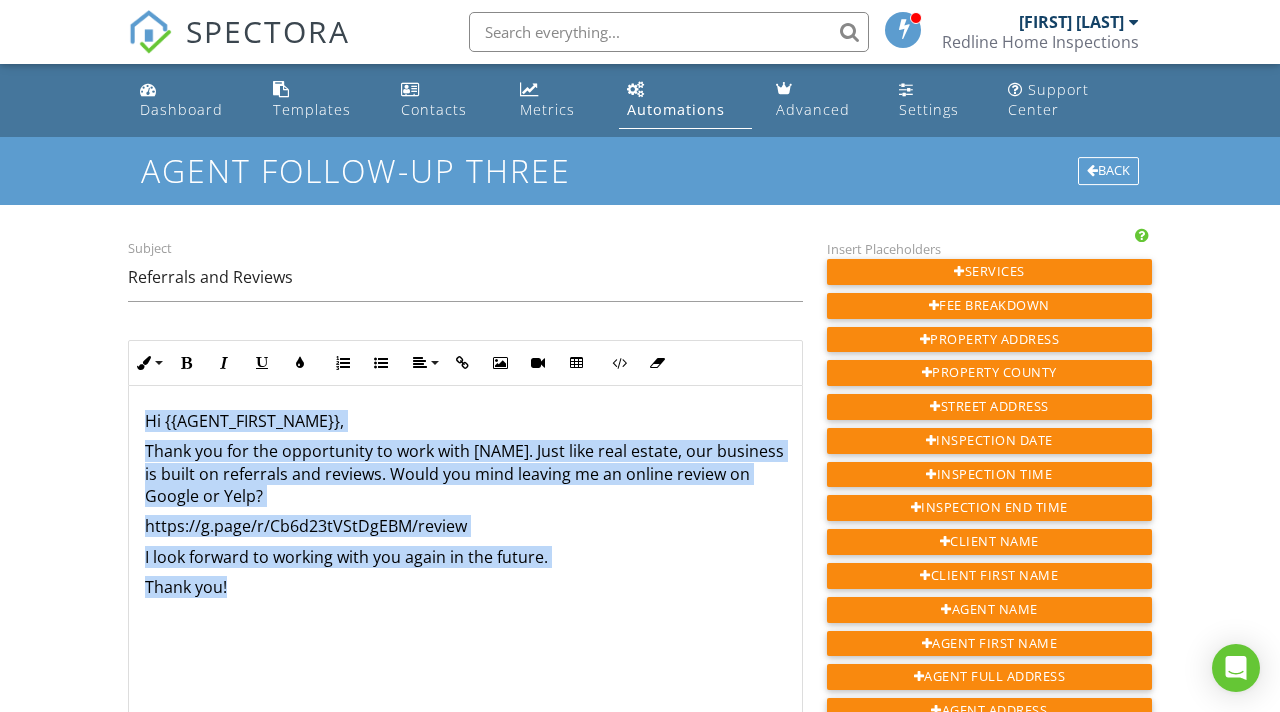 copy on "Hi {{AGENT_FIRST_NAME}}, Thank you for the opportunity to work with {{CLIENT_FIRST_NAME}}. Just like real estate, our business is built on referrals and reviews. Would you mind leaving me an online review on Google or Yelp? https://g.page/r/Cb6d23tVStDgEBM/review I look forward to working with you again in the future. Thank you!" 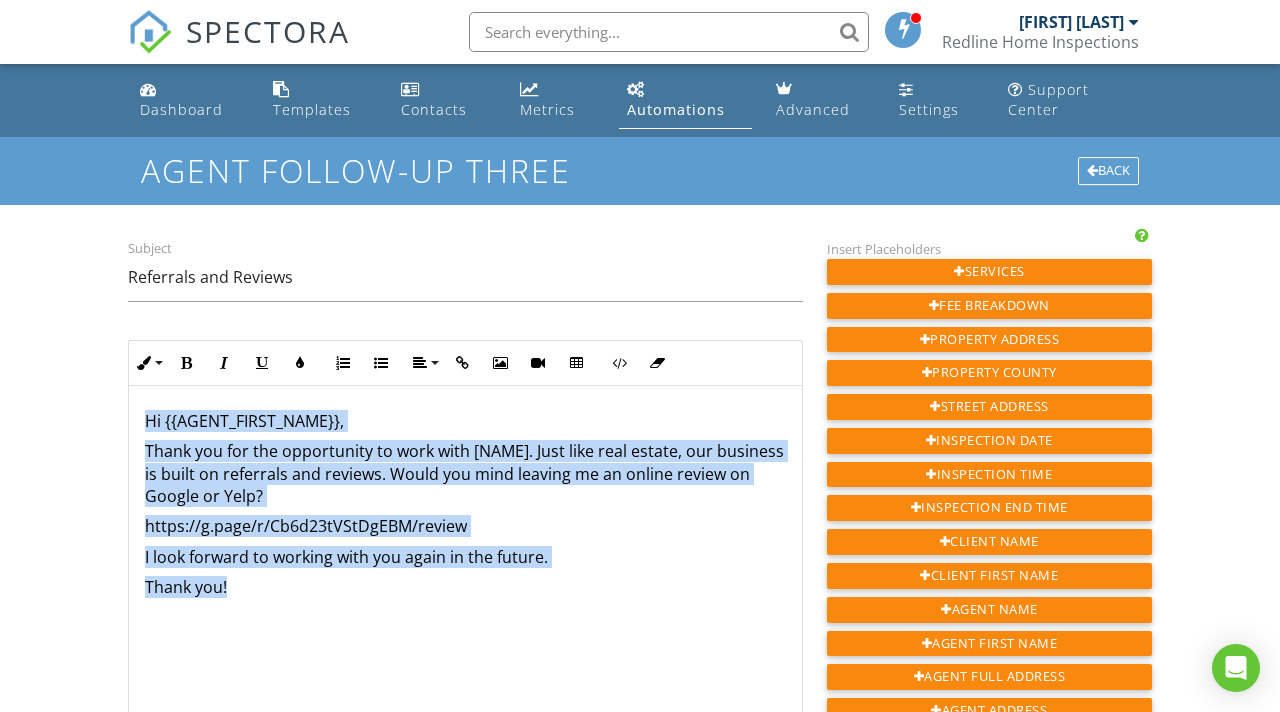 click on "Thank you for the opportunity to work with {{CLIENT_FIRST_NAME}}. Just like real estate, our business is built on referrals and reviews. Would you mind leaving me an online review on Google or Yelp?" at bounding box center (465, 473) 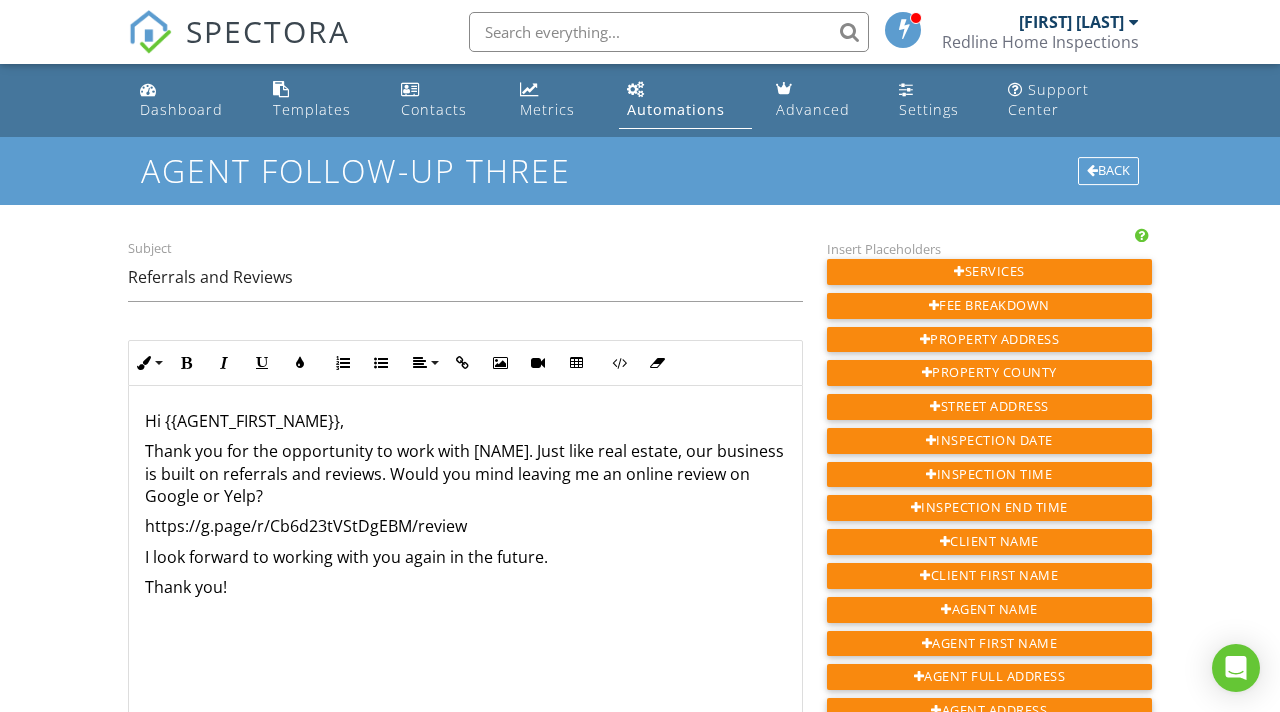 drag, startPoint x: 146, startPoint y: 452, endPoint x: 147, endPoint y: 437, distance: 15.033297 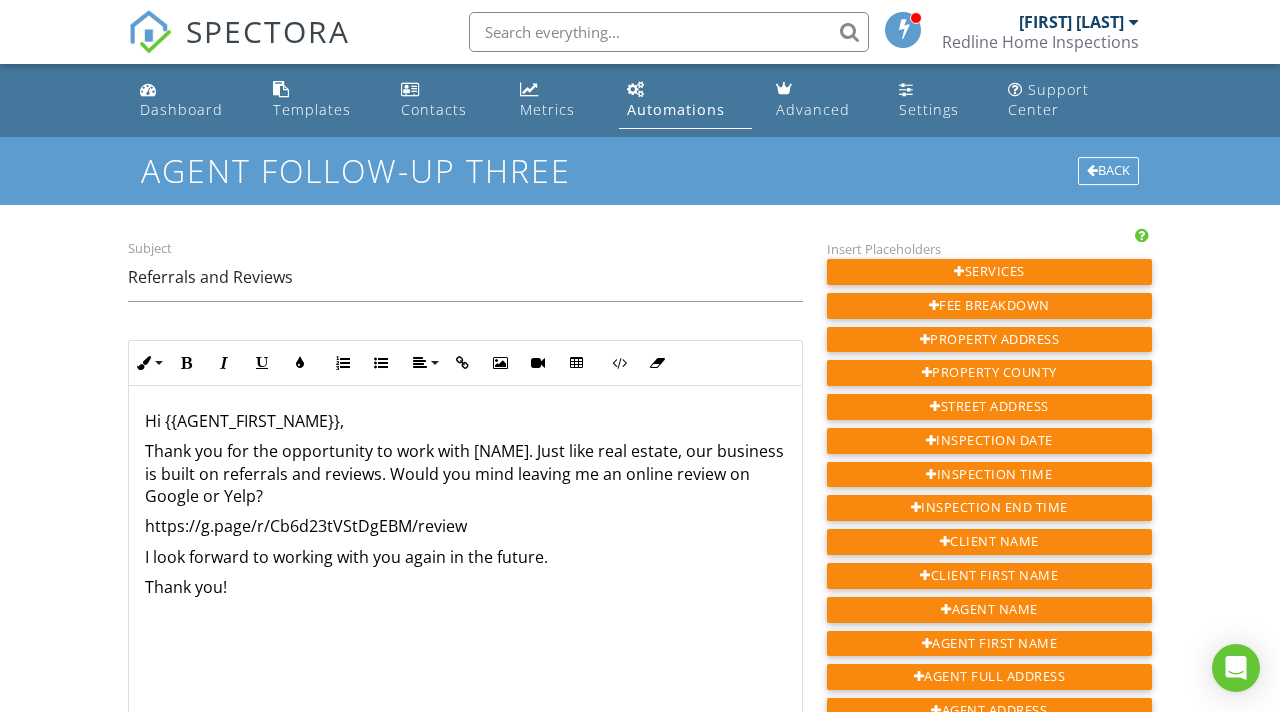 click on "​ Hi {{AGENT_FIRST_NAME}}, Thank you for the opportunity to work with {{CLIENT_FIRST_NAME}}. Just like real estate, our business is built on referrals and reviews. Would you mind leaving me an online review on Google or Yelp? https://g.page/r/Cb6d23tVStDgEBM/review I look forward to working with you again in the future. Thank you! ​" at bounding box center (465, 586) 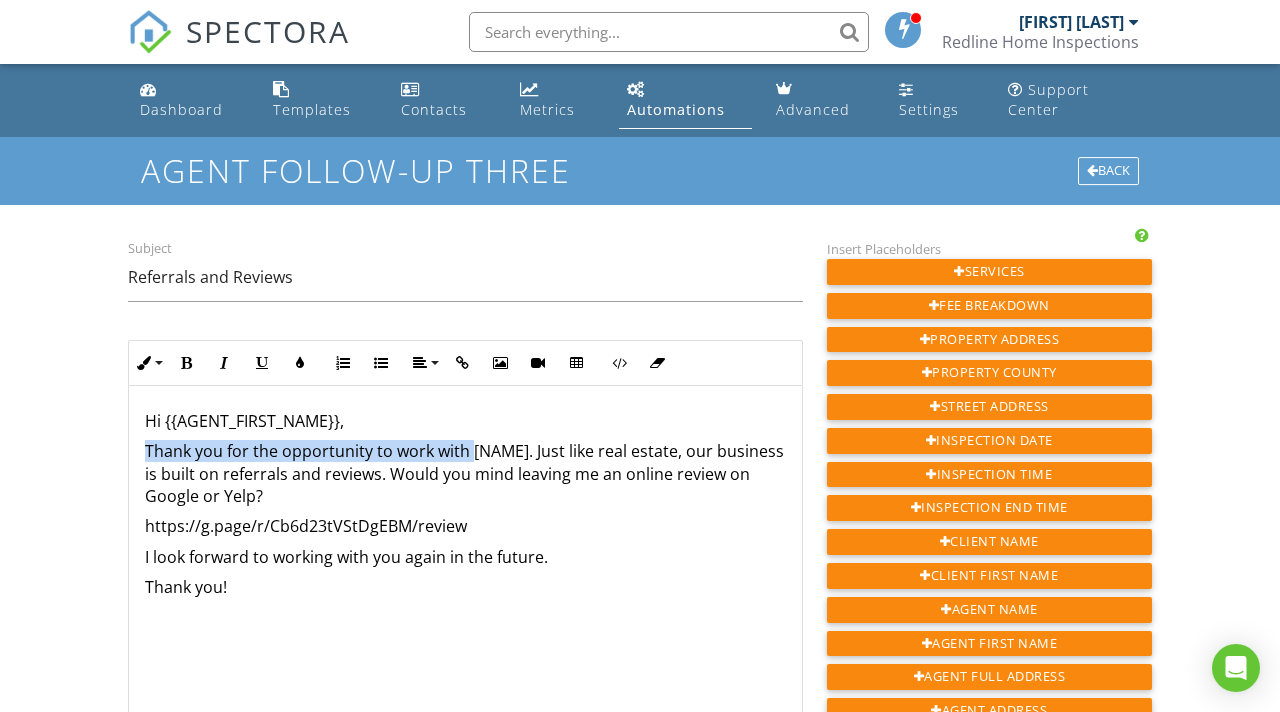 drag, startPoint x: 145, startPoint y: 455, endPoint x: 469, endPoint y: 458, distance: 324.0139 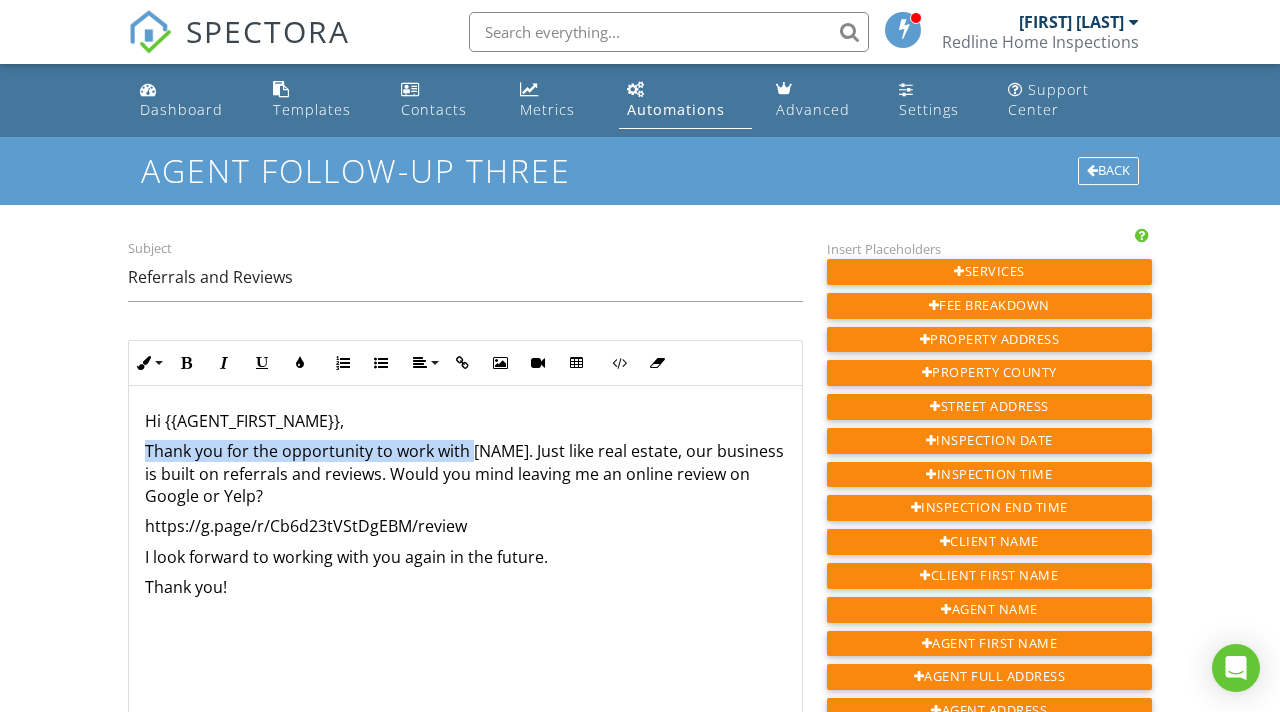 click on "​ ​ Thank you for the opportunity to work with {{CLIENT_FIRST_NAME}}. Just like real estate, our business is built on referrals and reviews. Would you mind leaving me an online review on Google or Yelp?" at bounding box center (465, 473) 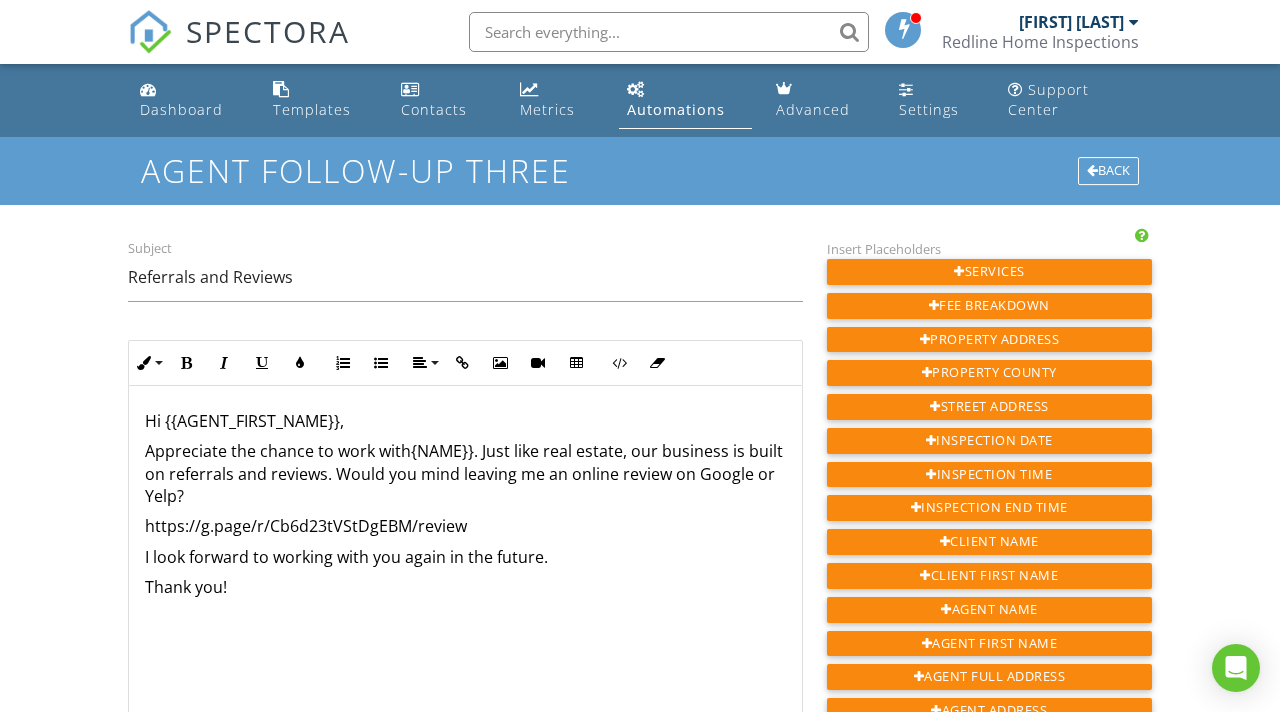 type 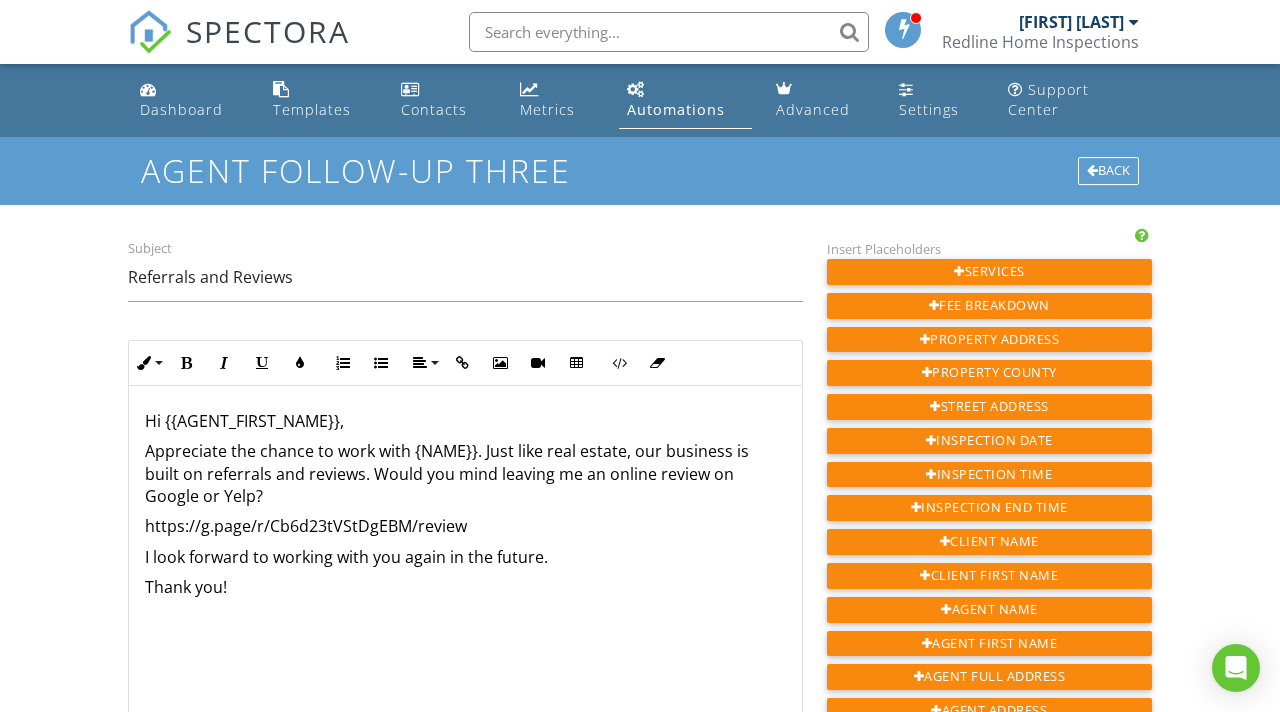 scroll, scrollTop: 1, scrollLeft: 0, axis: vertical 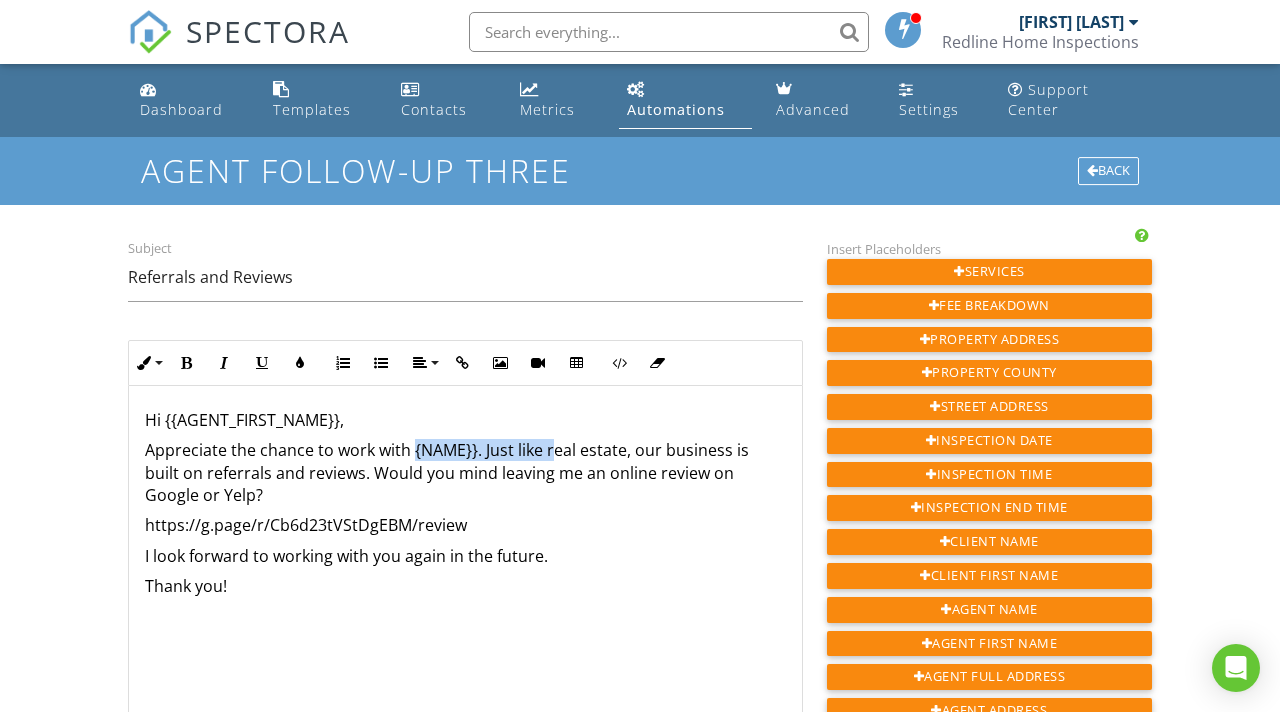 drag, startPoint x: 411, startPoint y: 453, endPoint x: 579, endPoint y: 454, distance: 168.00298 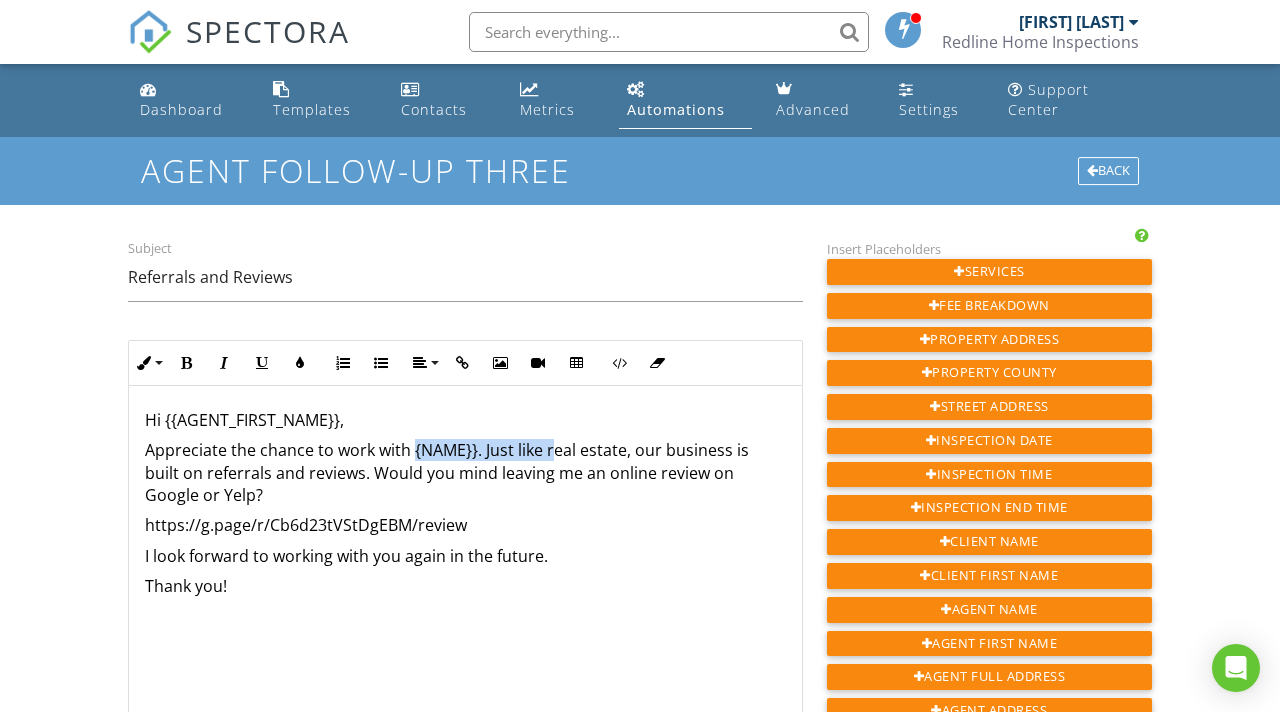 click on "Appreciate the chance to work with {CLIENT_FIRST_NAME}}. Just like real estate, our business is built on referrals and reviews. Would you mind leaving me an online review on Google or Yelp?" at bounding box center (465, 472) 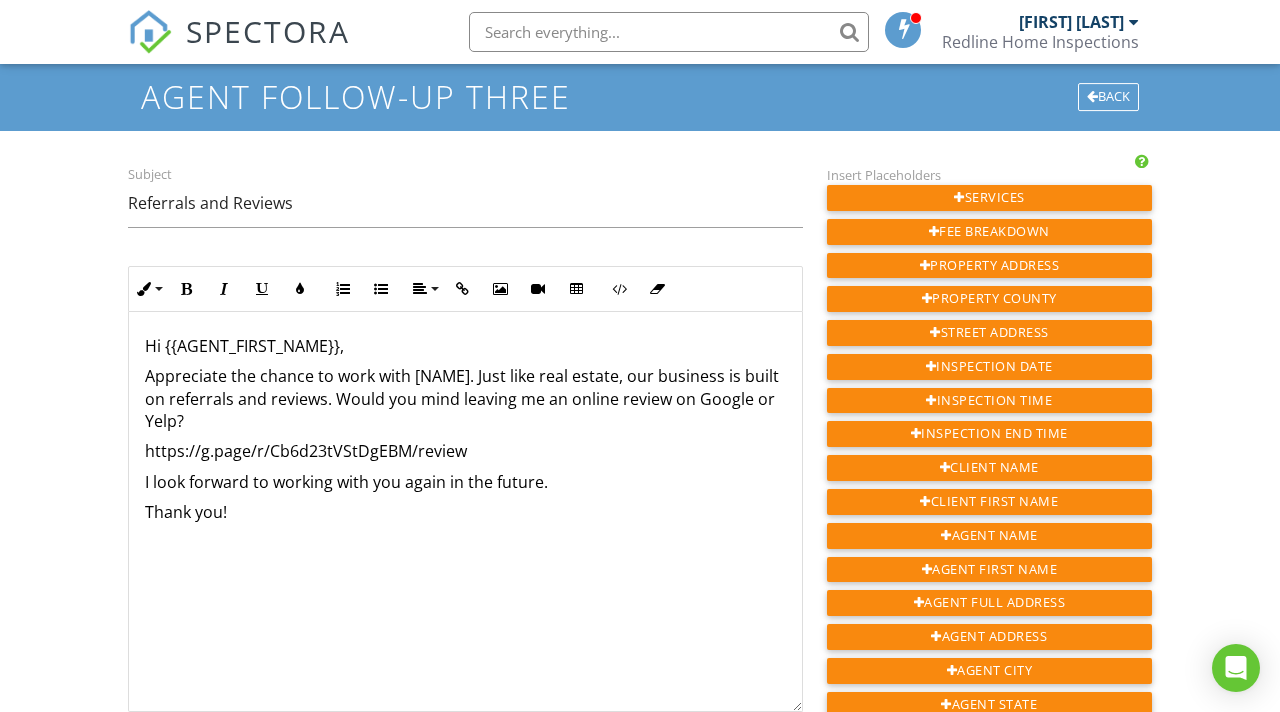 scroll, scrollTop: 76, scrollLeft: 0, axis: vertical 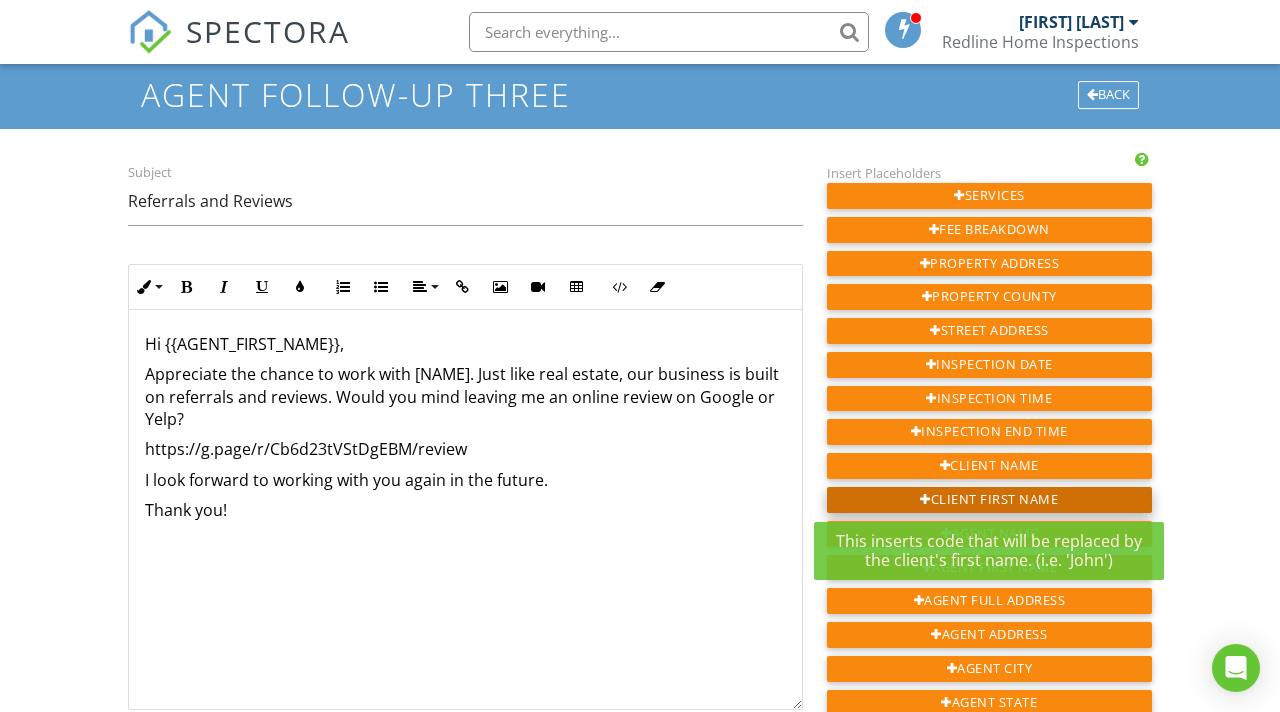 click at bounding box center [925, 500] 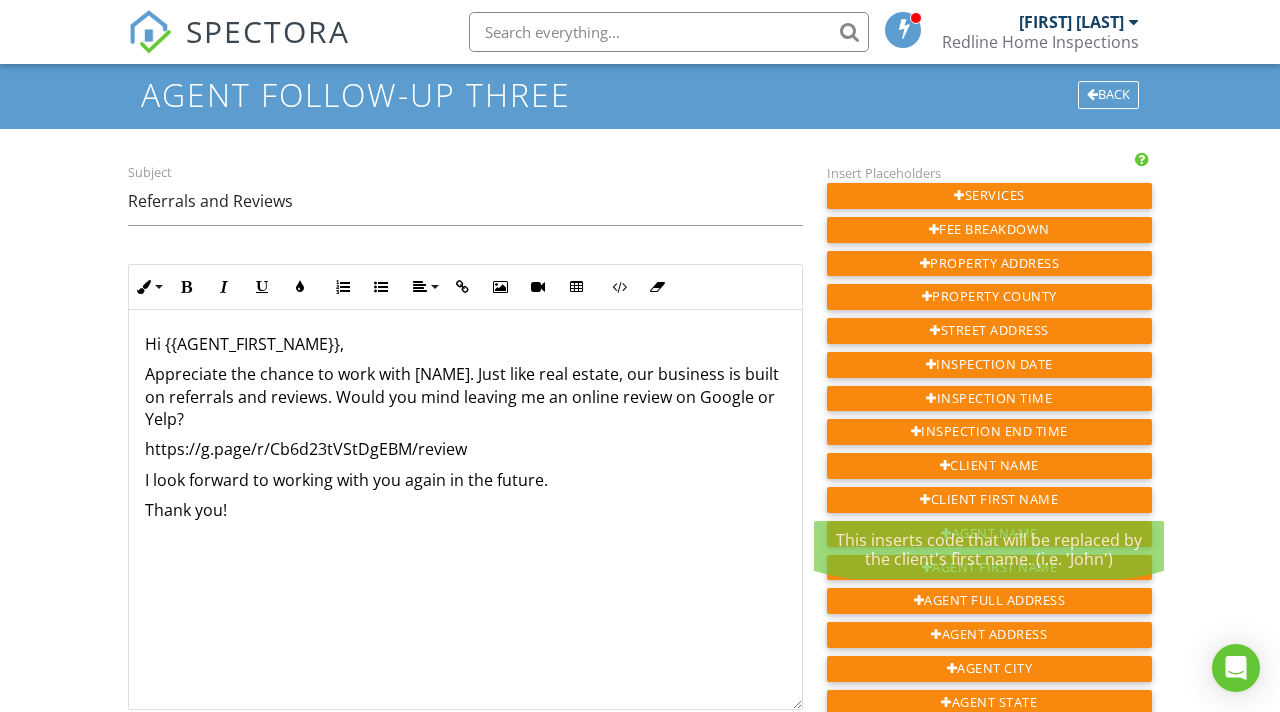 click on "I look forward to working with you again in the future." at bounding box center (465, 480) 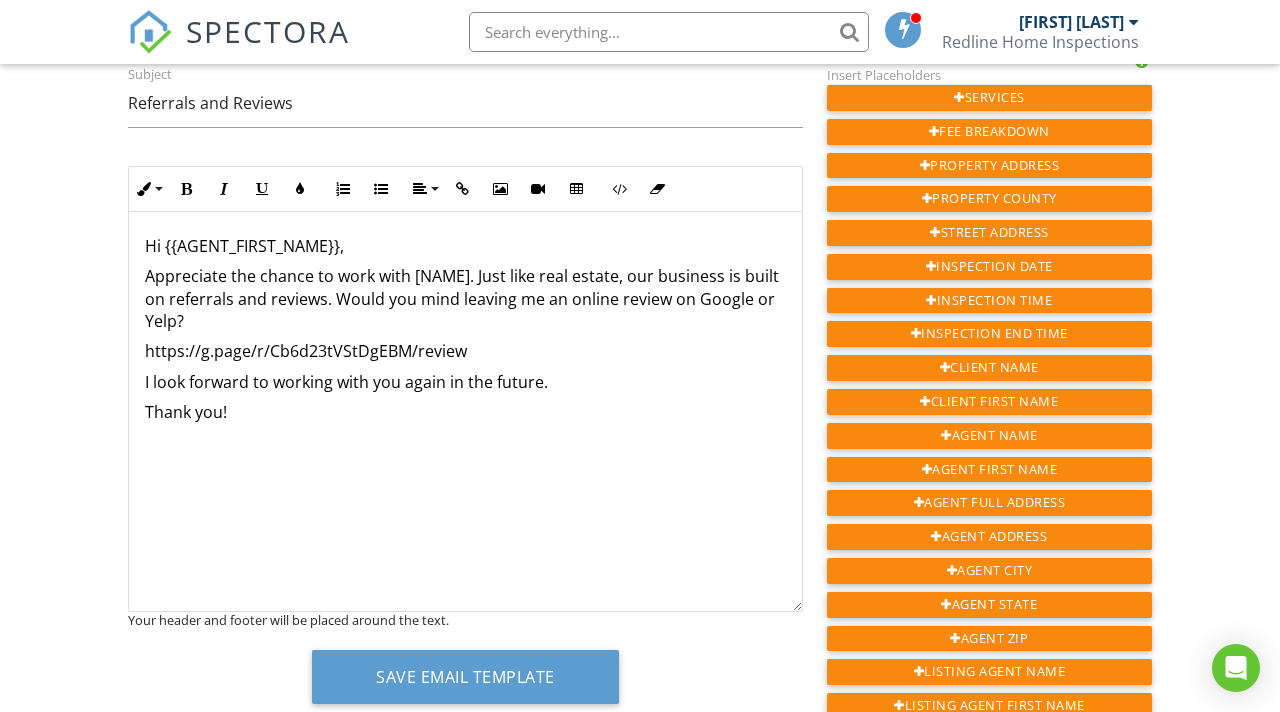 scroll, scrollTop: 176, scrollLeft: 0, axis: vertical 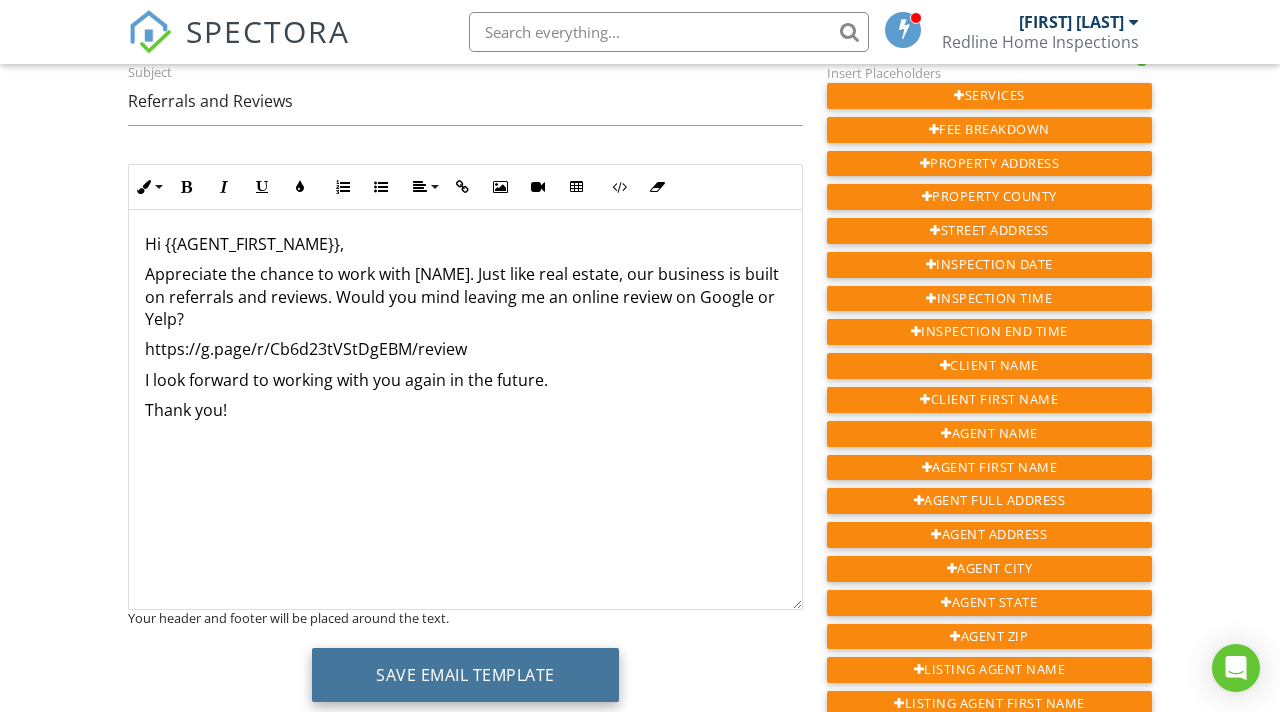 click on "Save Email Template" at bounding box center [465, 675] 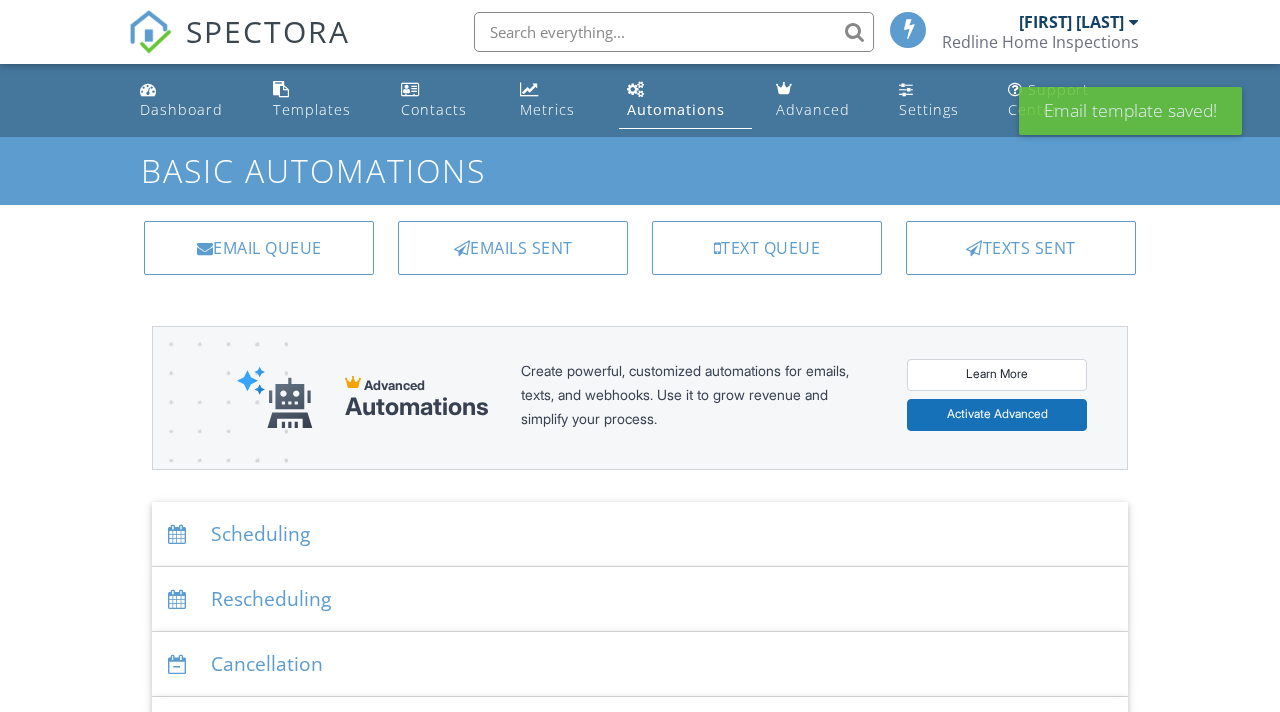 scroll, scrollTop: 0, scrollLeft: 0, axis: both 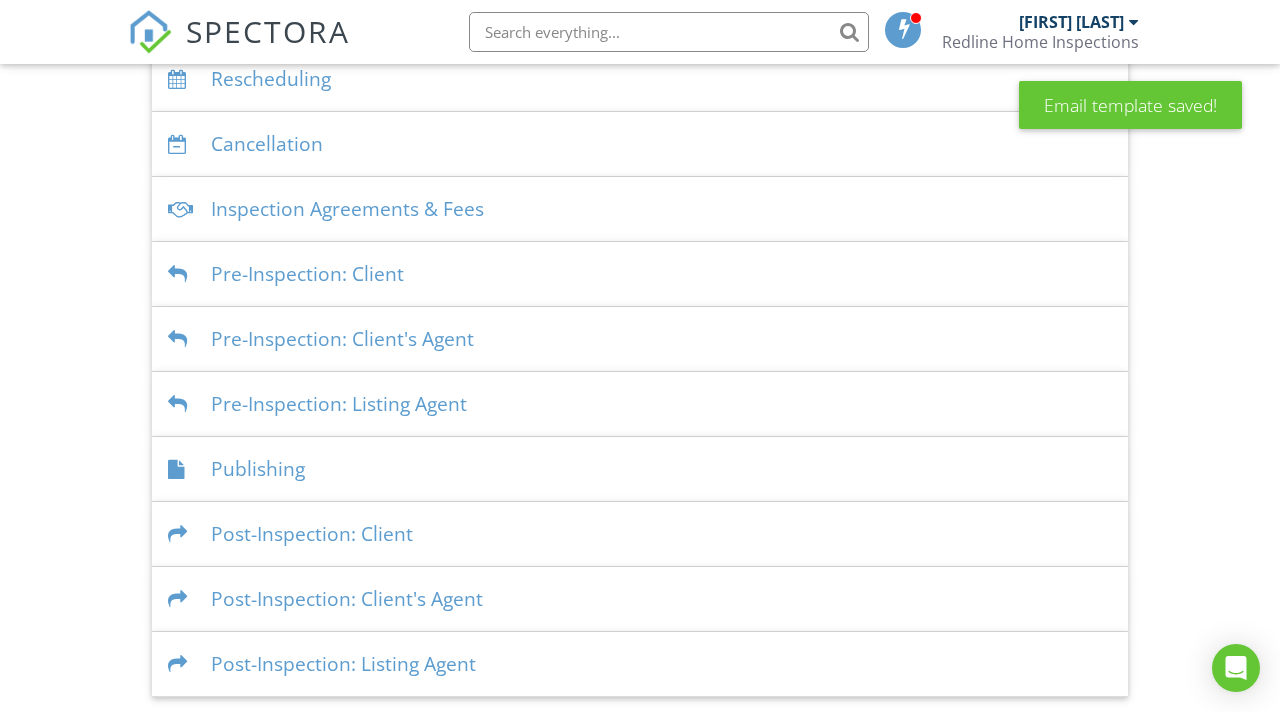 click on "Post-Inspection: Client" at bounding box center (640, 534) 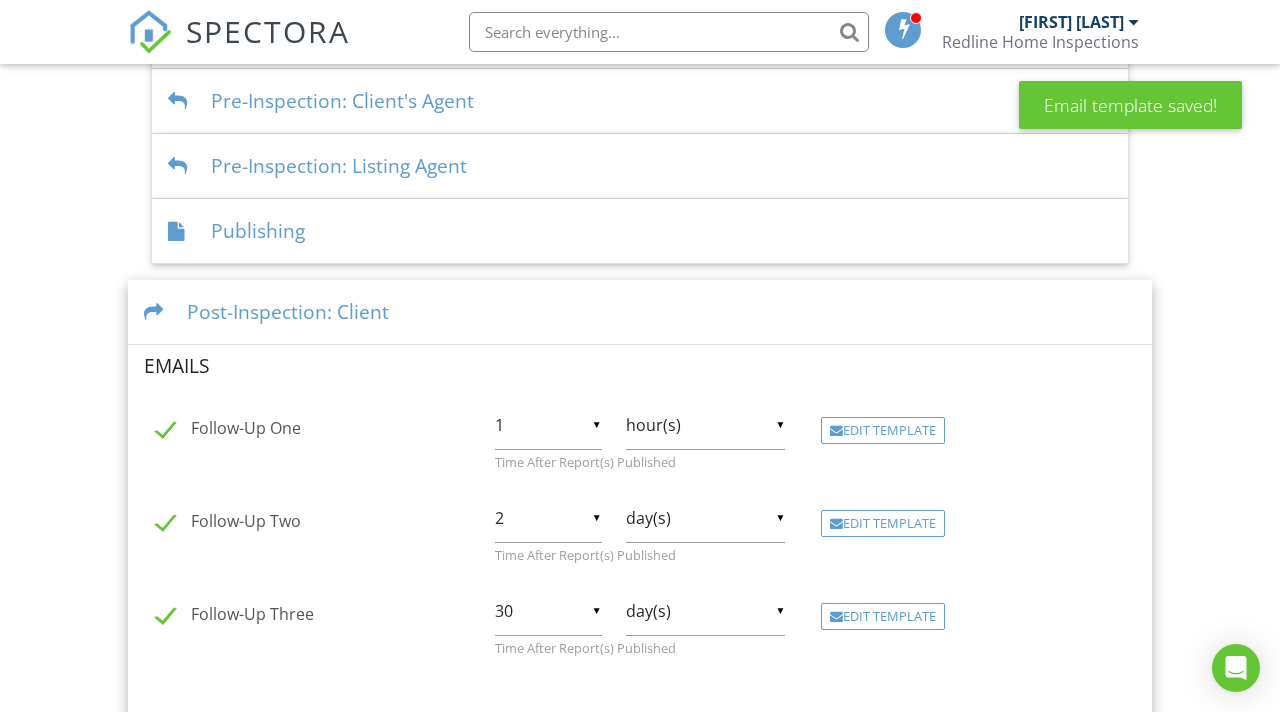 scroll, scrollTop: 767, scrollLeft: 0, axis: vertical 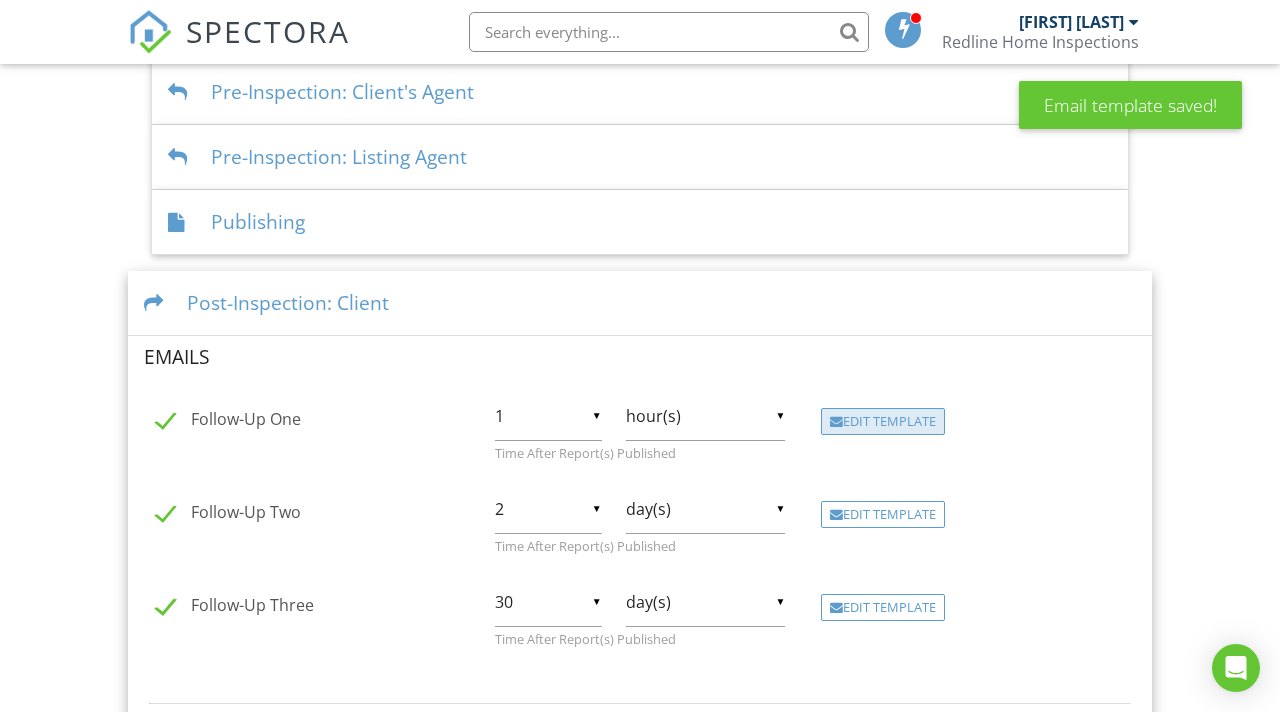 click at bounding box center [836, 422] 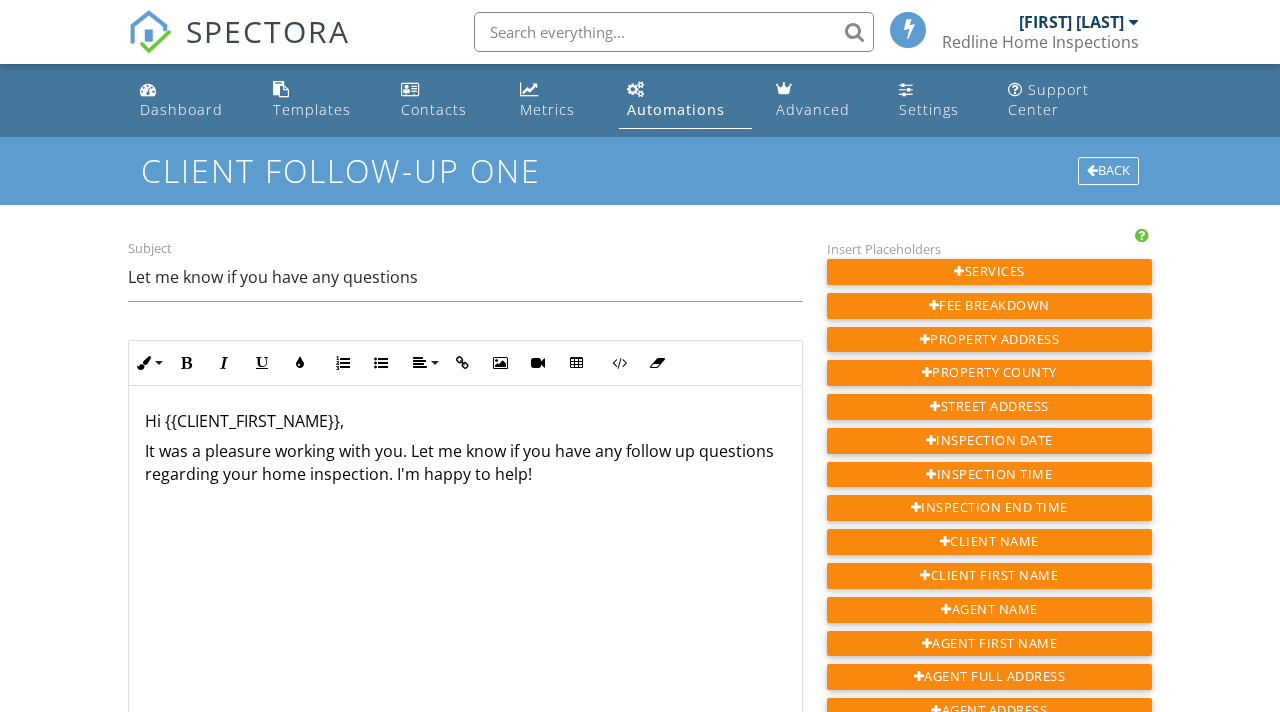 scroll, scrollTop: 0, scrollLeft: 0, axis: both 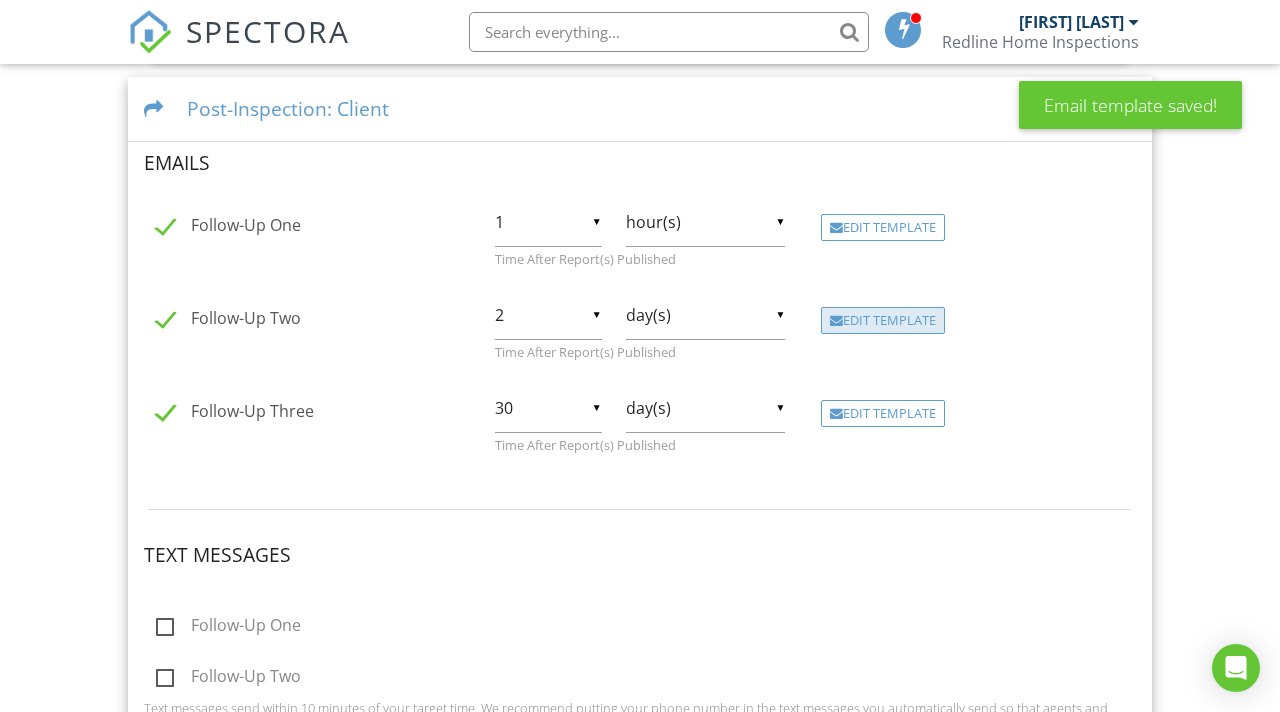 click on "Edit Template" at bounding box center [883, 321] 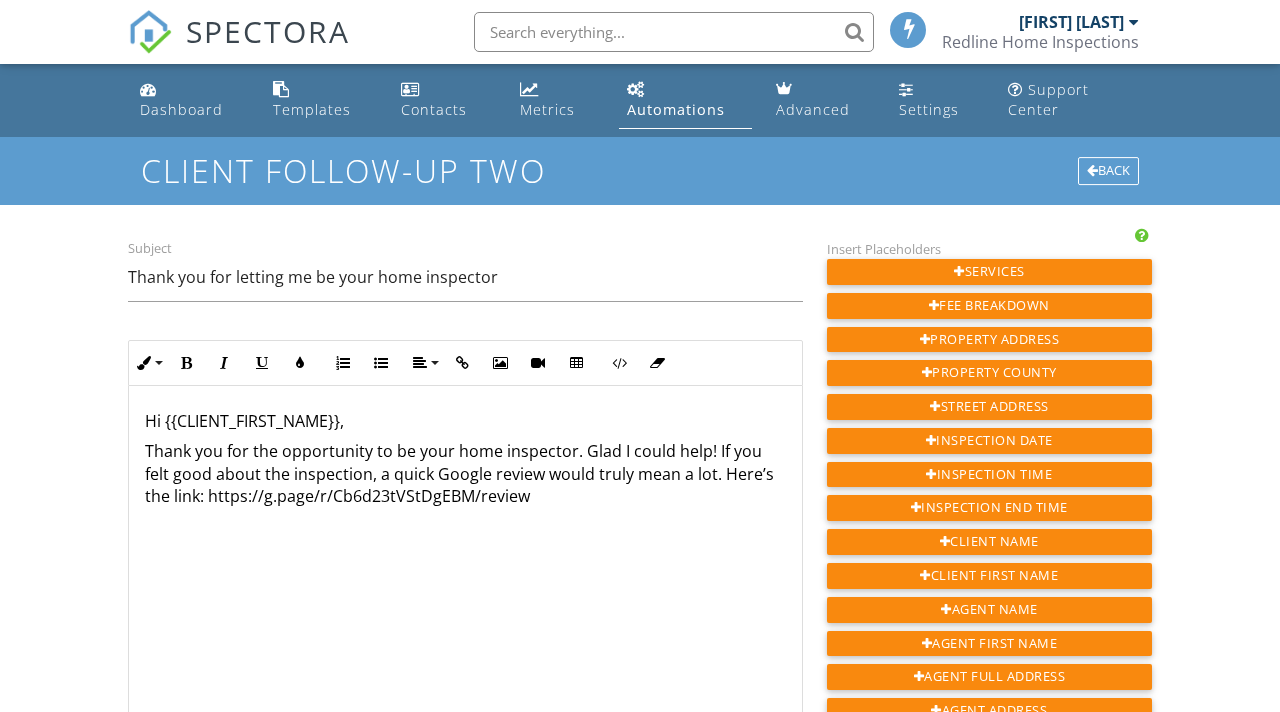 scroll, scrollTop: 0, scrollLeft: 0, axis: both 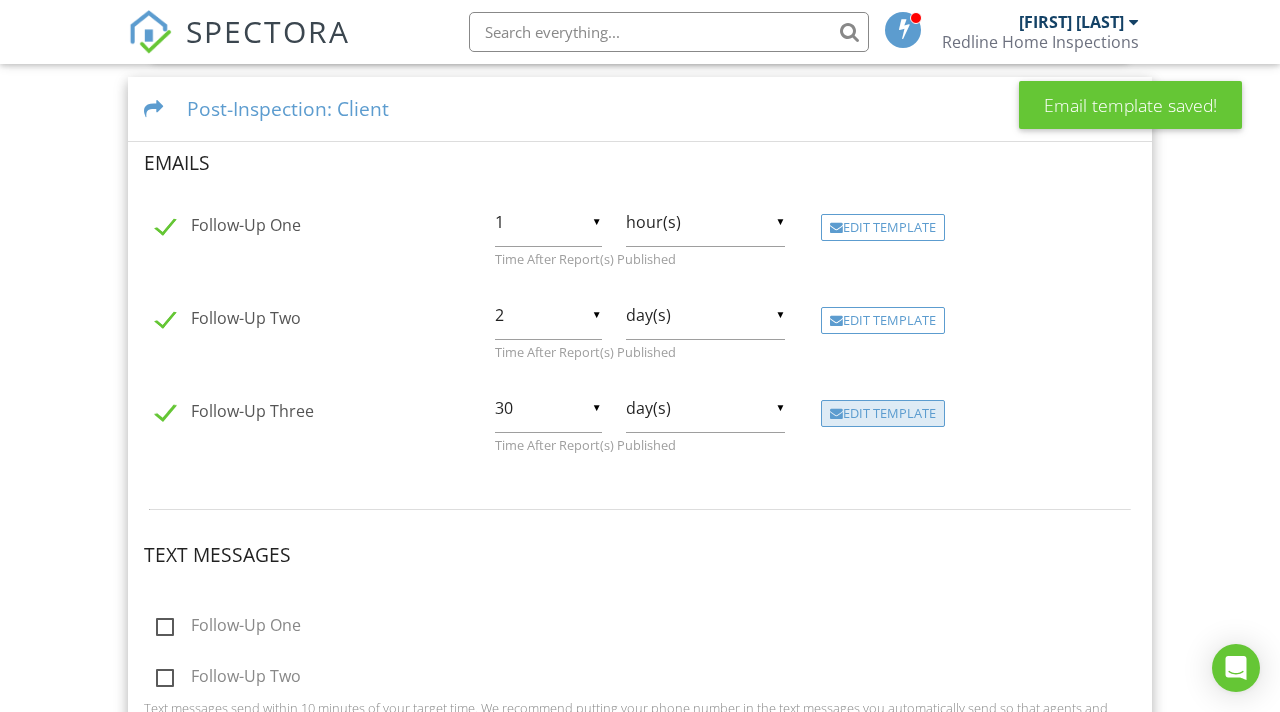 click on "Edit Template" at bounding box center (883, 414) 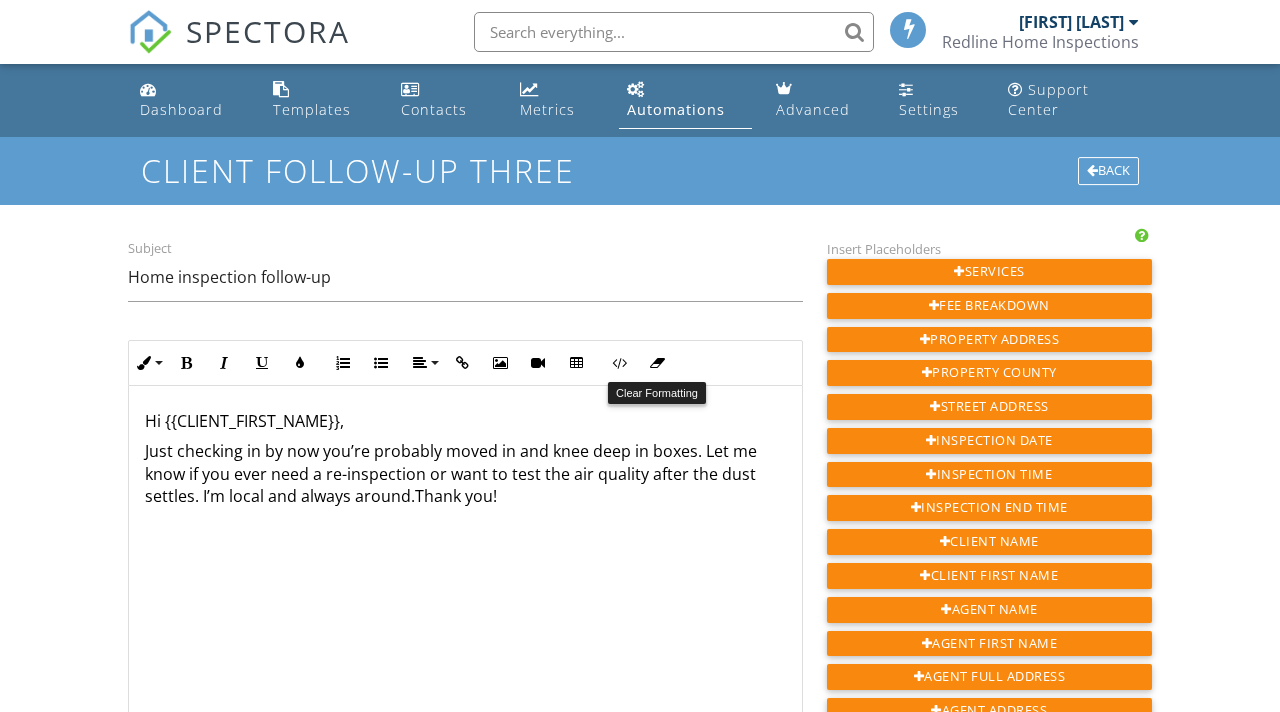 scroll, scrollTop: 0, scrollLeft: 0, axis: both 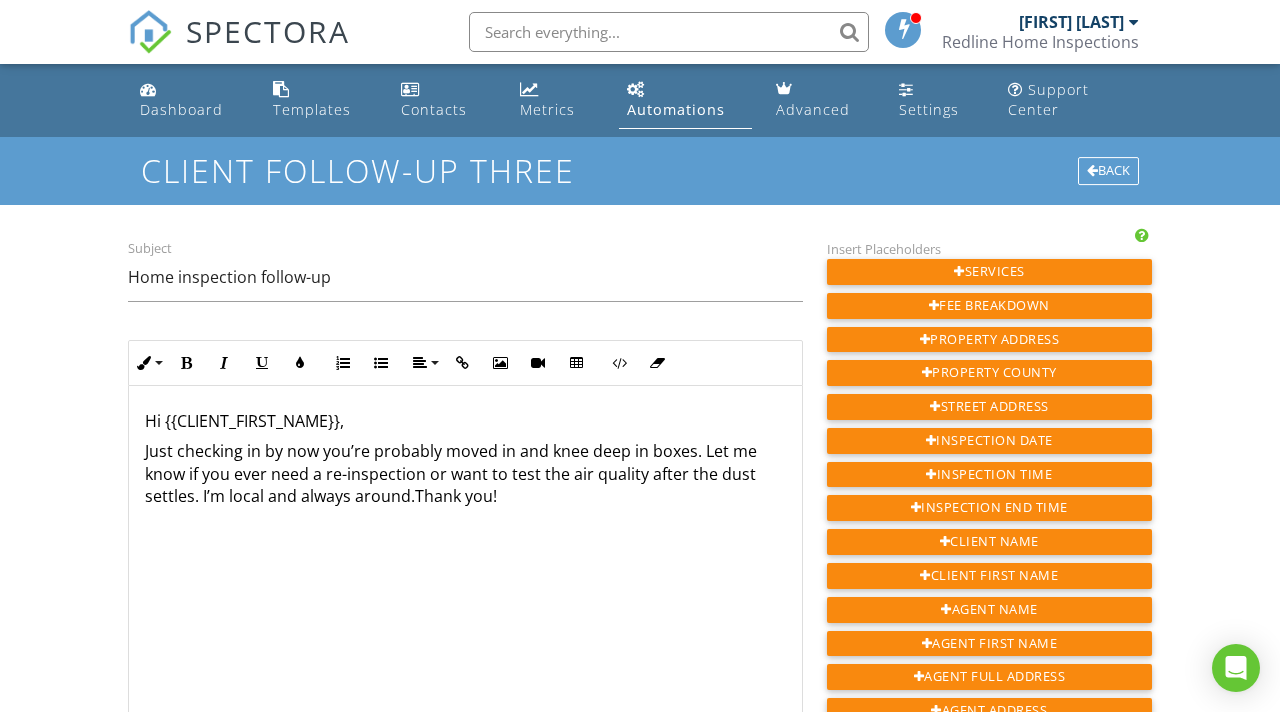 click on "SPECTORA" at bounding box center [268, 31] 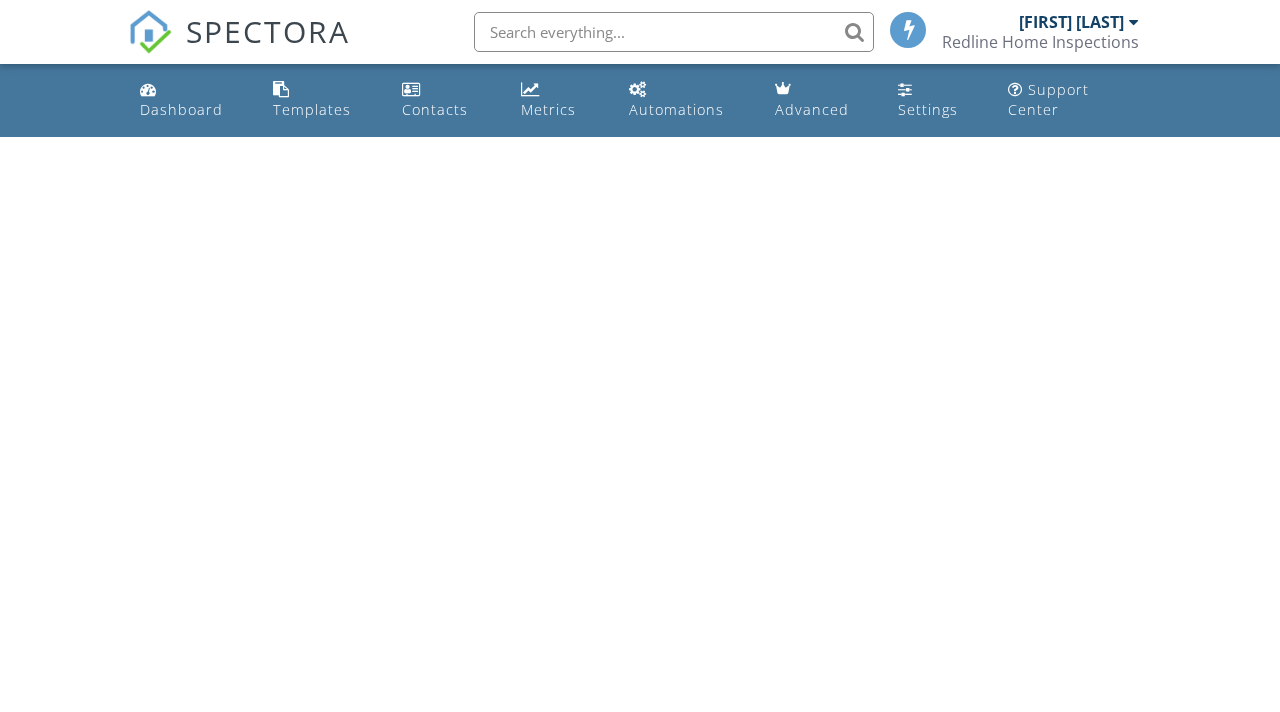 scroll, scrollTop: 0, scrollLeft: 0, axis: both 